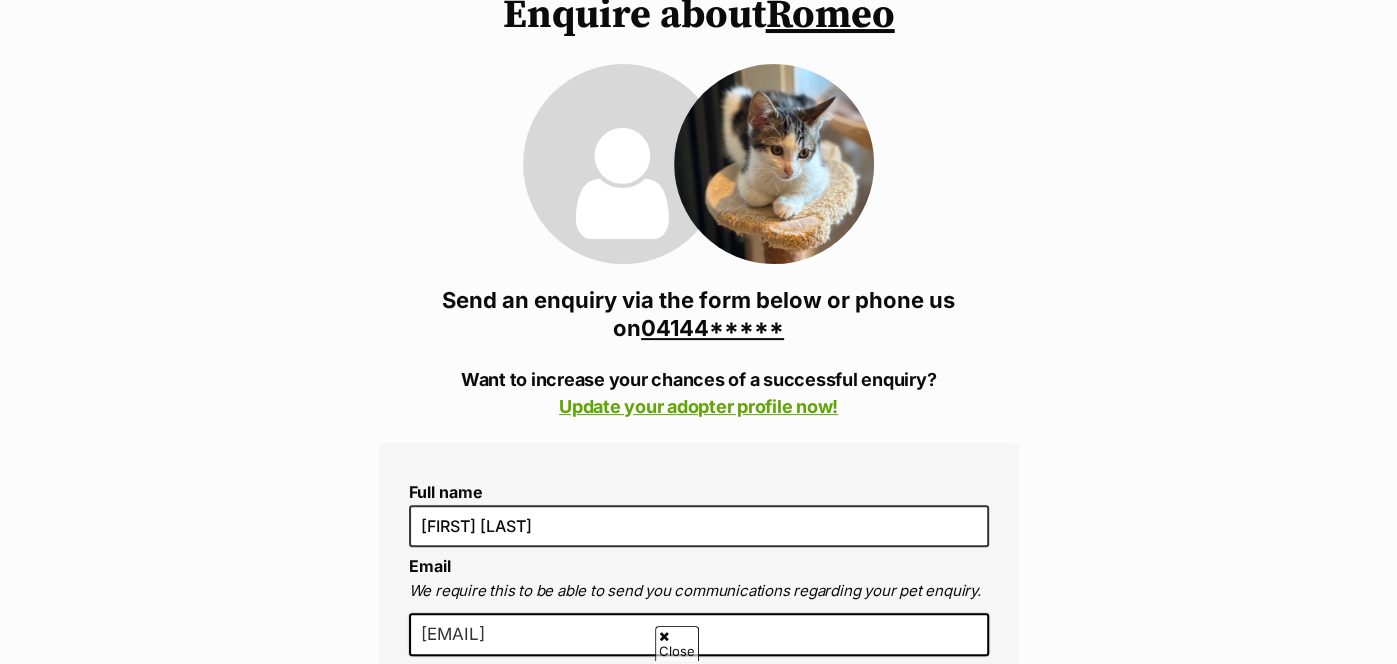 scroll, scrollTop: 322, scrollLeft: 0, axis: vertical 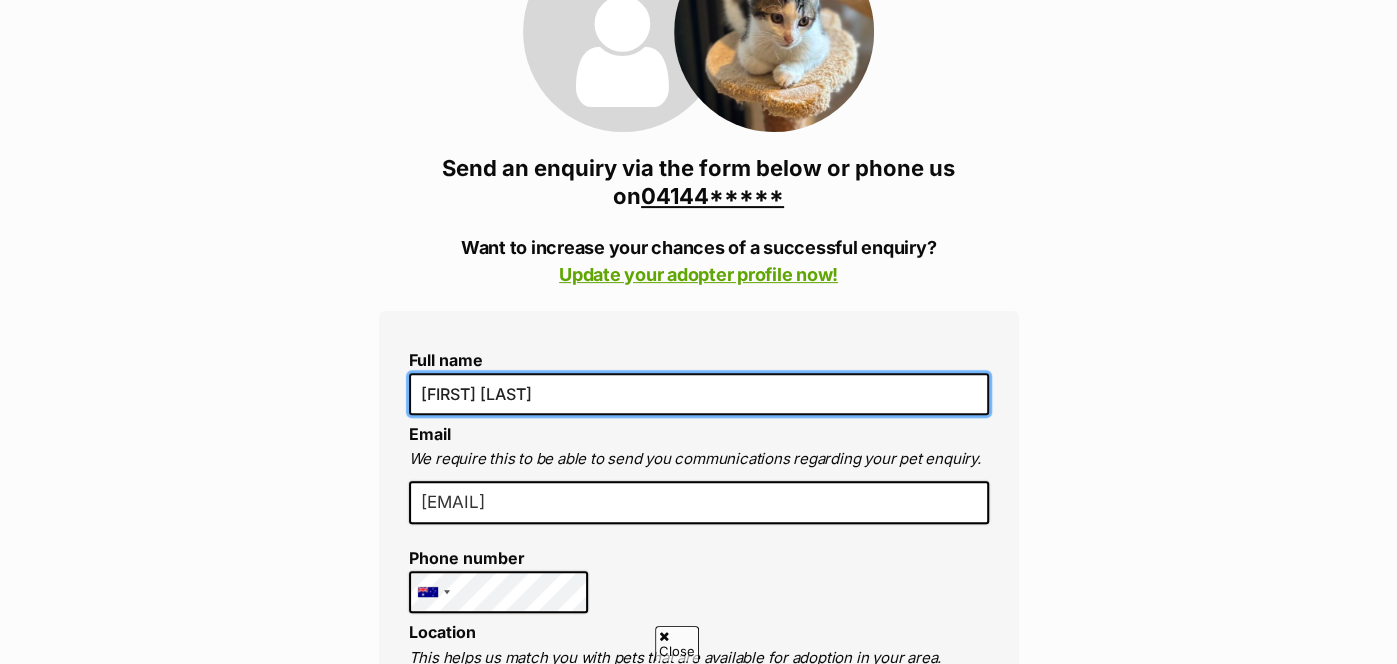 click on "[FIRST] [LAST]" at bounding box center (699, 394) 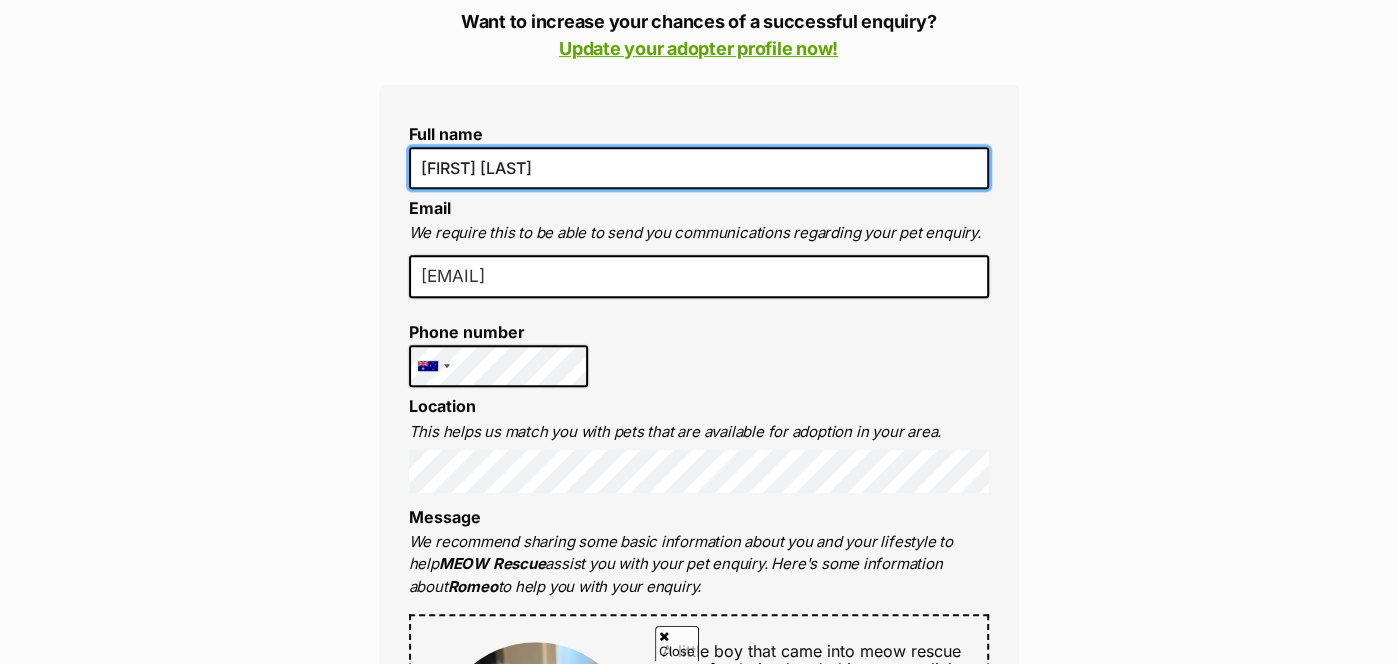 scroll, scrollTop: 546, scrollLeft: 0, axis: vertical 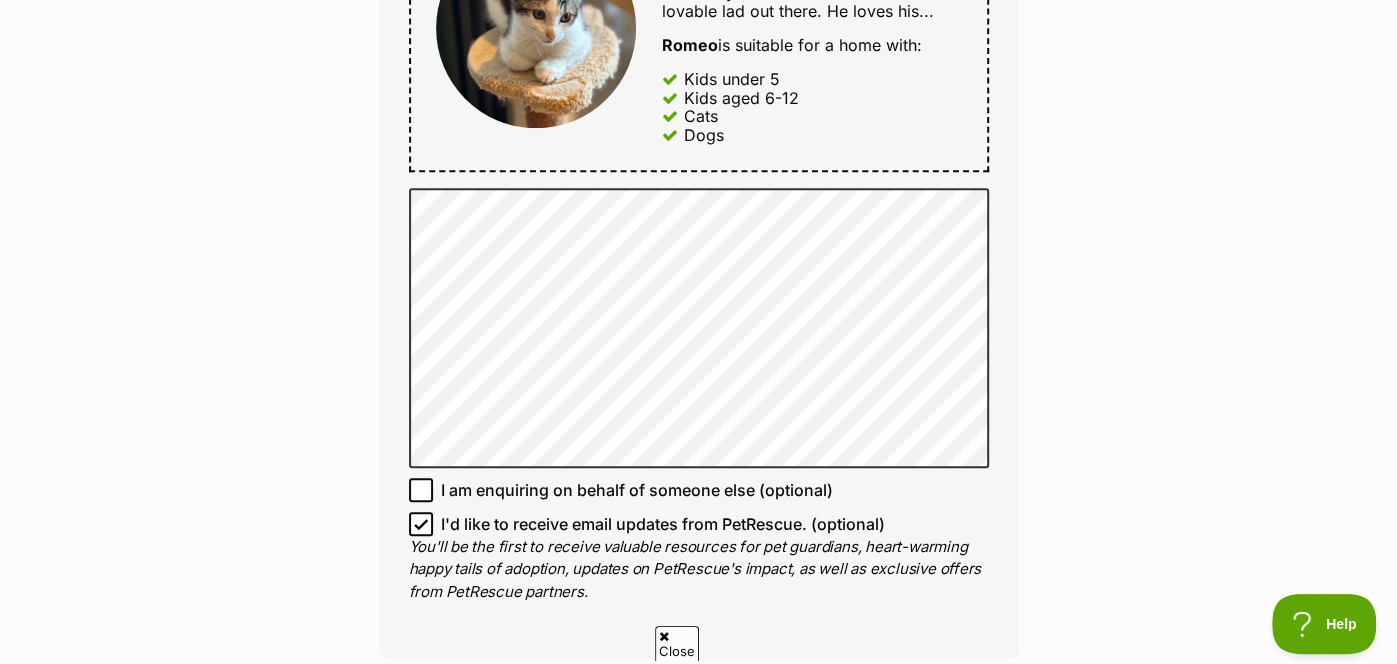 click on "Enquire about  Romeo
0414429336
Send an enquiry via the form below or phone us on
04144*****
Want to increase your chances of a successful enquiry?
Update your adopter profile now!
Full name Phoenyx Krugel
Email
We require this to be able to send you communications regarding your pet enquiry.
phoenyxkrugel@gmail.com
Phone number United States +1 United Kingdom +44 Afghanistan (‫افغانستان‬‎) +93 Albania (Shqipëri) +355 Algeria (‫الجزائر‬‎) +213 American Samoa +1684 Andorra +376 Angola +244 Anguilla +1264 Antigua and Barbuda +1268 Argentina +54 Armenia (Հայաստան) +374 Aruba +297 Australia +61 Austria (Österreich) +43 Azerbaijan (Azərbaycan) +994 Bahamas +1242 Bahrain (‫البحرين‬‎) +973 Bangladesh (বাংলাদেশ) +880 Barbados +1246 Belarus (Беларусь) +375 Belgium (België) +32 Belize +501 Benin (Bénin) +229 Bermuda +1441 Bhutan (འབྲུག) +975 Bolivia +591 +387 Botswana +267 +55" at bounding box center [698, -5] 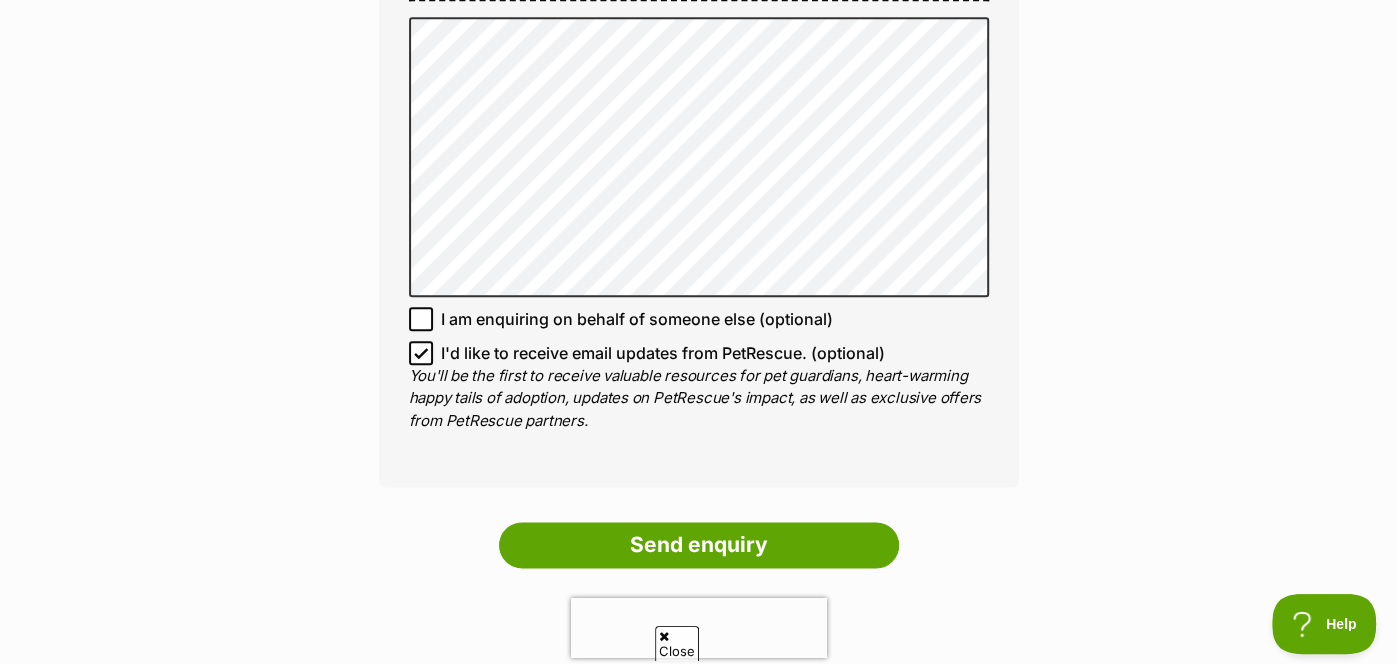 scroll, scrollTop: 1434, scrollLeft: 0, axis: vertical 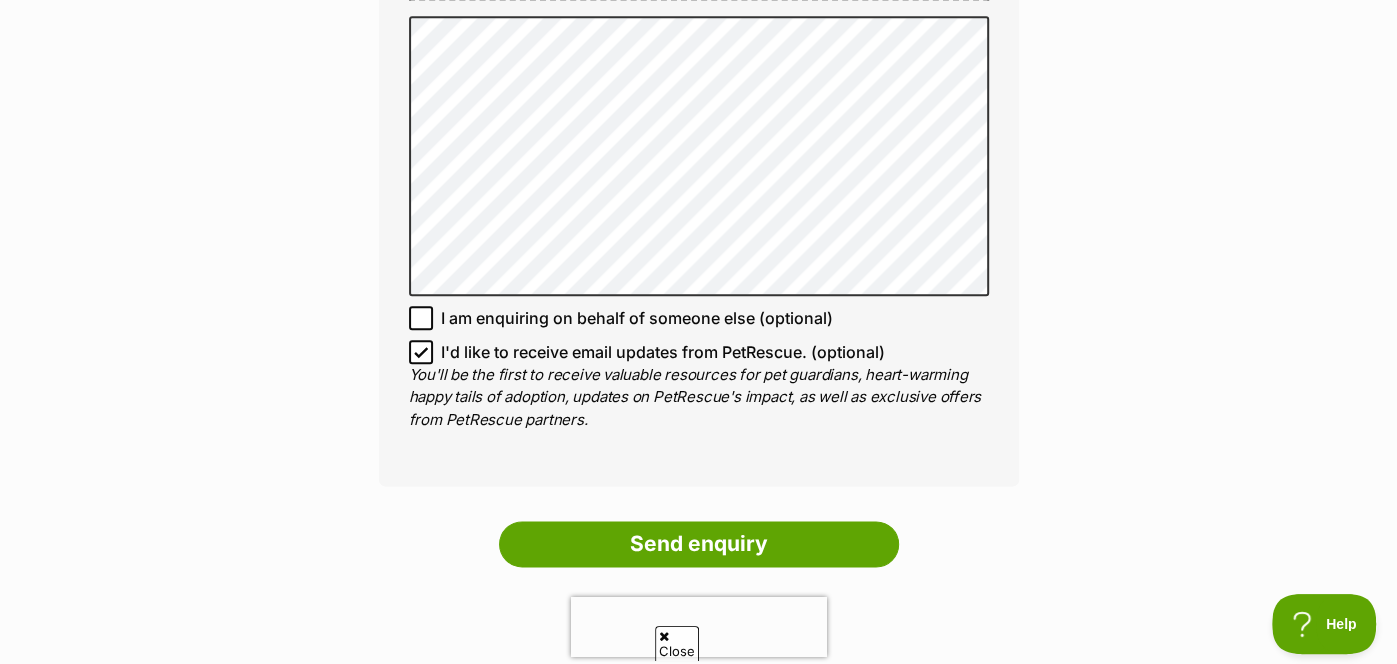 click on "I am enquiring on behalf of someone else (optional)" at bounding box center (637, 318) 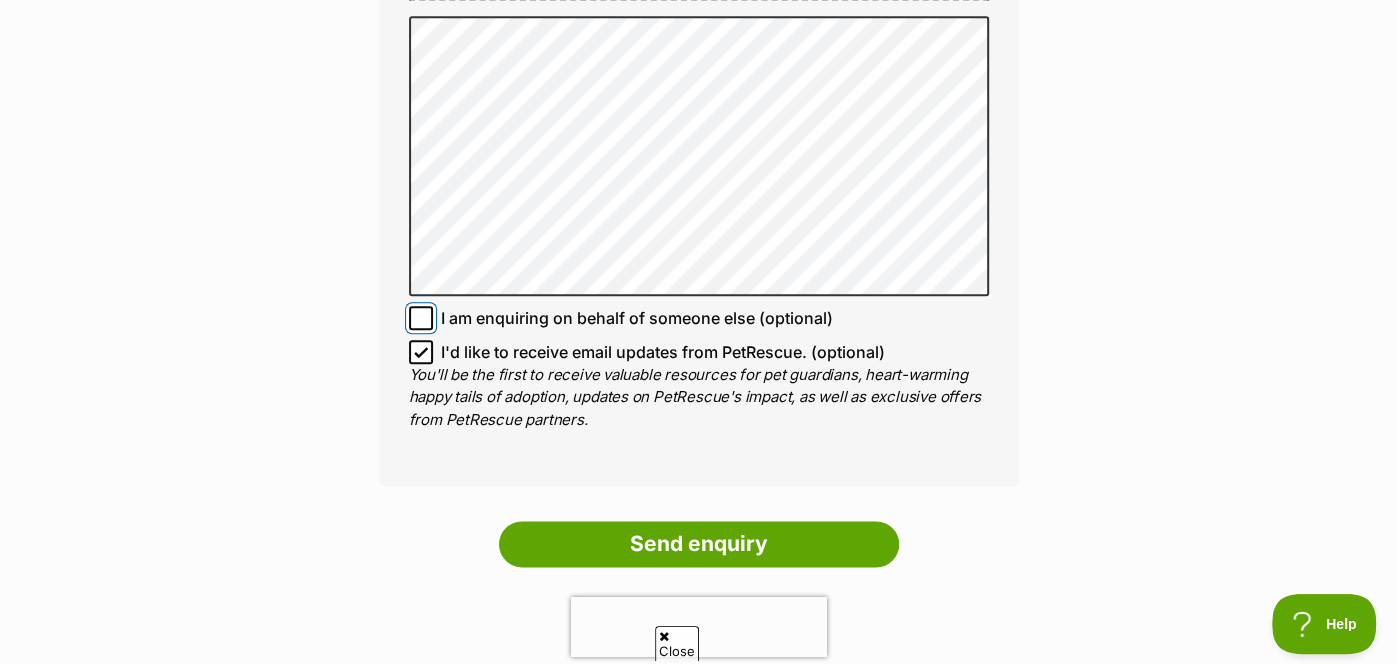 click on "I am enquiring on behalf of someone else (optional)" at bounding box center (421, 318) 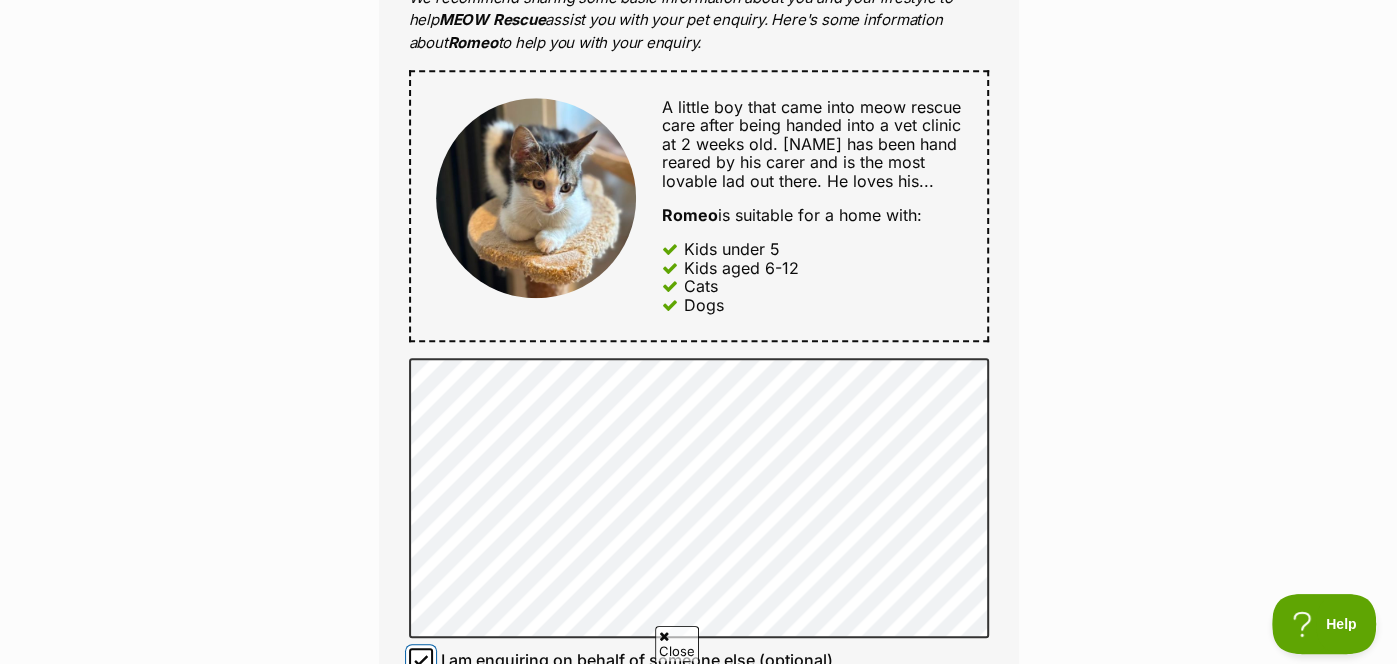 scroll, scrollTop: 1102, scrollLeft: 0, axis: vertical 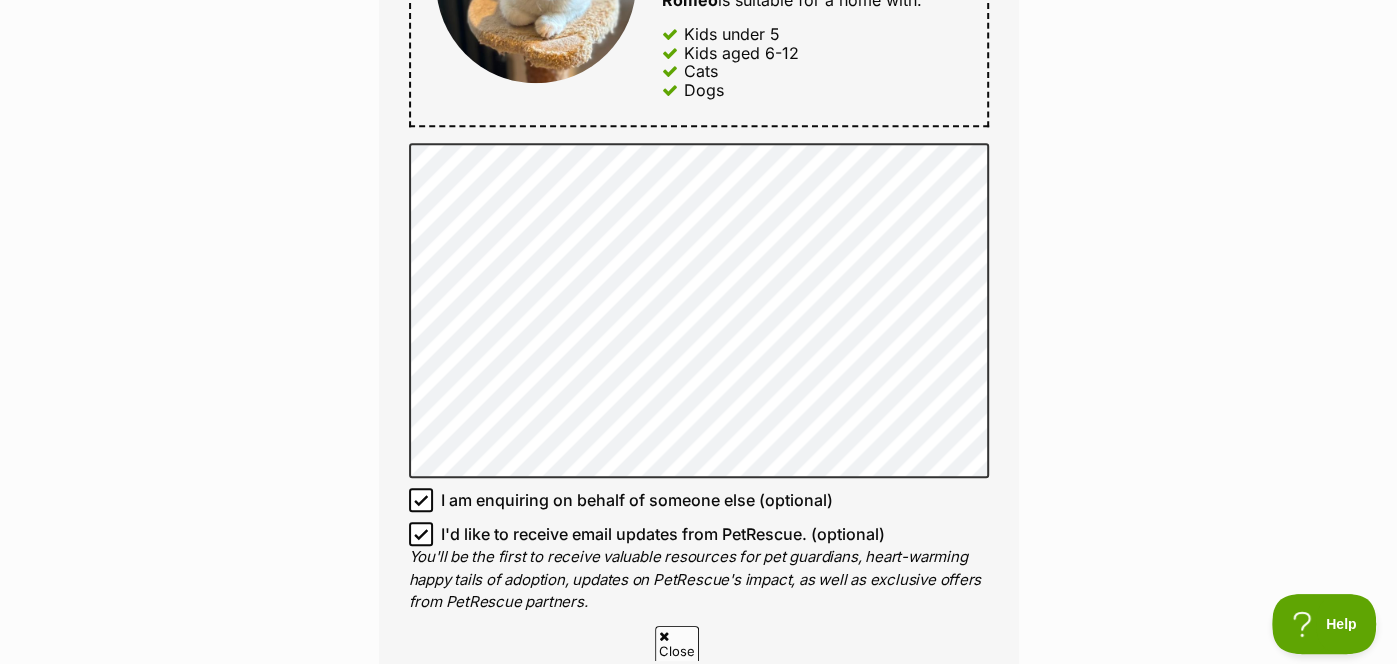 click on "Full name Phoenyx Krugel
Email
We require this to be able to send you communications regarding your pet enquiry.
phoenyxkrugel@gmail.com
Phone number United States +1 United Kingdom +44 Afghanistan (‫افغانستان‬‎) +93 Albania (Shqipëri) +355 Algeria (‫الجزائر‬‎) +213 American Samoa +1684 Andorra +376 Angola +244 Anguilla +1264 Antigua and Barbuda +1268 Argentina +54 Armenia (Հայաստան) +374 Aruba +297 Australia +61 Austria (Österreich) +43 Azerbaijan (Azərbaycan) +994 Bahamas +1242 Bahrain (‫البحرين‬‎) +973 Bangladesh (বাংলাদেশ) +880 Barbados +1246 Belarus (Беларусь) +375 Belgium (België) +32 Belize +501 Benin (Bénin) +229 Bermuda +1441 Bhutan (འབྲུག) +975 Bolivia +591 Bosnia and Herzegovina (Босна и Херцеговина) +387 Botswana +267 Brazil (Brasil) +55 British Indian Ocean Territory +246 British Virgin Islands +1284 Brunei +673 Bulgaria (България) +359 Burkina Faso +226 +257 +855" at bounding box center [699, -3] 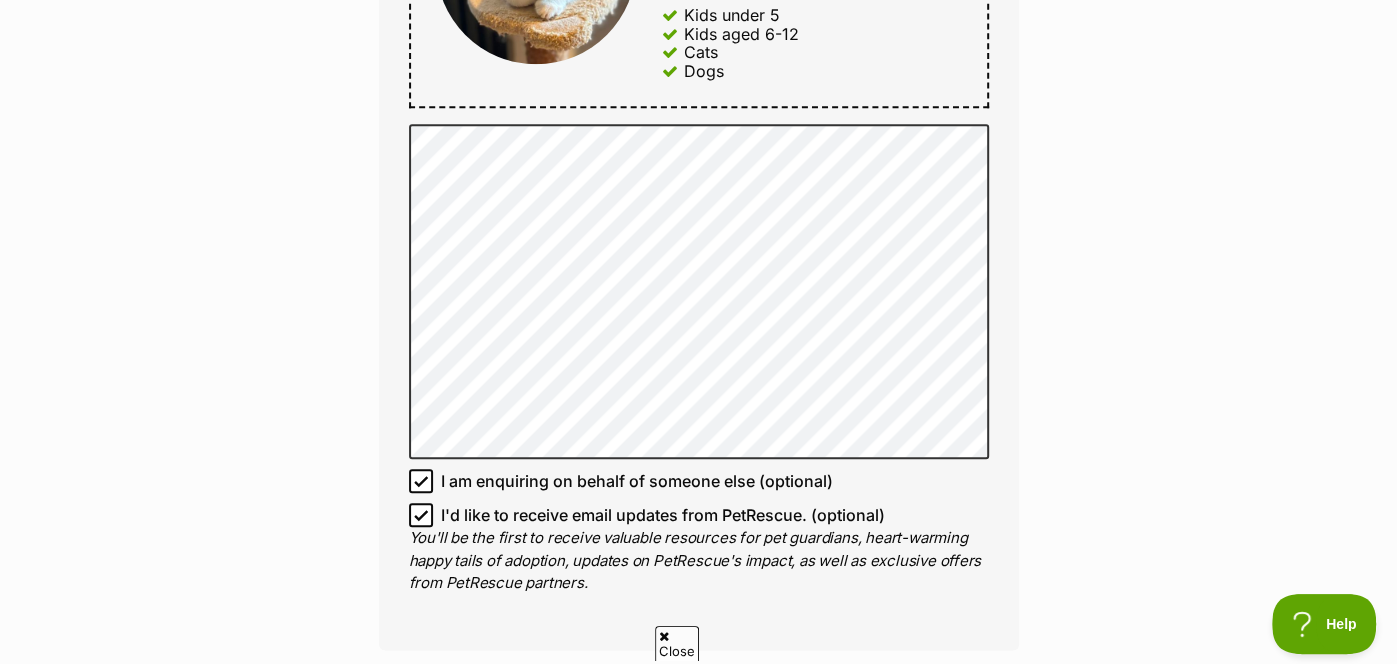 scroll, scrollTop: 1326, scrollLeft: 0, axis: vertical 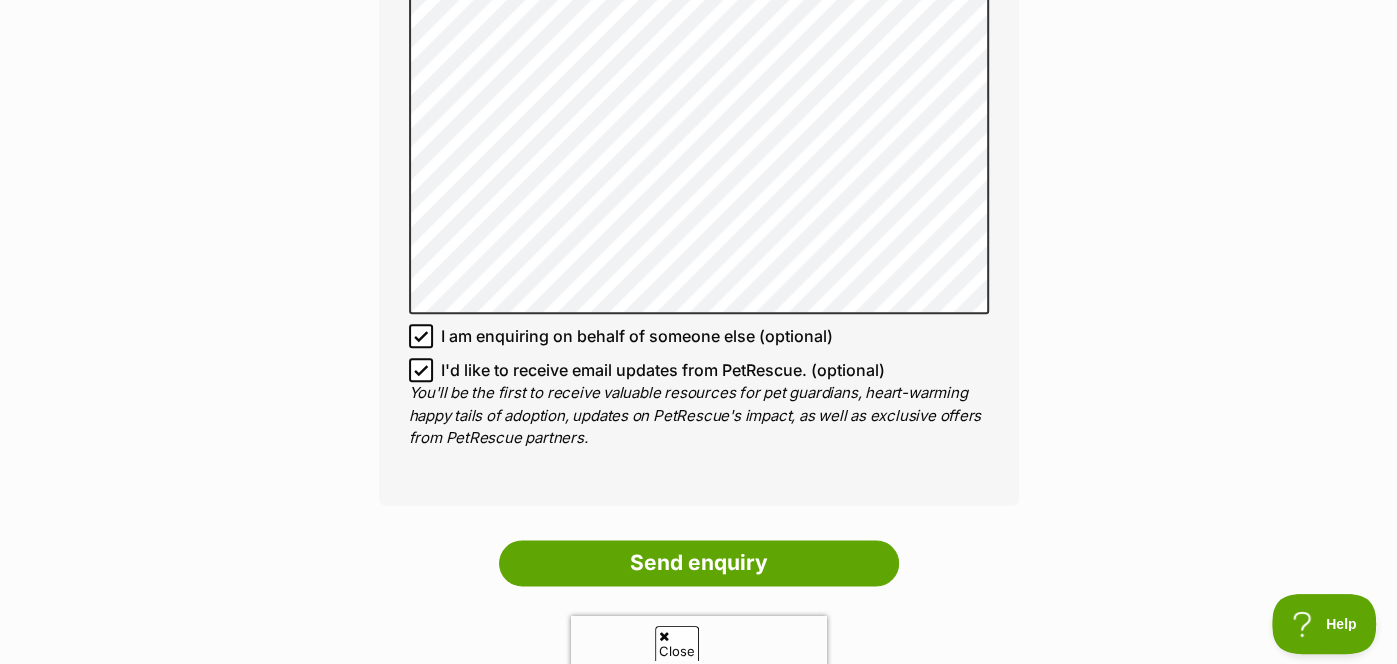 click on "Full name Phoenyx Krugel
Email
We require this to be able to send you communications regarding your pet enquiry.
phoenyxkrugel@gmail.com
Phone number United States +1 United Kingdom +44 Afghanistan (‫افغانستان‬‎) +93 Albania (Shqipëri) +355 Algeria (‫الجزائر‬‎) +213 American Samoa +1684 Andorra +376 Angola +244 Anguilla +1264 Antigua and Barbuda +1268 Argentina +54 Armenia (Հայաստան) +374 Aruba +297 Australia +61 Austria (Österreich) +43 Azerbaijan (Azərbaycan) +994 Bahamas +1242 Bahrain (‫البحرين‬‎) +973 Bangladesh (বাংলাদেশ) +880 Barbados +1246 Belarus (Беларусь) +375 Belgium (België) +32 Belize +501 Benin (Bénin) +229 Bermuda +1441 Bhutan (འབྲུག) +975 Bolivia +591 Bosnia and Herzegovina (Босна и Херцеговина) +387 Botswana +267 Brazil (Brasil) +55 British Indian Ocean Territory +246 British Virgin Islands +1284 Brunei +673 Bulgaria (България) +359 Burkina Faso +226 +257 +855" at bounding box center [699, -176] 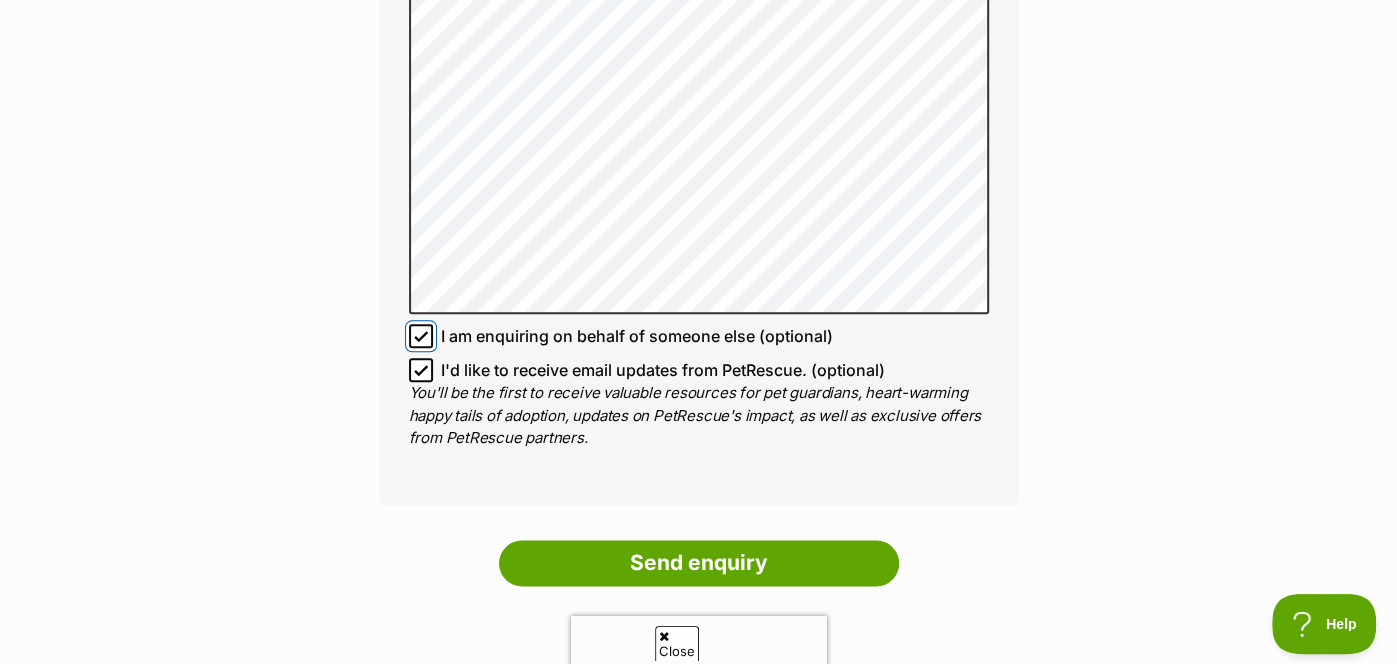 click on "I am enquiring on behalf of someone else (optional)" at bounding box center [421, 336] 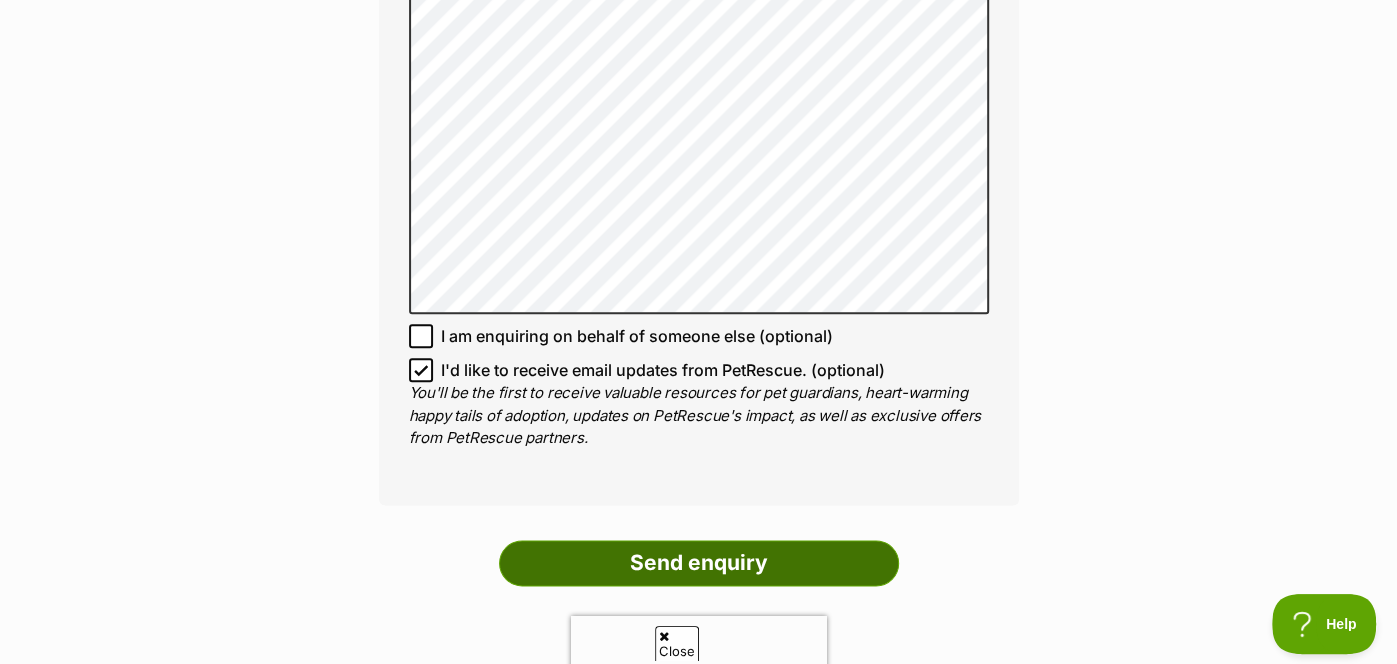 click on "Send enquiry" at bounding box center [699, 563] 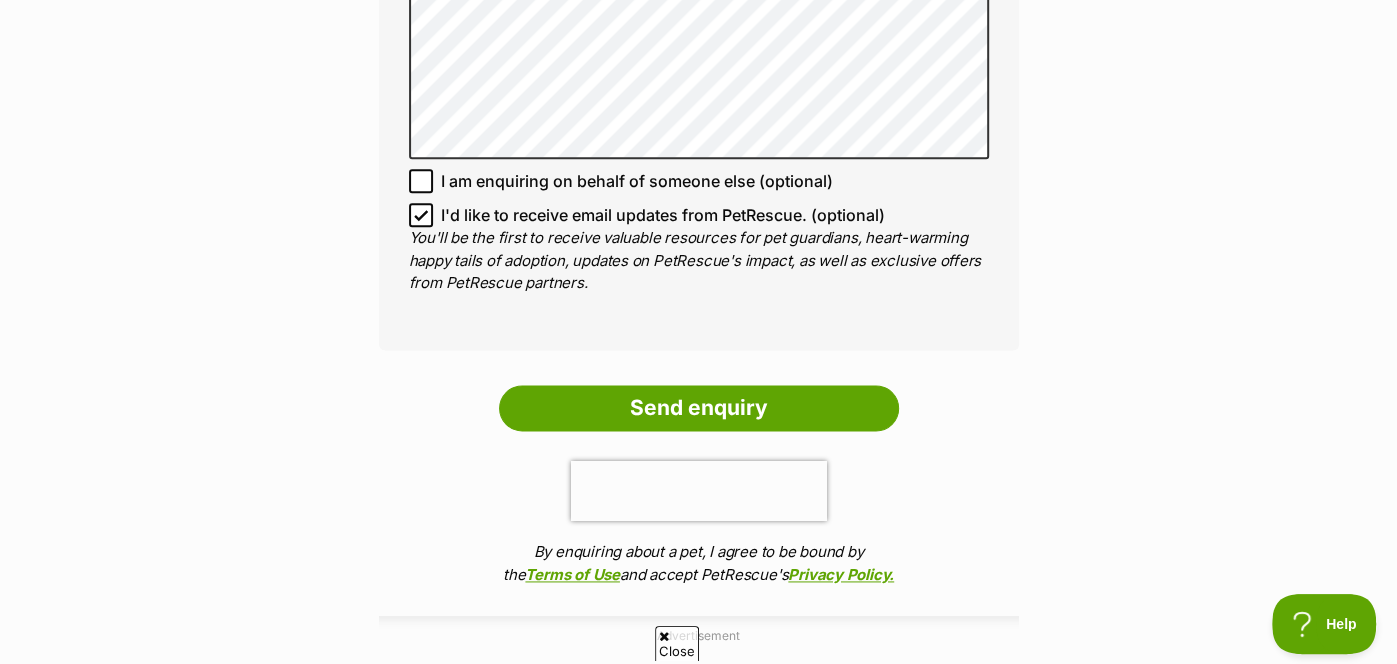 scroll, scrollTop: 1643, scrollLeft: 0, axis: vertical 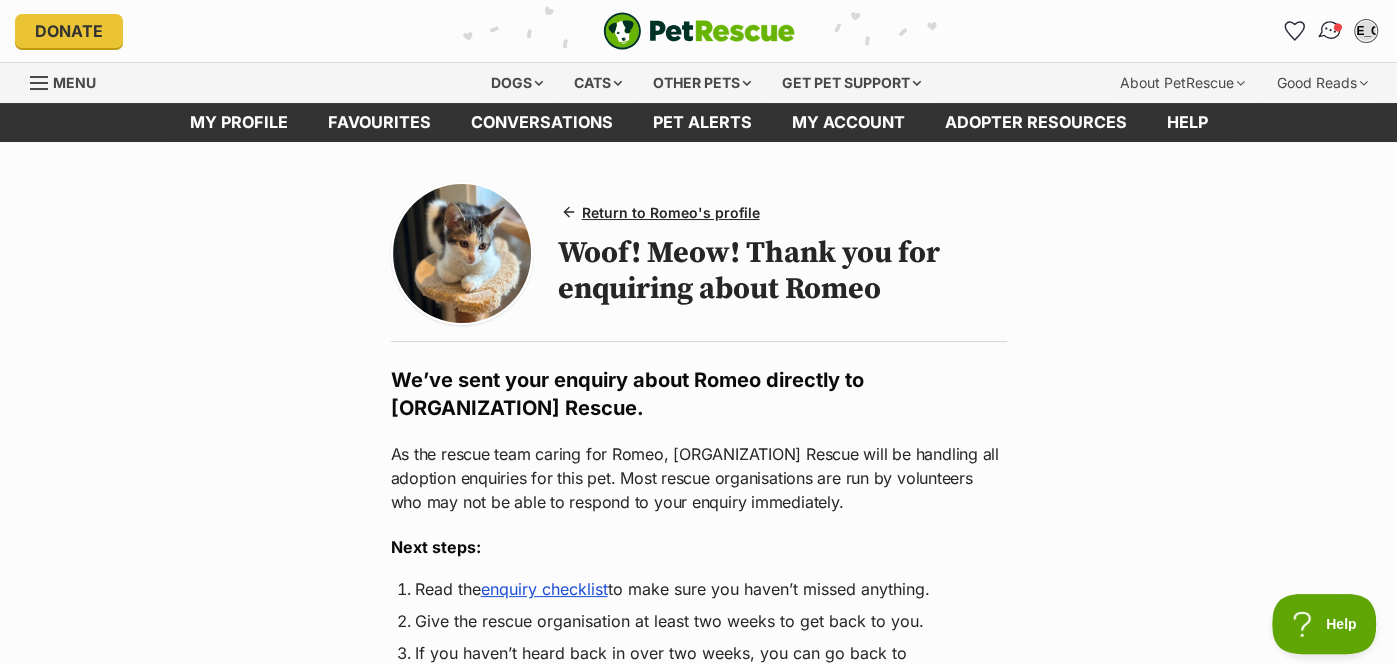 click at bounding box center (1330, 31) 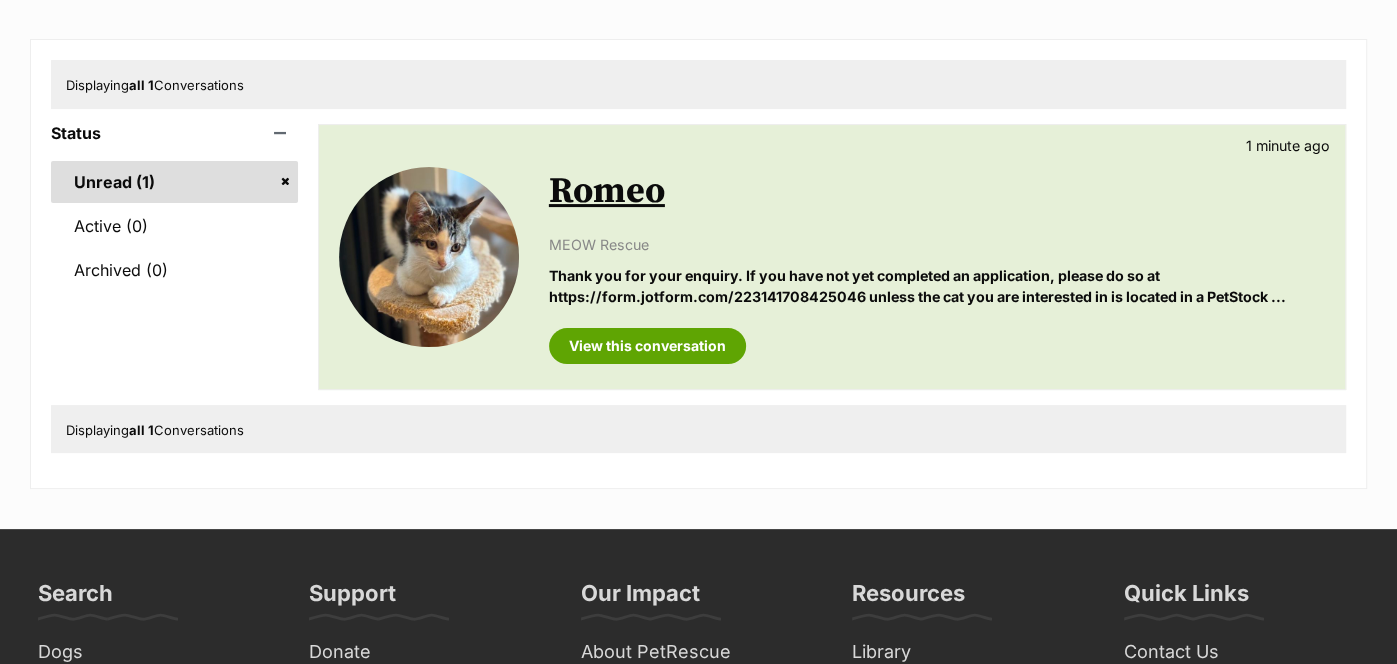 scroll, scrollTop: 0, scrollLeft: 0, axis: both 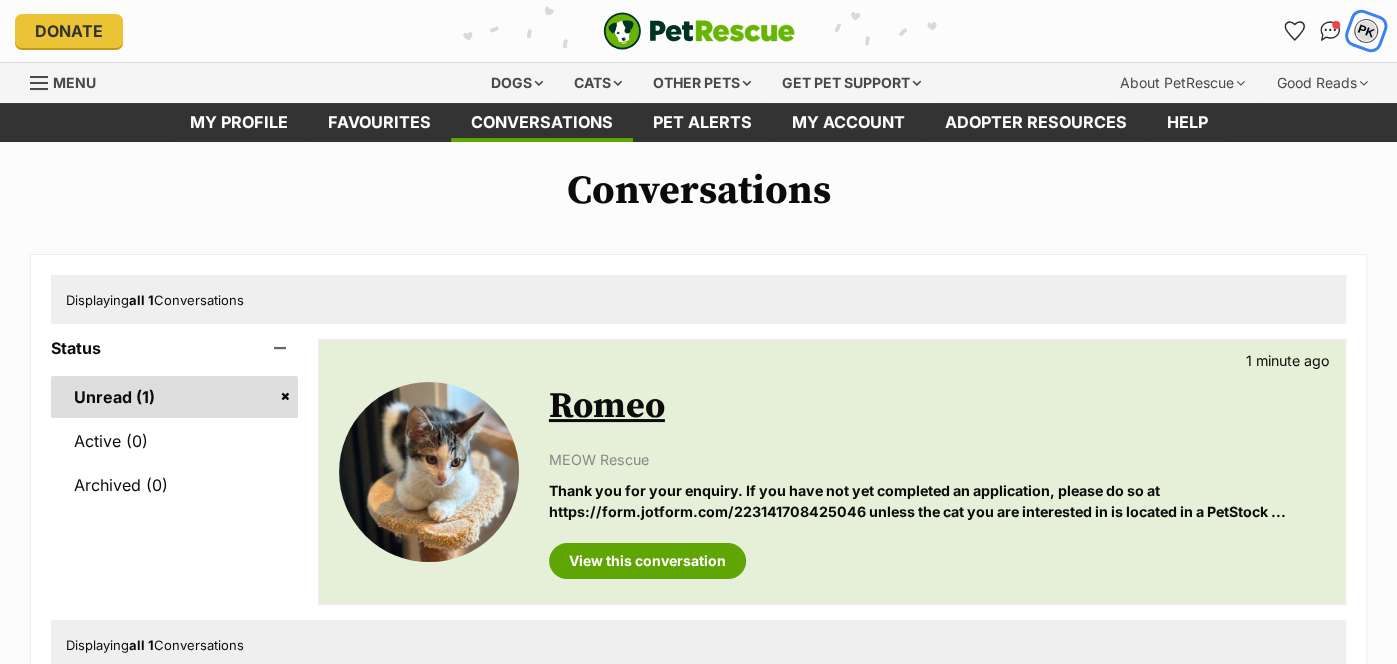 click on "PK" at bounding box center (1366, 30) 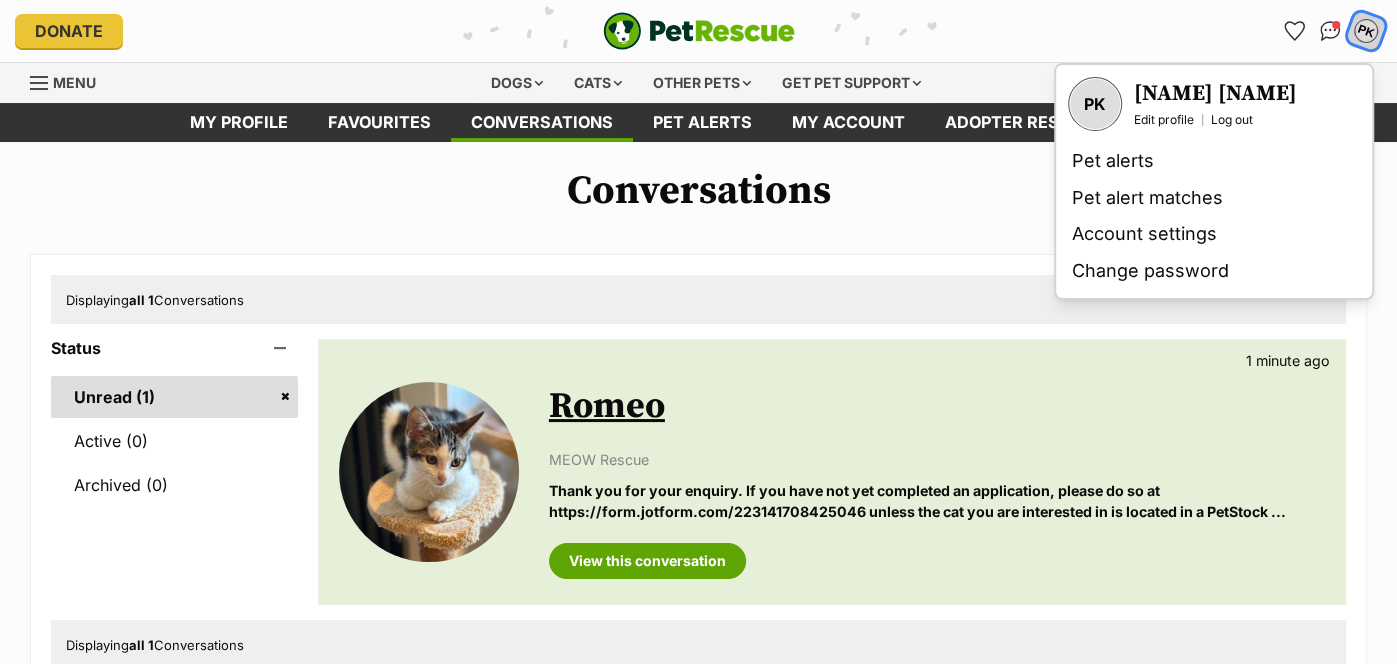 scroll, scrollTop: 0, scrollLeft: 0, axis: both 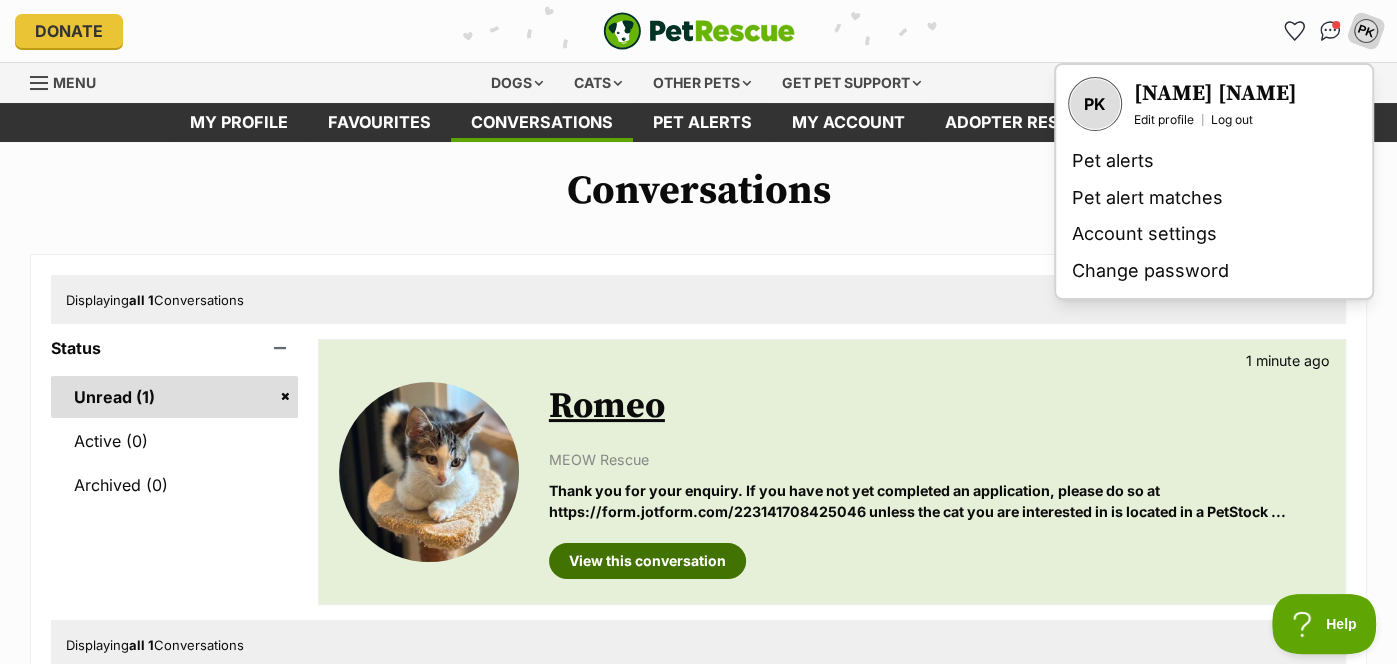 click on "View this conversation" at bounding box center [647, 561] 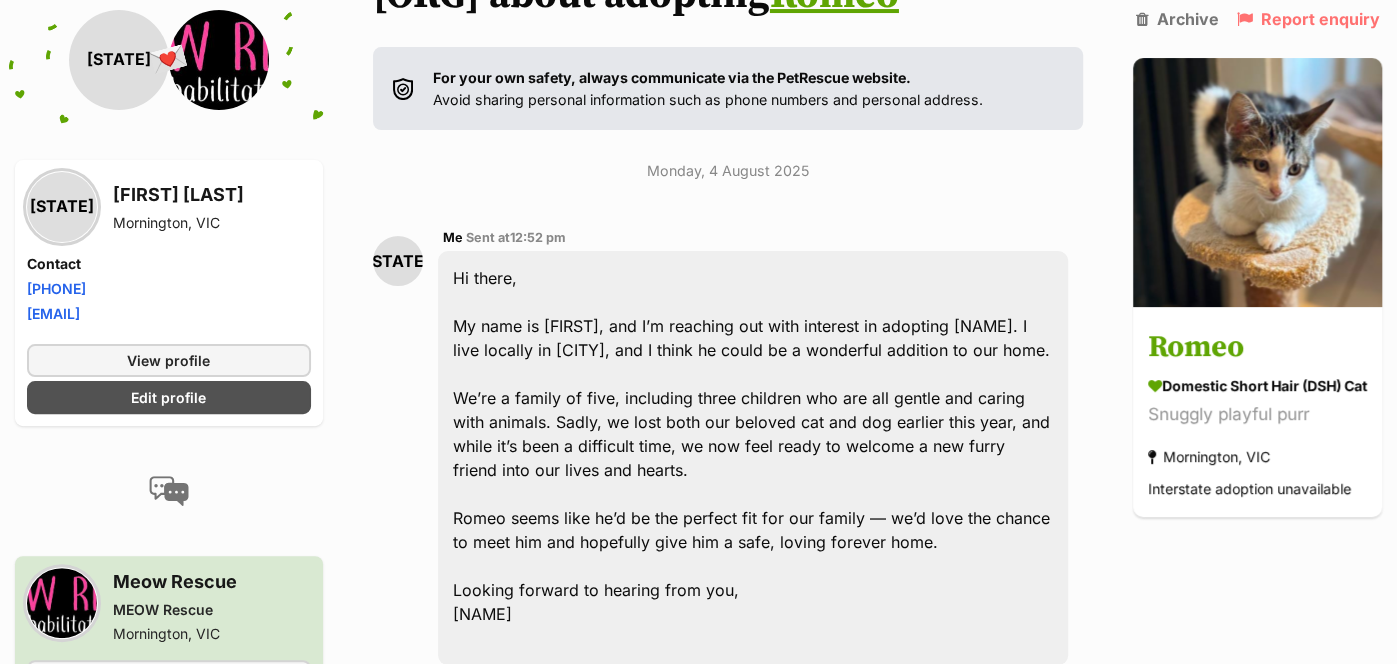 scroll, scrollTop: 270, scrollLeft: 0, axis: vertical 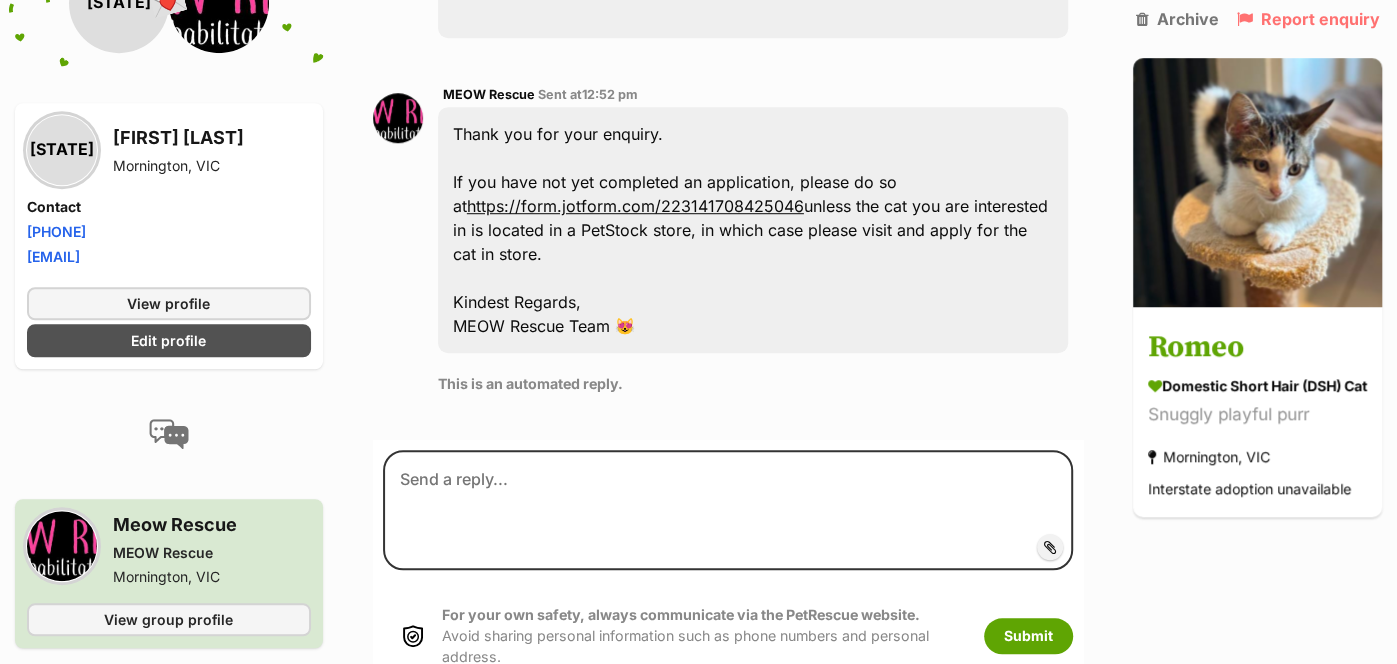 click on "https://form.jotform.com/223141708425046" at bounding box center (635, 206) 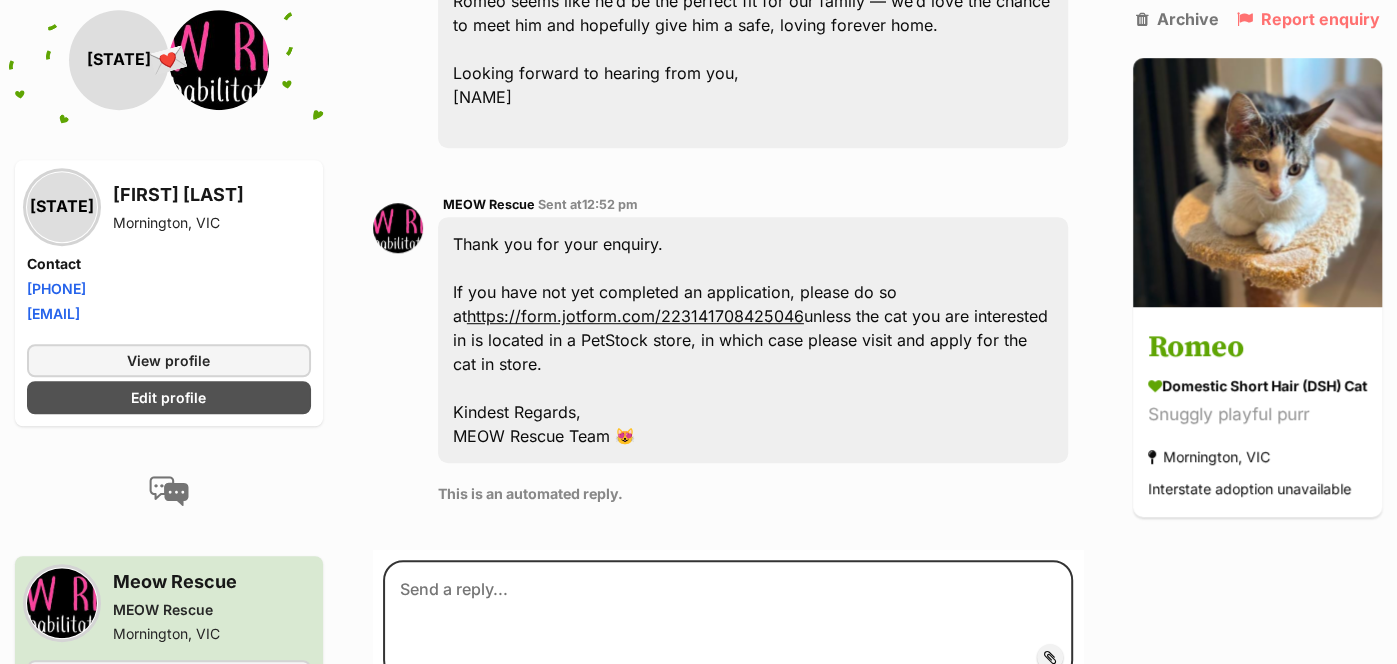 scroll, scrollTop: 769, scrollLeft: 0, axis: vertical 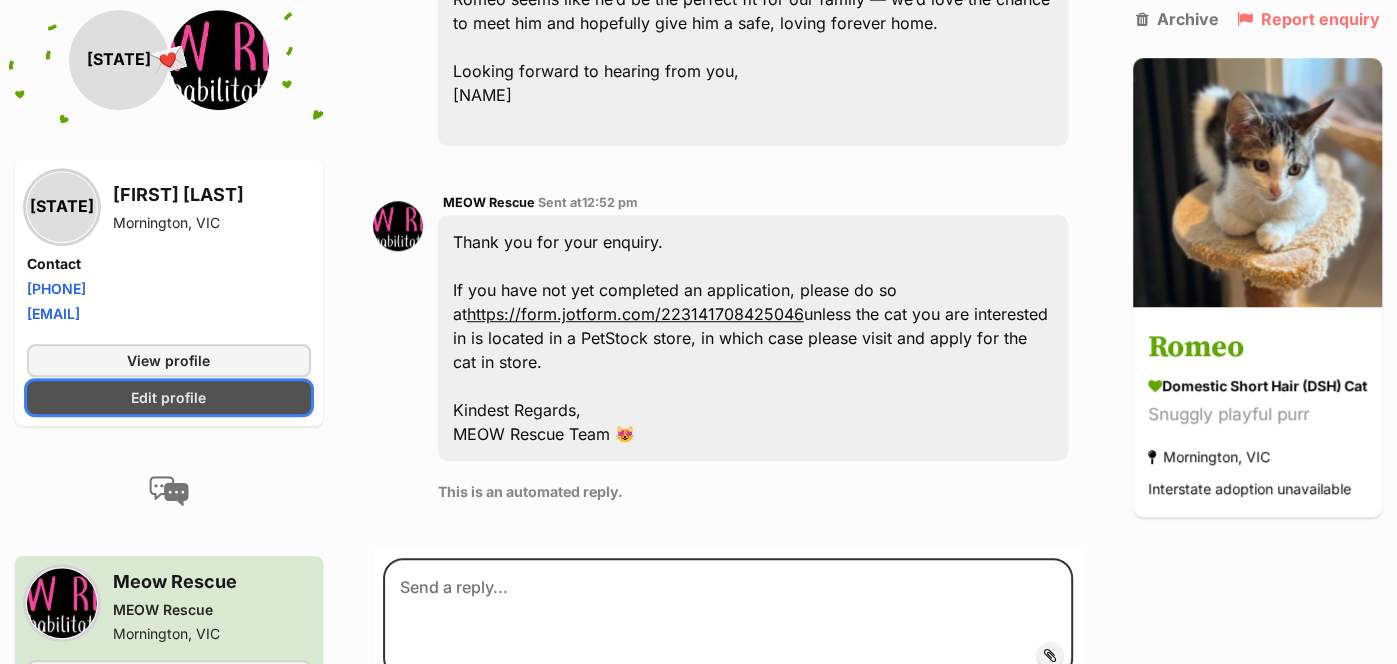 click on "Edit profile" at bounding box center [169, 397] 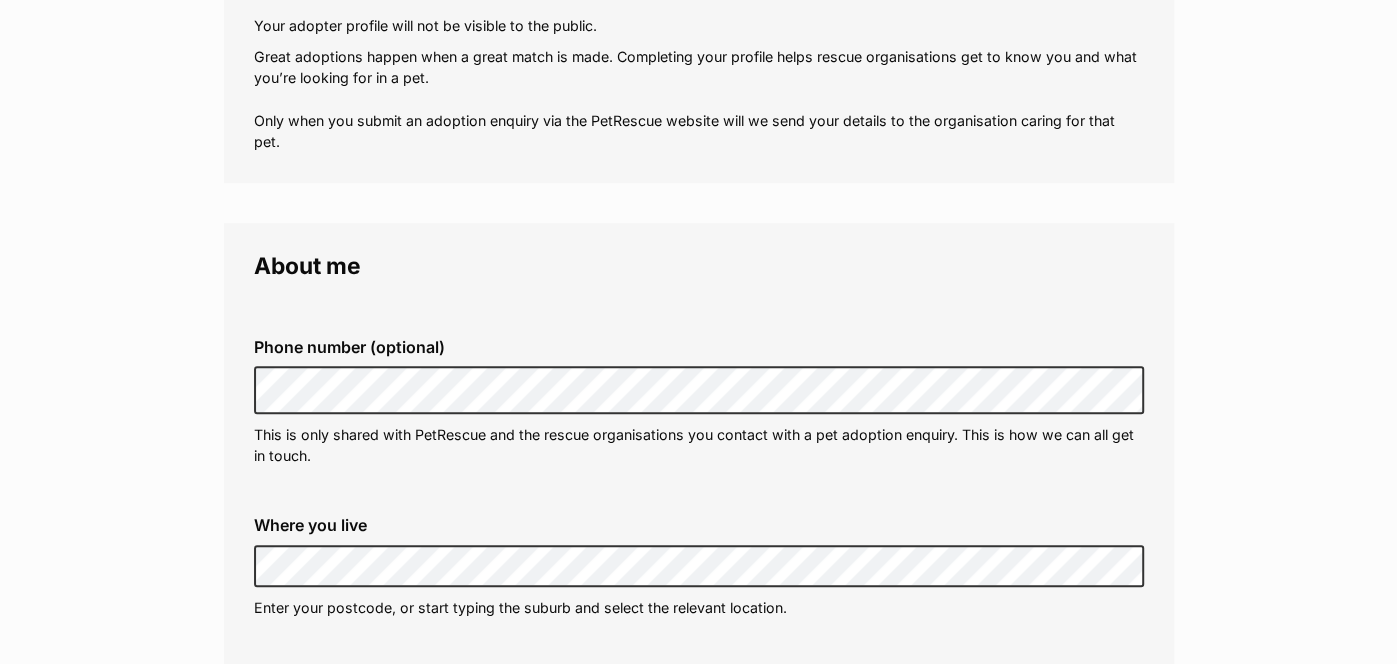 scroll, scrollTop: 0, scrollLeft: 0, axis: both 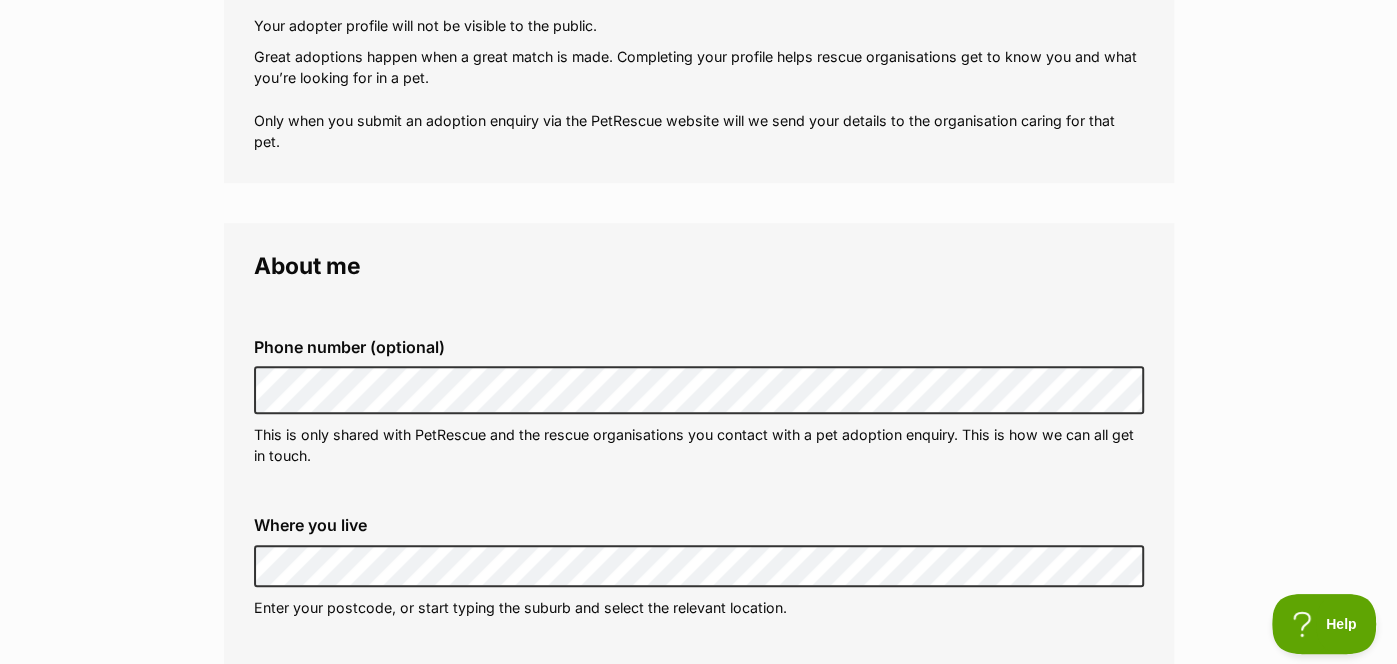 click on "Where you live" at bounding box center [699, 525] 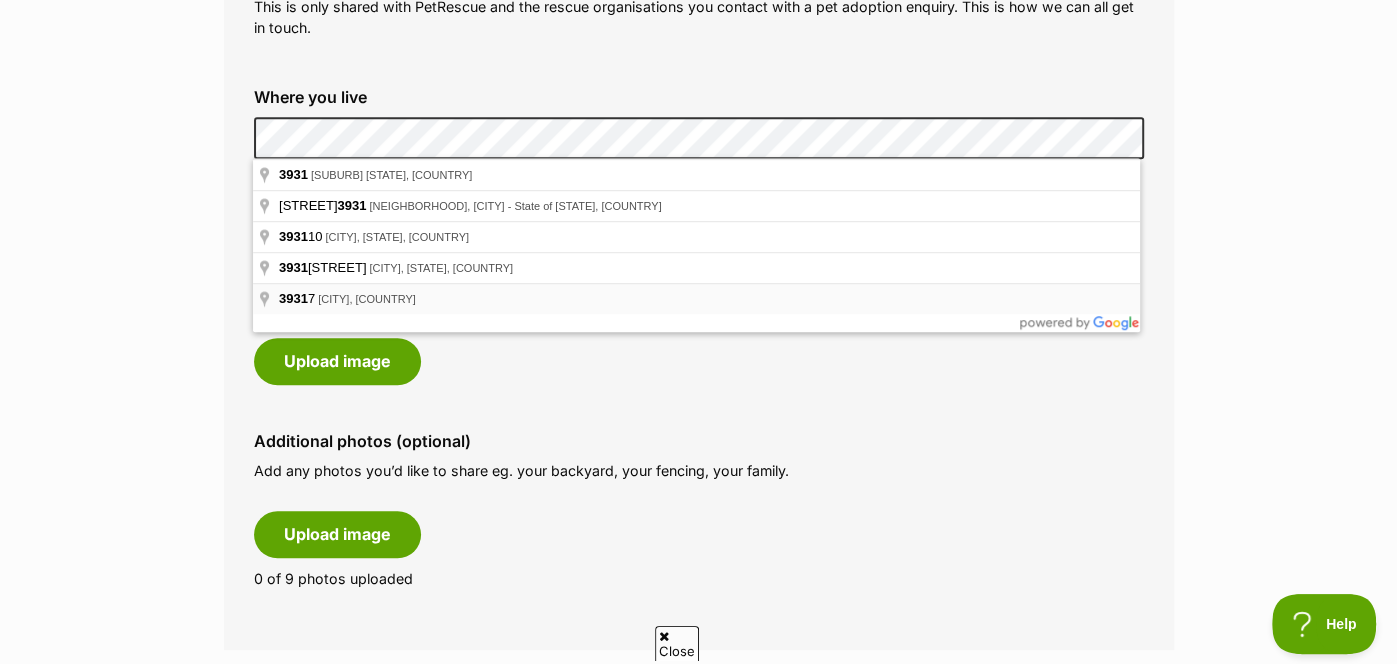 scroll, scrollTop: 783, scrollLeft: 0, axis: vertical 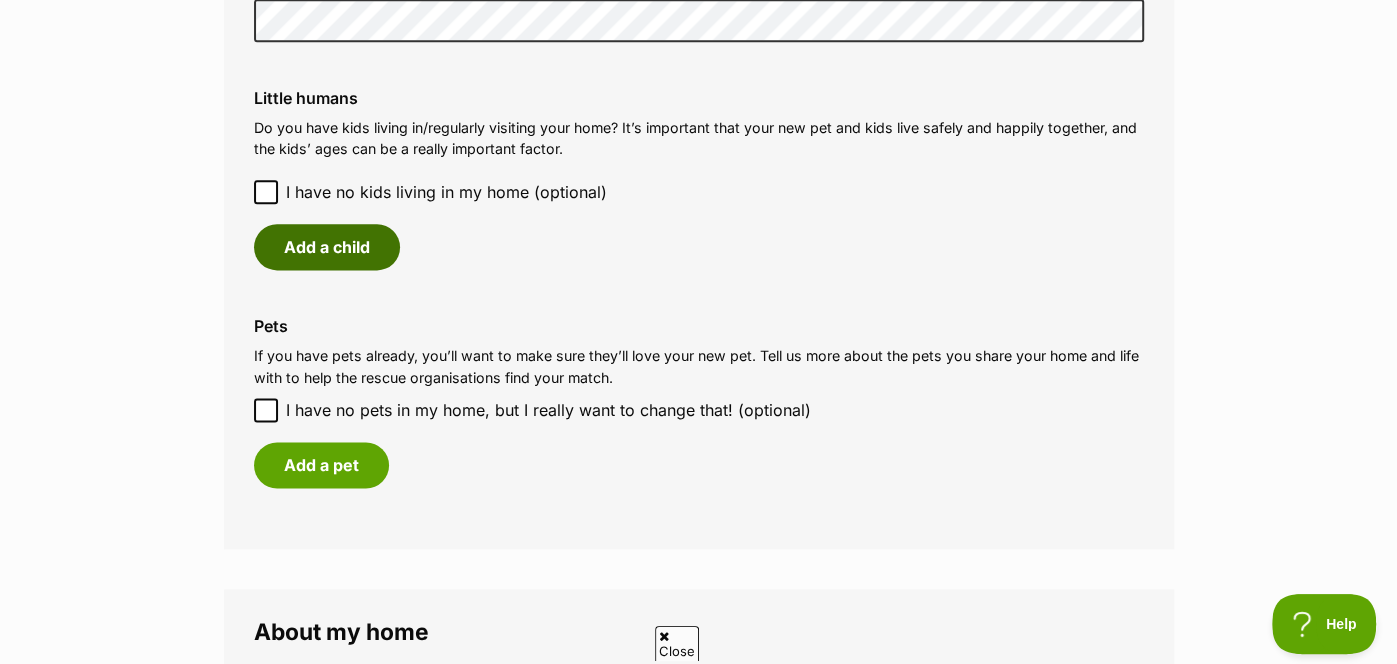 click on "Add a child" at bounding box center (327, 247) 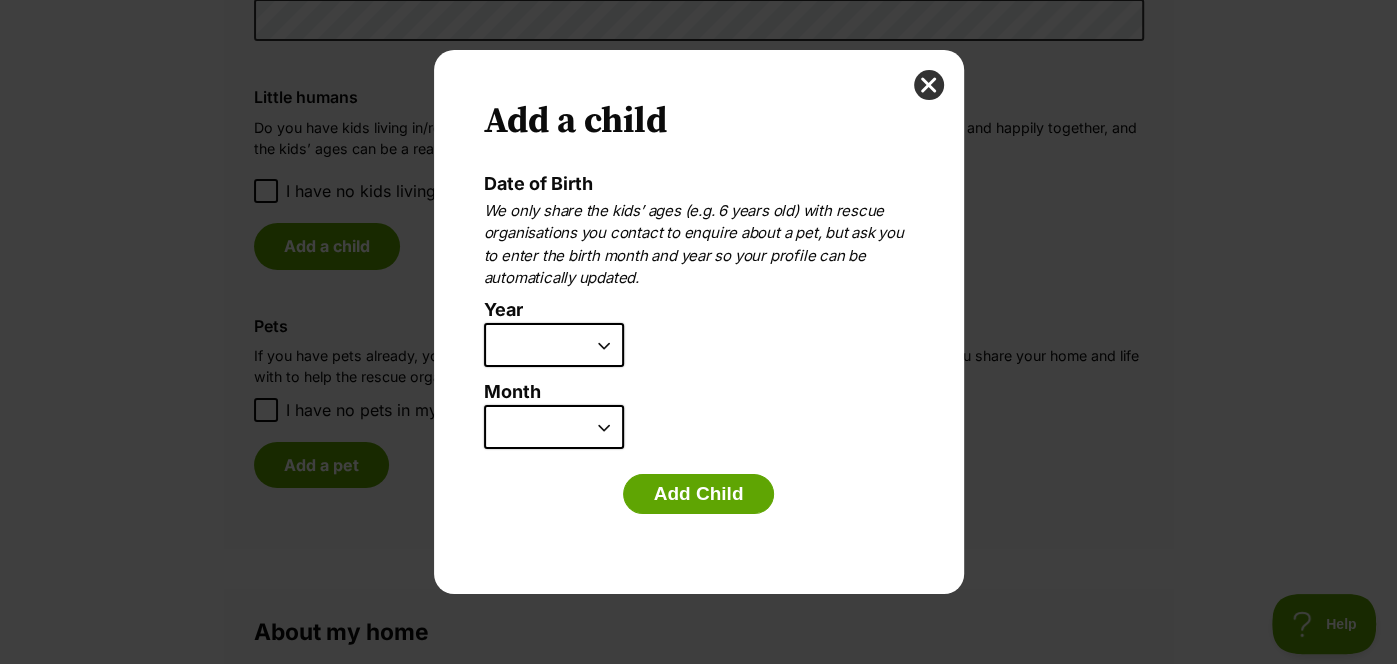 click on "2025
2024
2023
2022
2021
2020
2019
2018
2017
2016
2015
2014
2013
2012
2011
2010
2009
2008
2007" at bounding box center [554, 345] 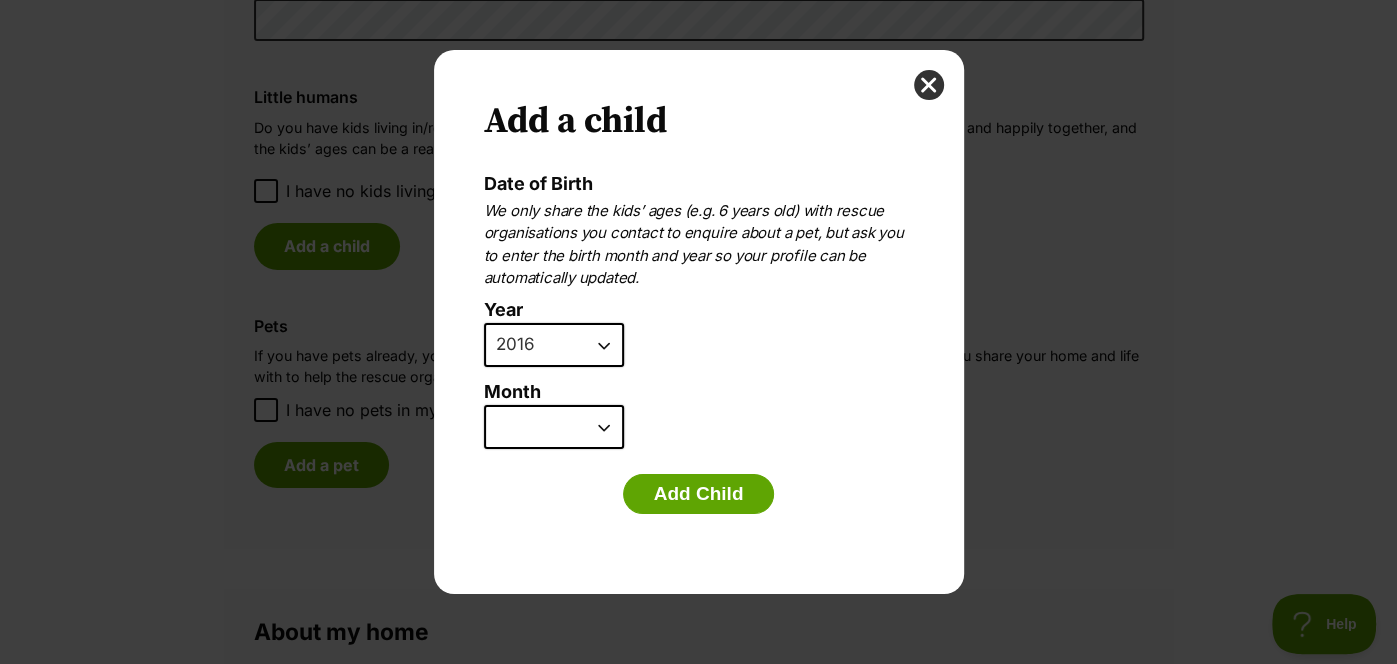click on "2025
2024
2023
2022
2021
2020
2019
2018
2017
2016
2015
2014
2013
2012
2011
2010
2009
2008
2007" at bounding box center (554, 345) 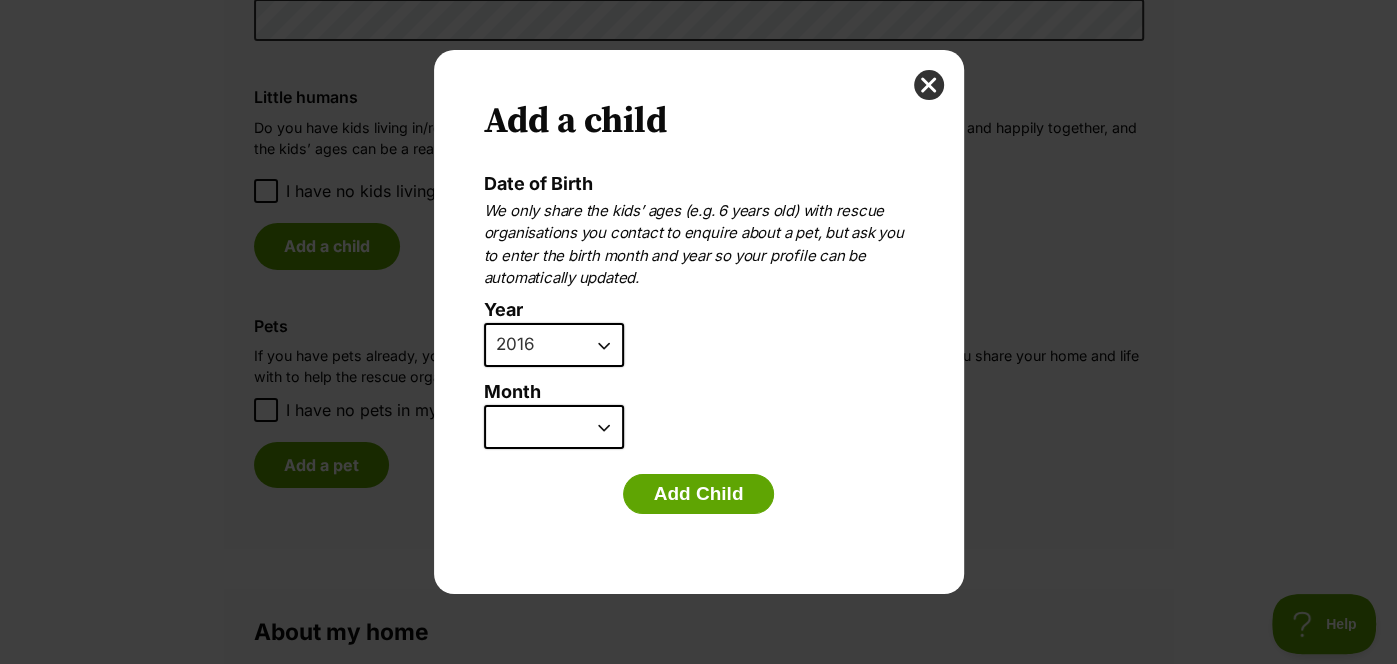 click on "January
February
March
April
May
June
July
August
September
October
November
December" at bounding box center (554, 427) 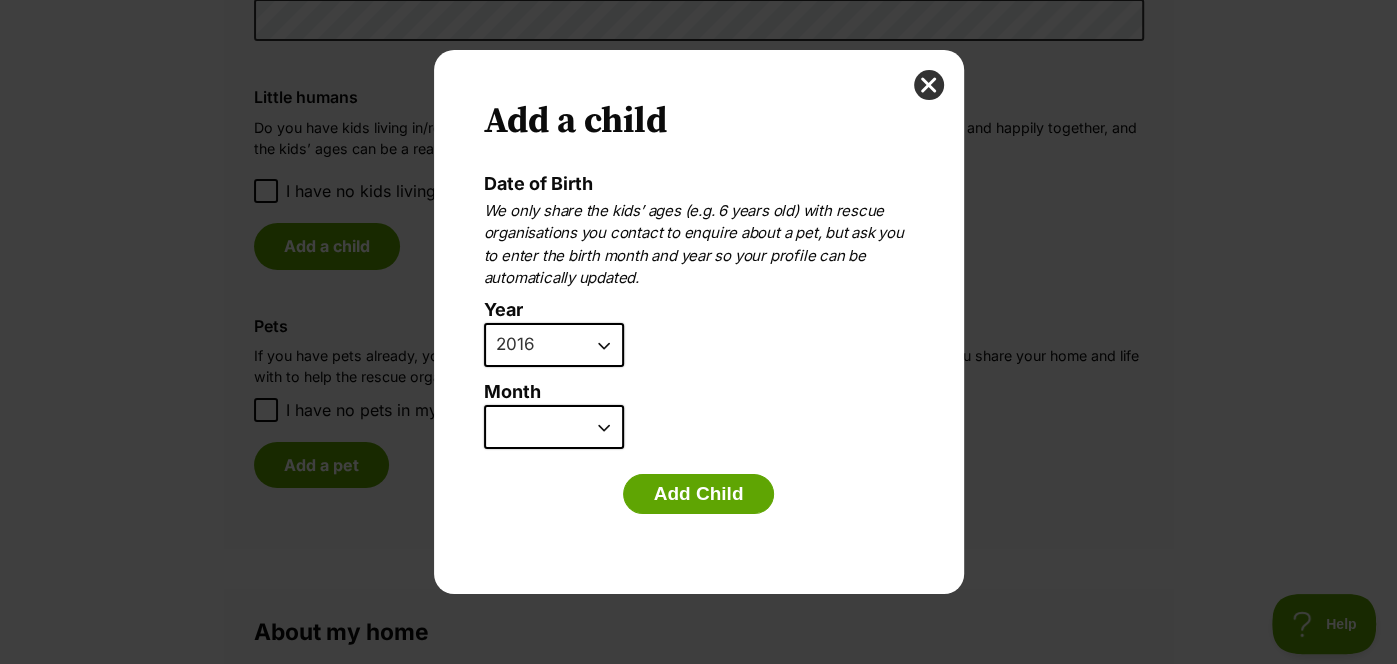 select on "12" 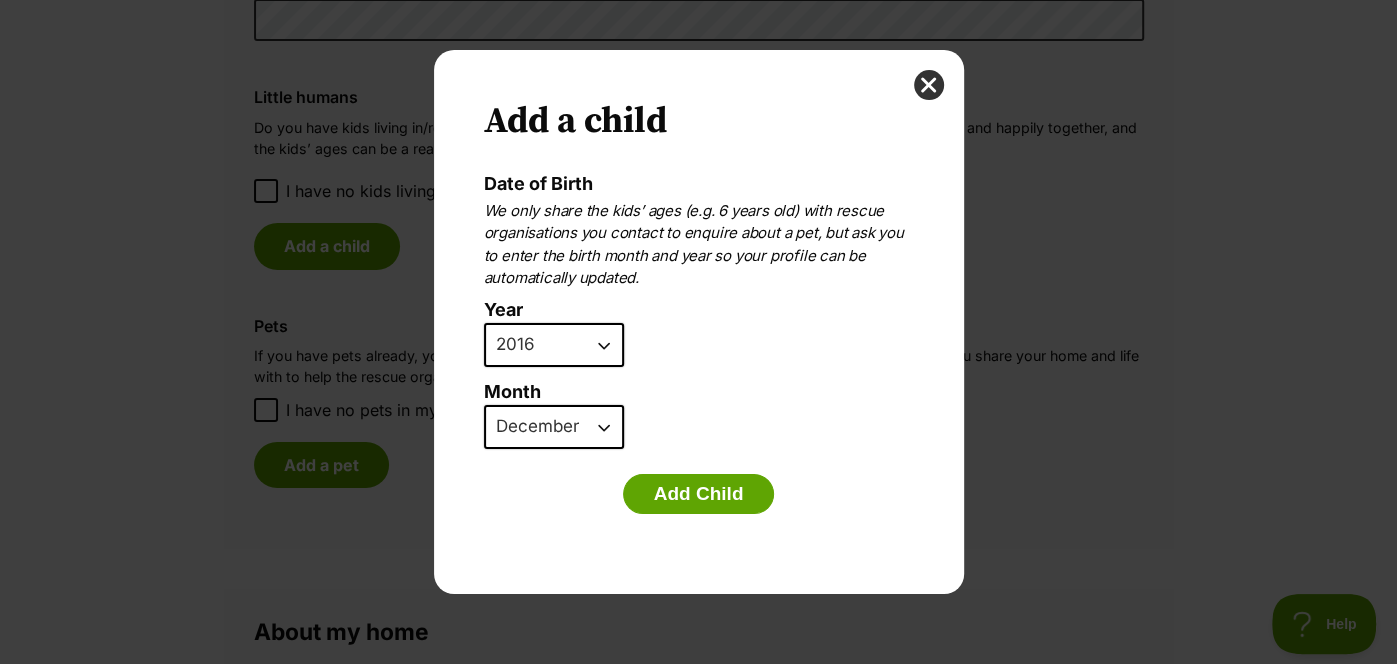 click on "January
February
March
April
May
June
July
August
September
October
November
December" at bounding box center [554, 427] 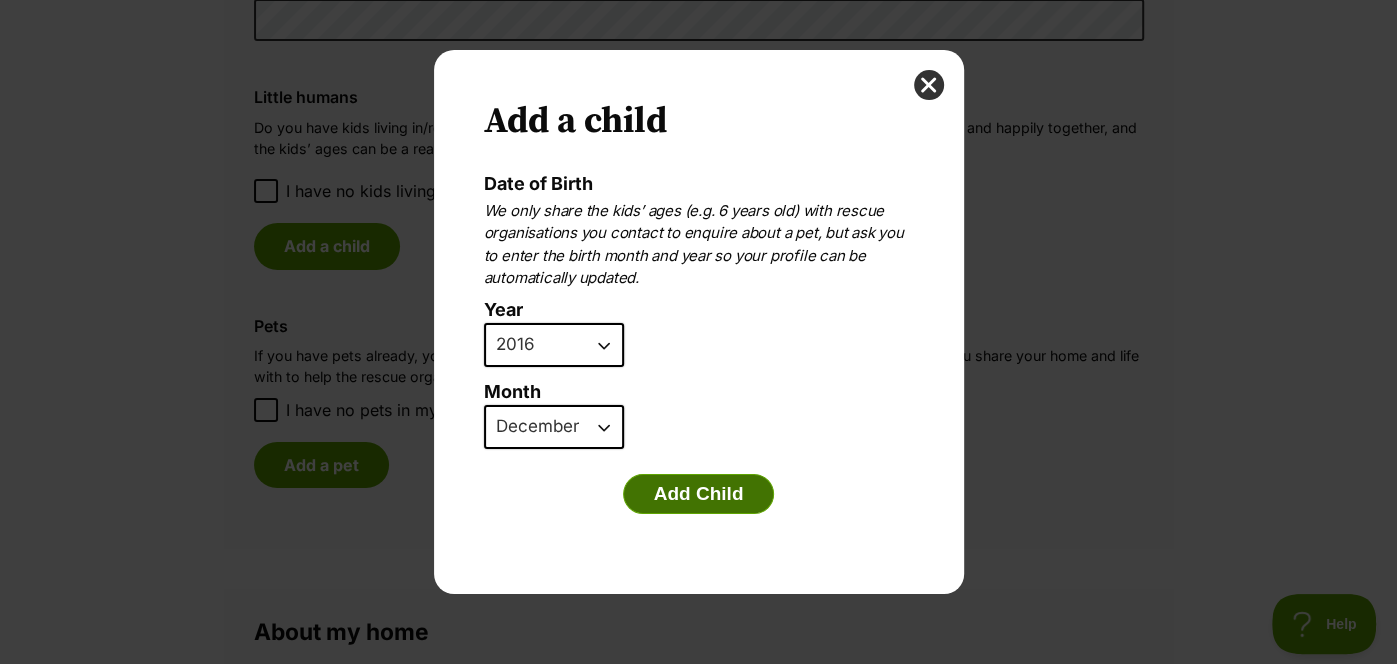 click on "Add Child" at bounding box center [699, 494] 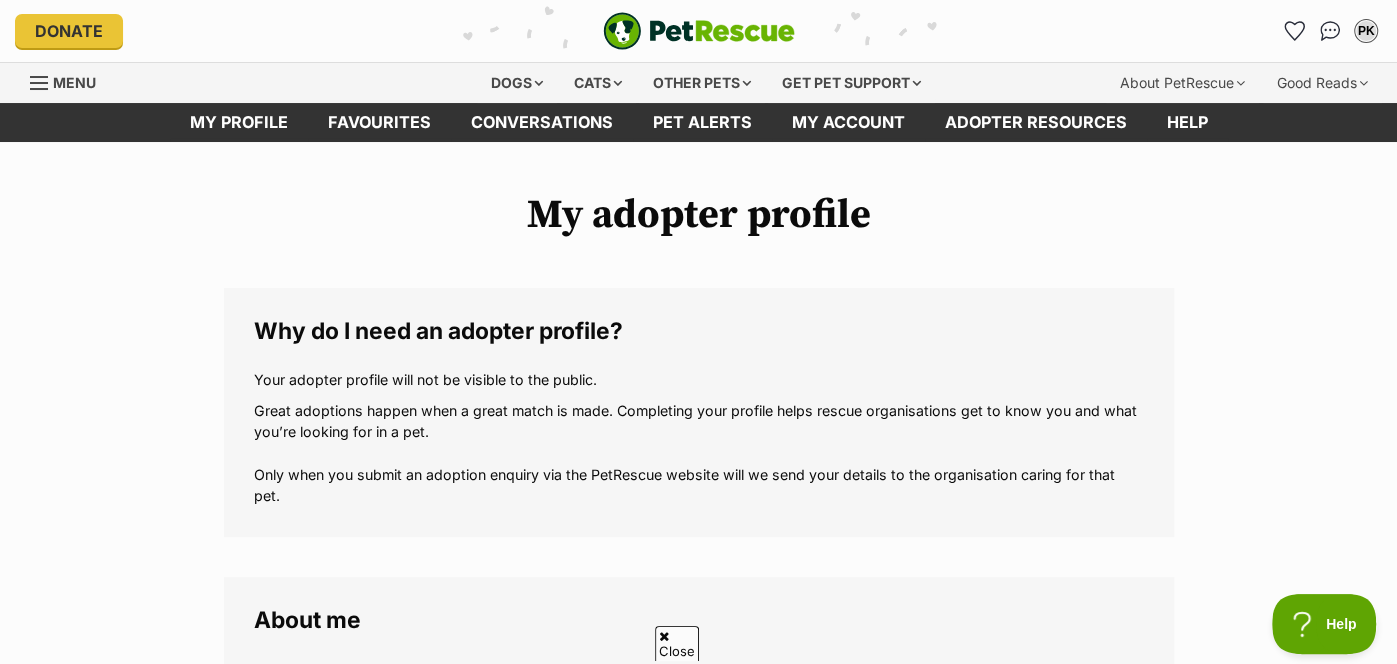 scroll, scrollTop: 1651, scrollLeft: 0, axis: vertical 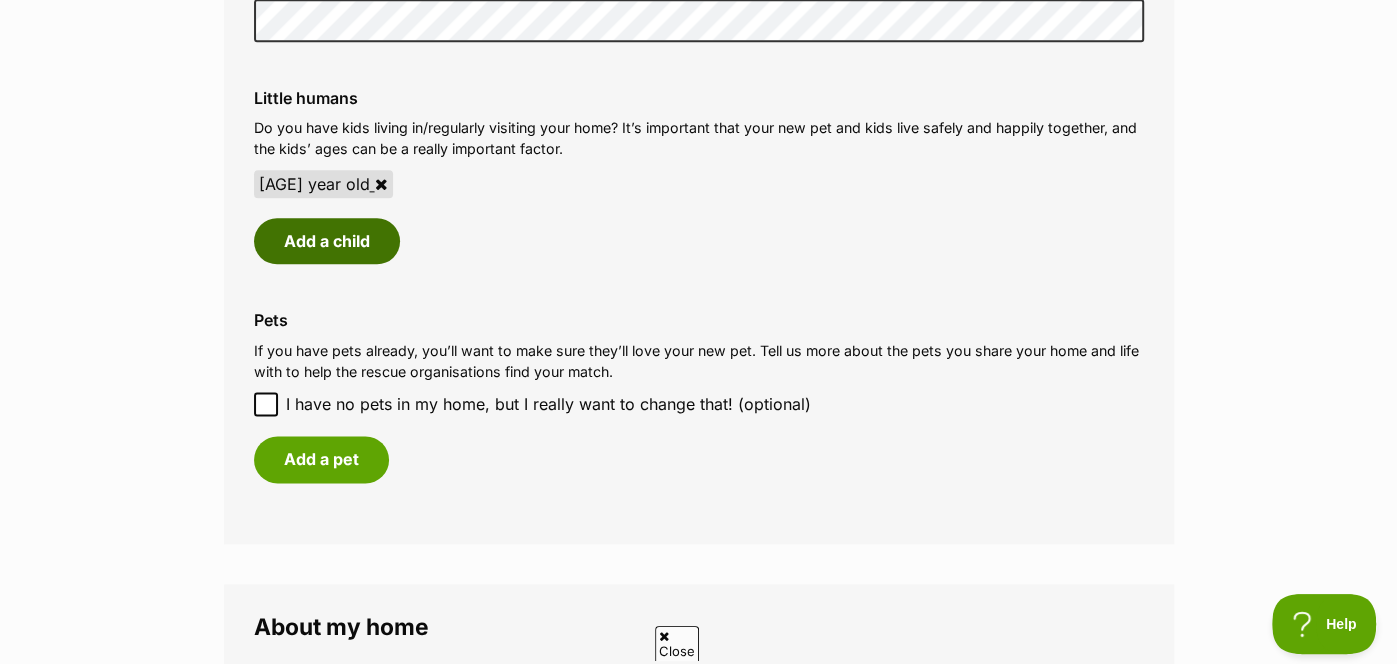 click on "Add a child" at bounding box center (327, 241) 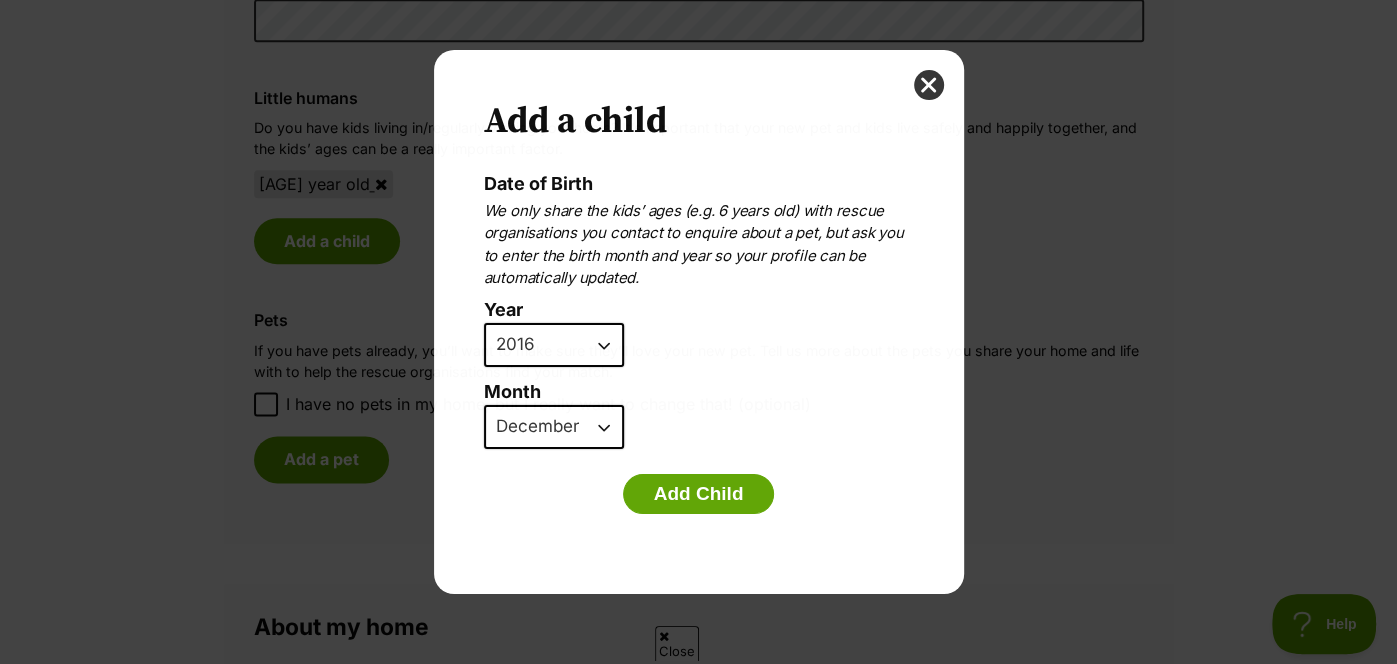 scroll, scrollTop: 0, scrollLeft: 0, axis: both 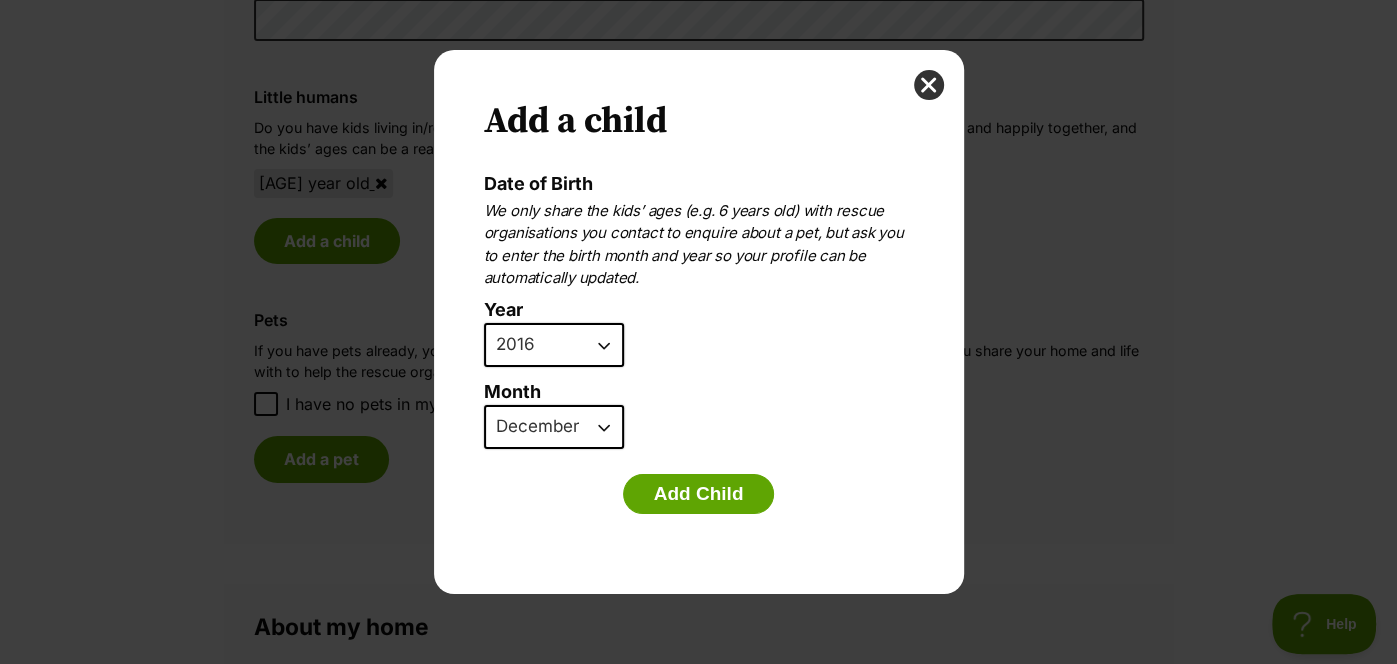 click on "2025
2024
2023
2022
2021
2020
2019
2018
2017
2016
2015
2014
2013
2012
2011
2010
2009
2008
2007" at bounding box center (554, 345) 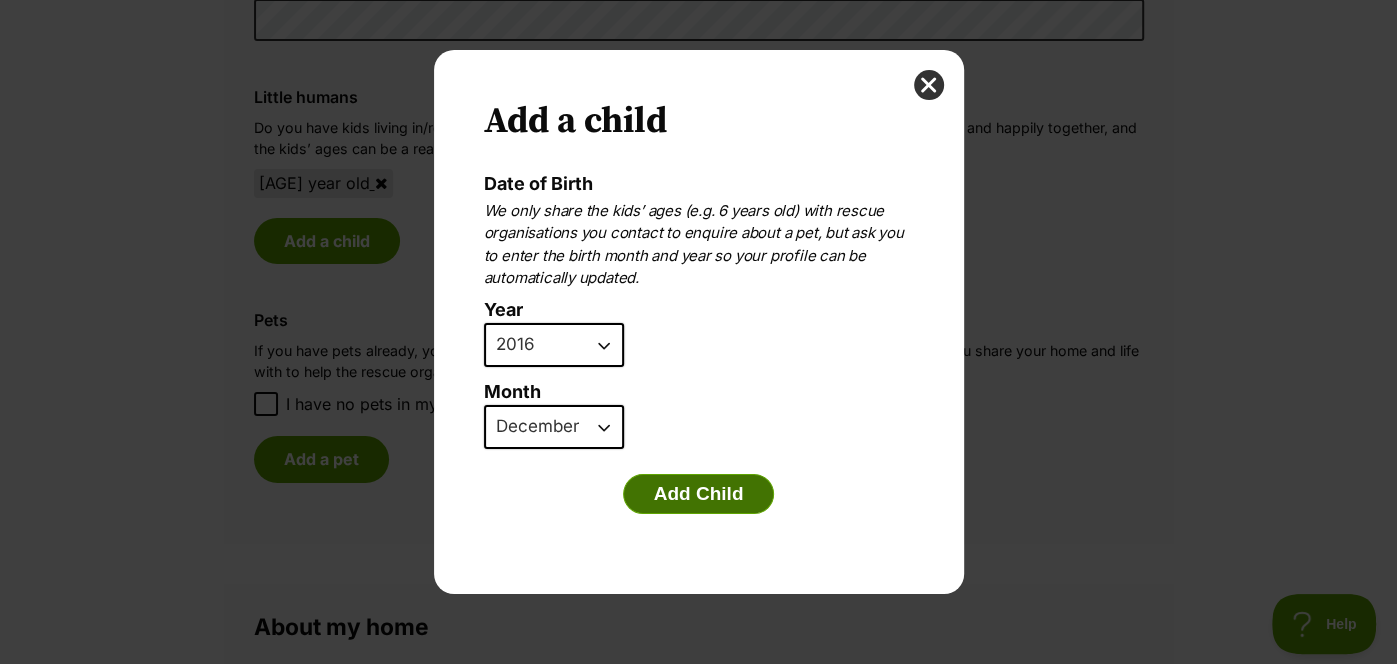 click on "Add Child" at bounding box center [699, 494] 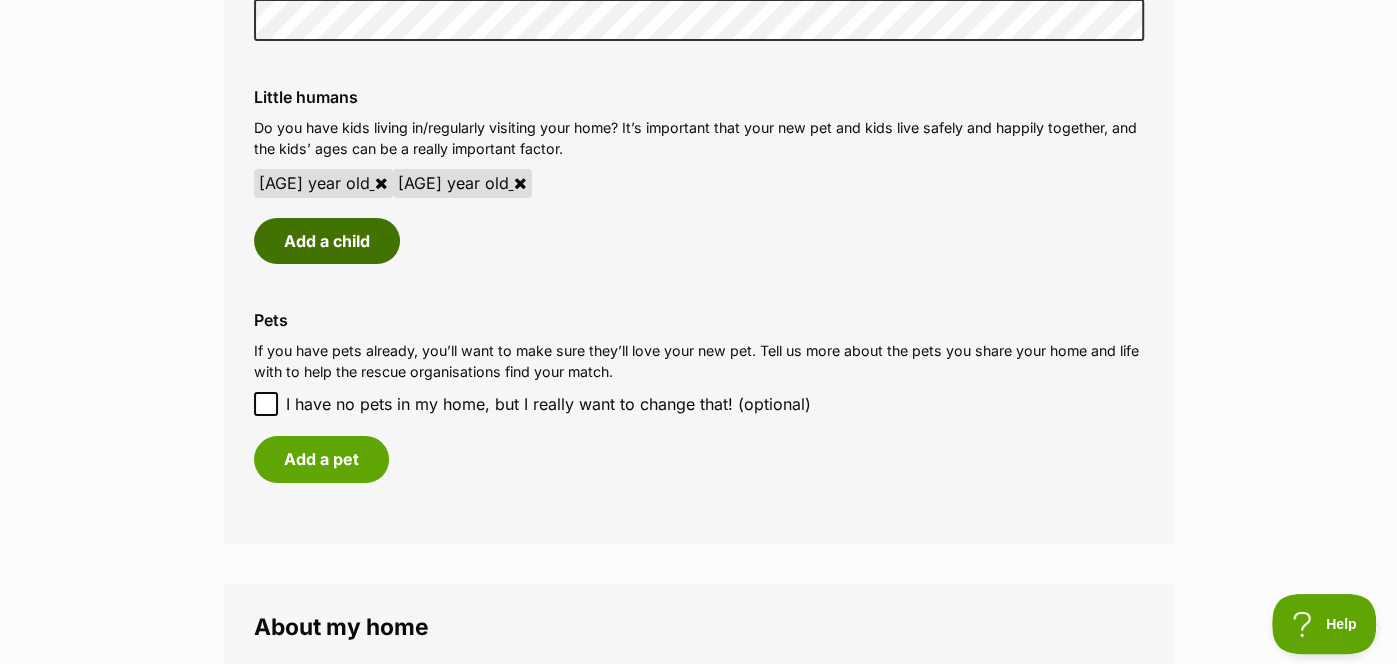 scroll, scrollTop: 1651, scrollLeft: 0, axis: vertical 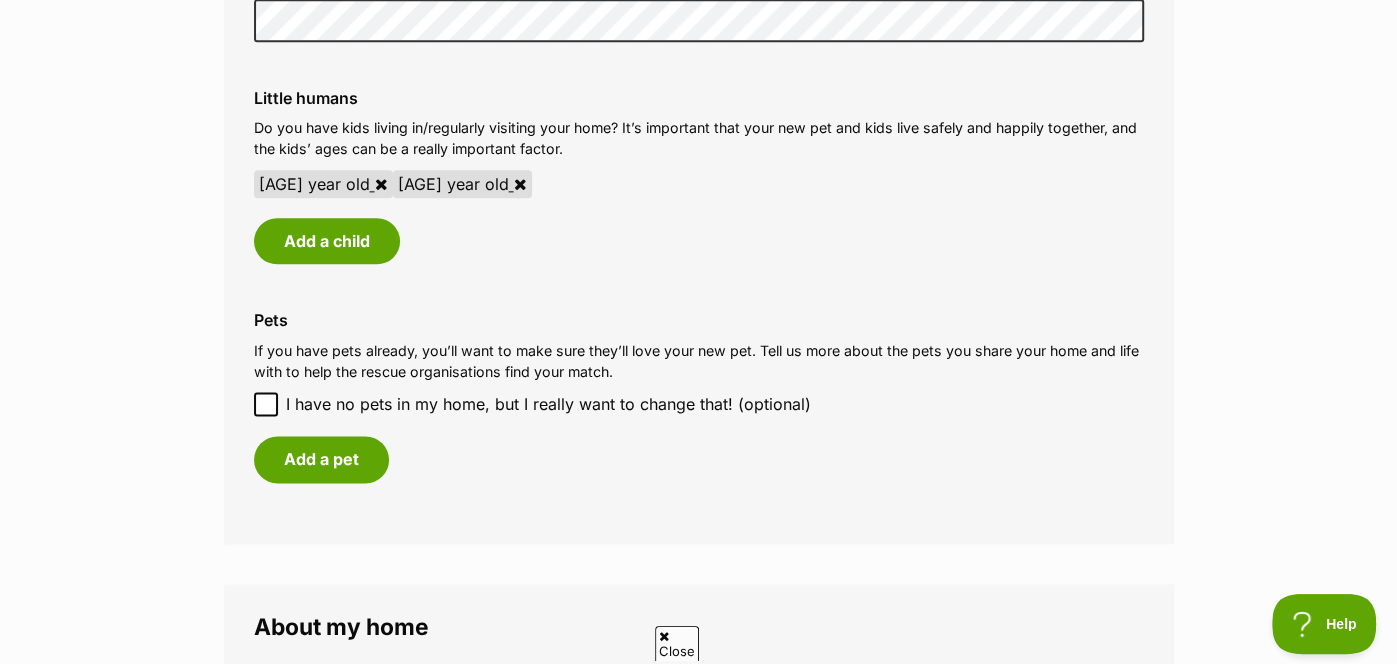 click at bounding box center [520, 184] 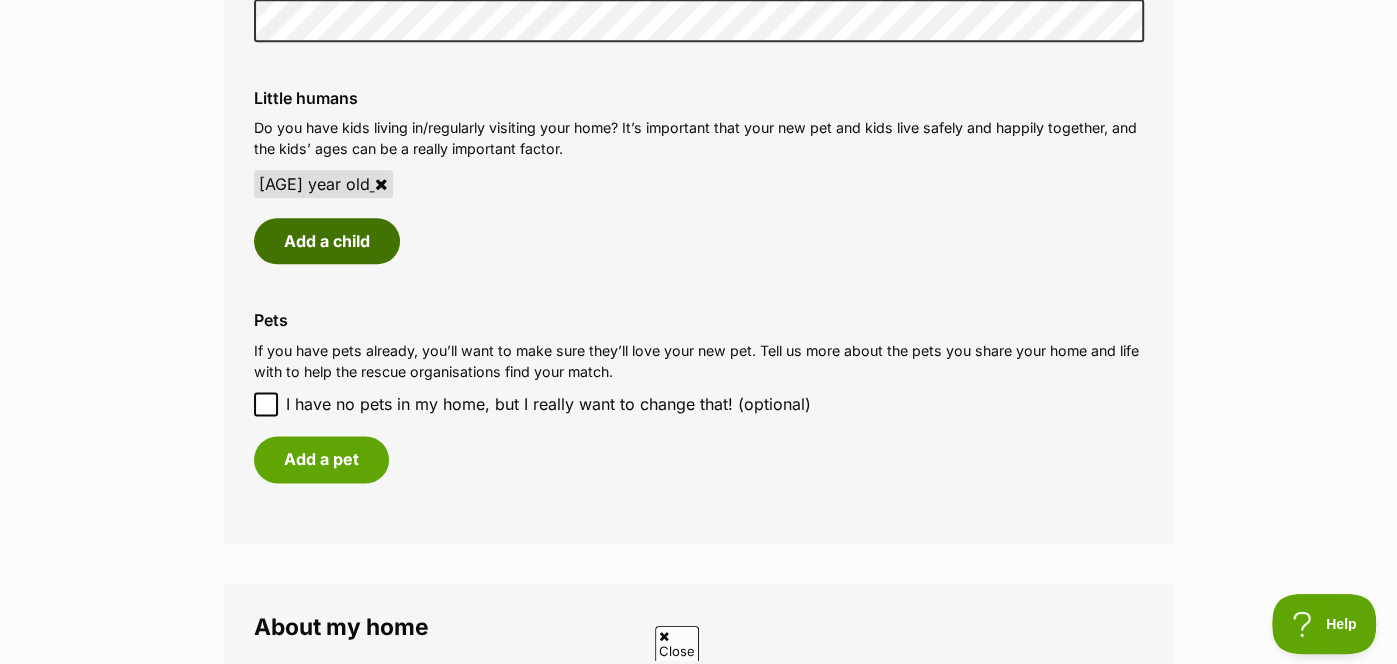 click on "Add a child" at bounding box center (327, 241) 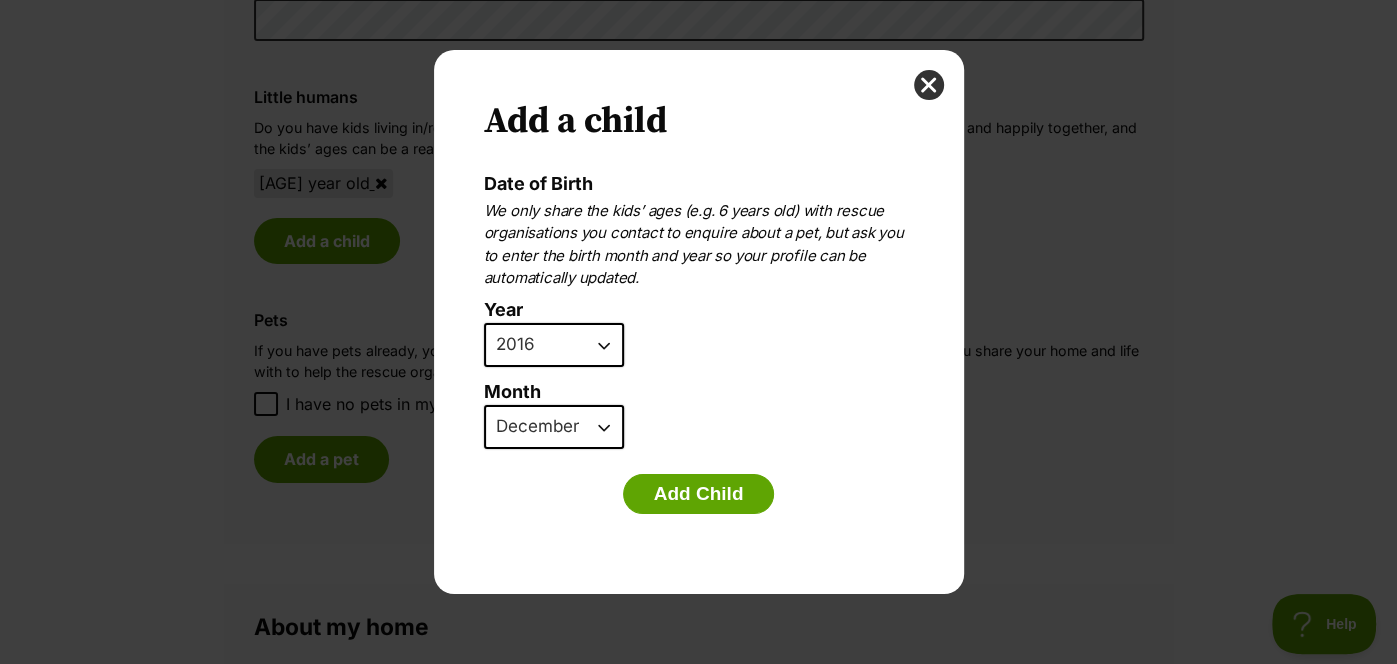 scroll, scrollTop: 0, scrollLeft: 0, axis: both 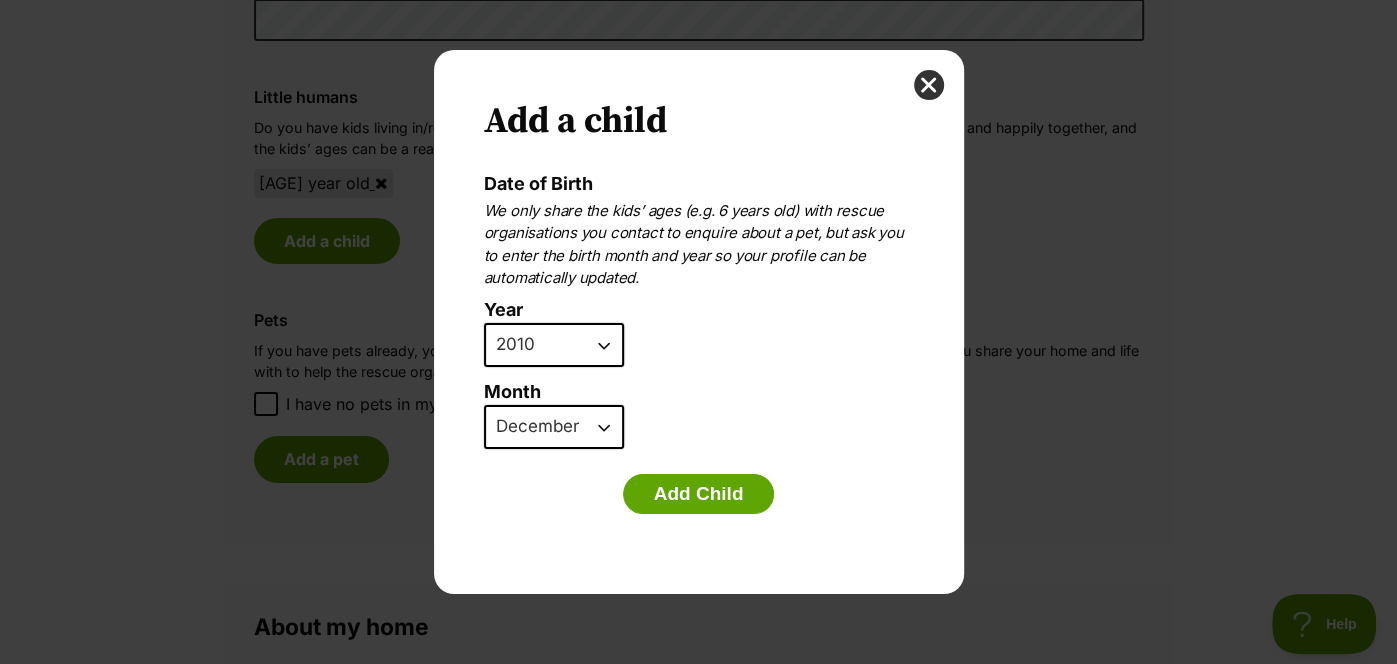 click on "2025
2024
2023
2022
2021
2020
2019
2018
2017
2016
2015
2014
2013
2012
2011
2010
2009
2008
2007" at bounding box center (554, 345) 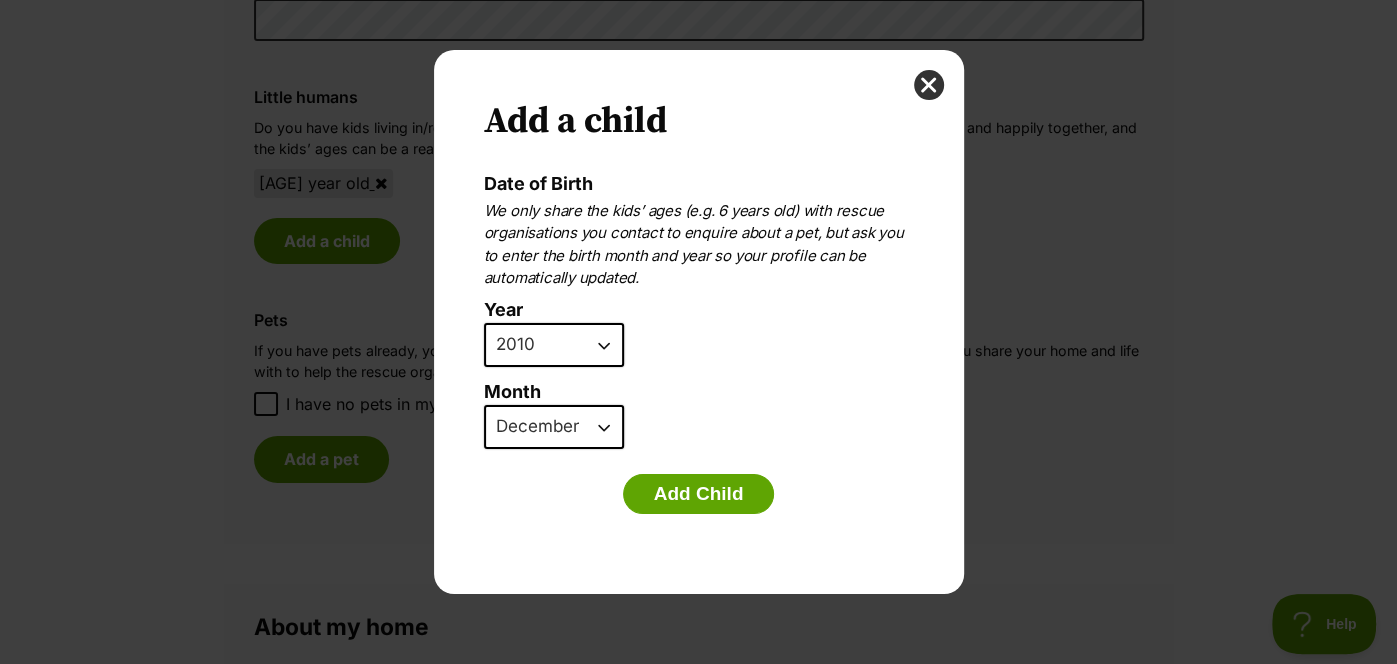 click on "January
February
March
April
May
June
July
August
September
October
November
December" at bounding box center (554, 427) 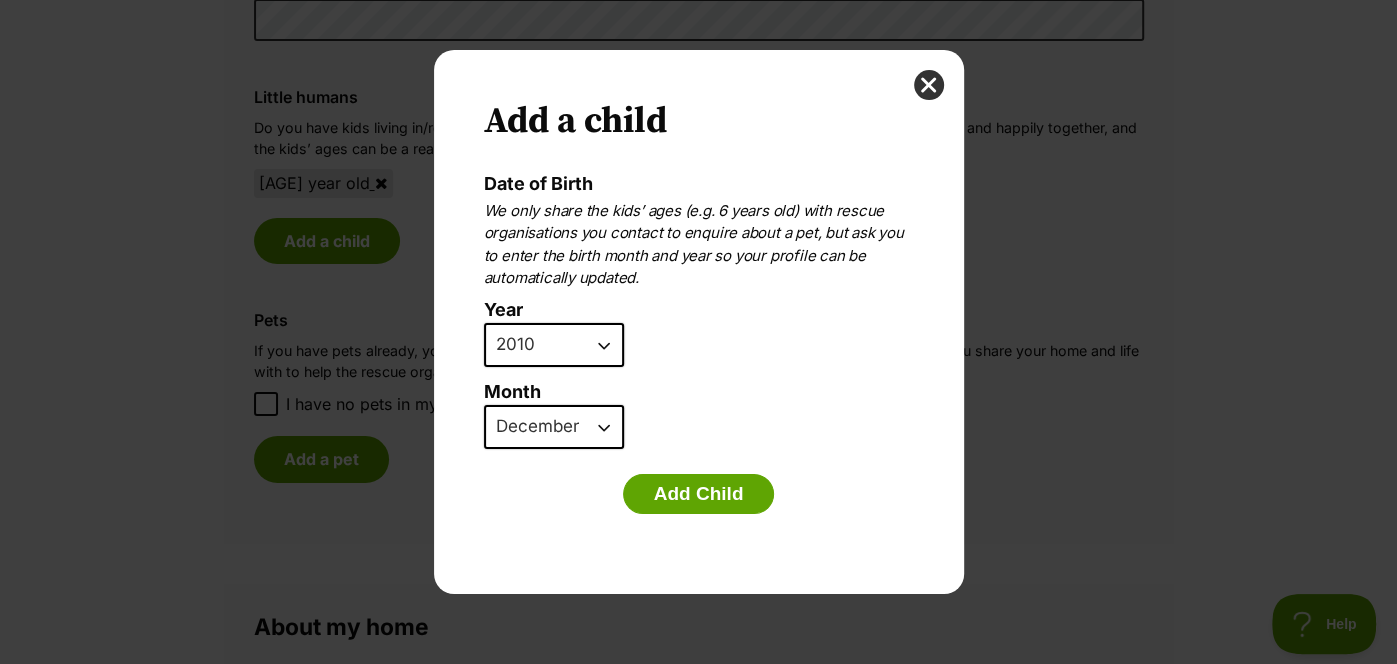 select on "1" 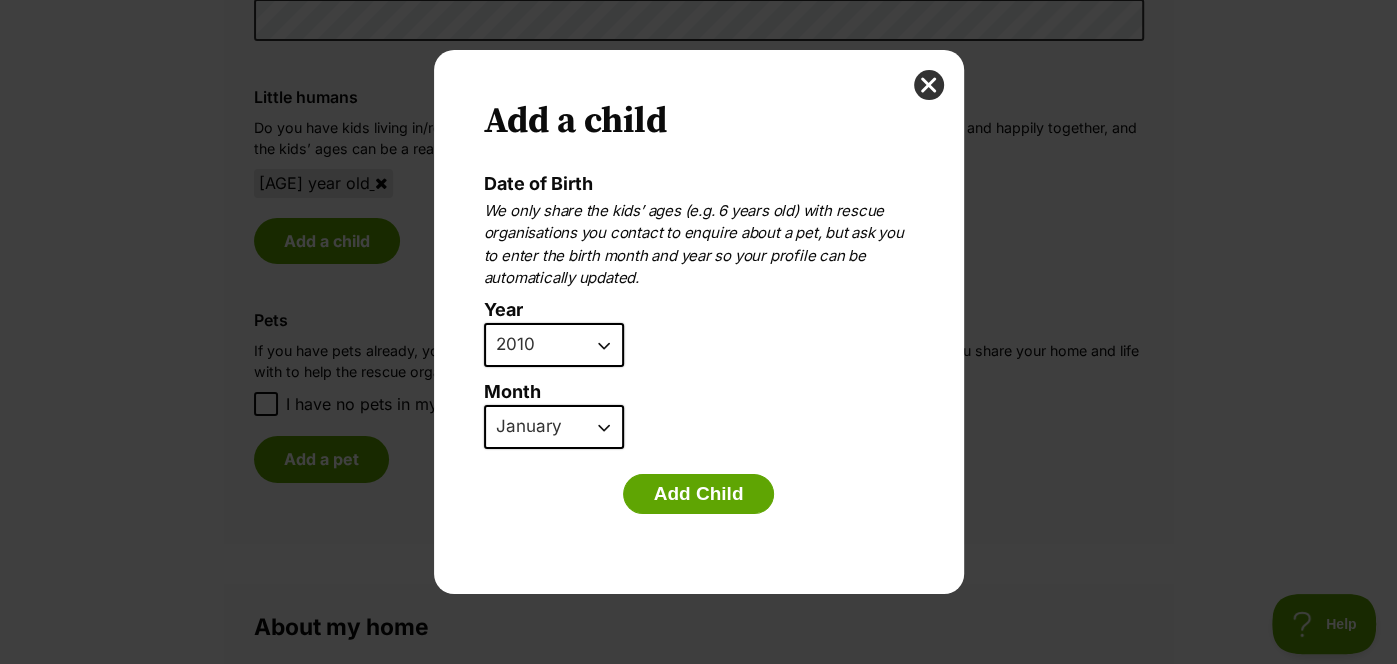 click on "January
February
March
April
May
June
July
August
September
October
November
December" at bounding box center [554, 427] 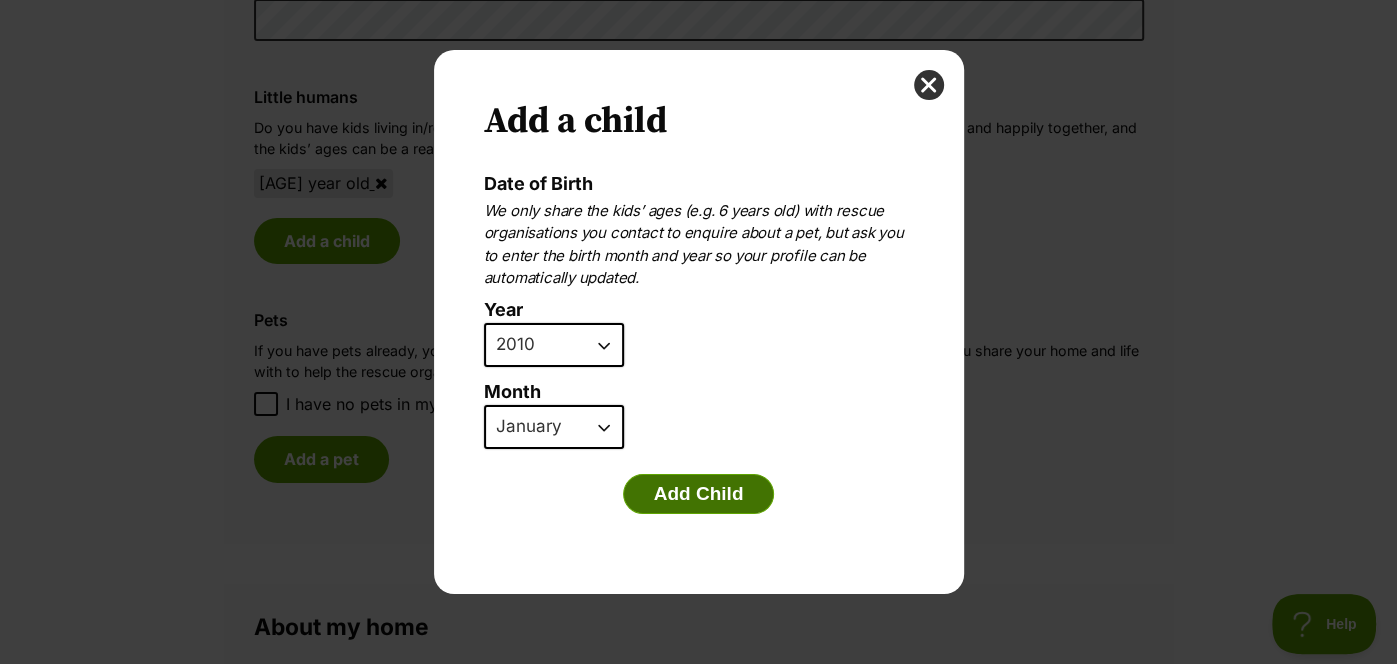 click on "Add Child" at bounding box center (699, 494) 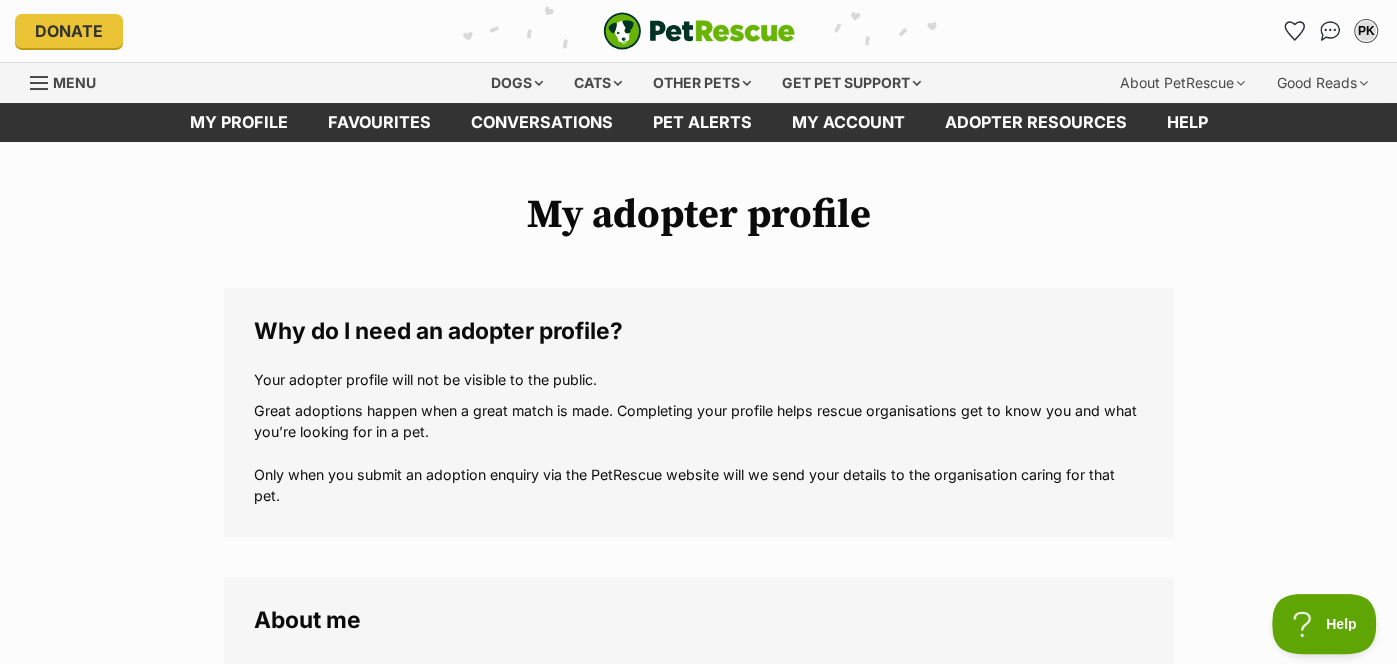 scroll, scrollTop: 1651, scrollLeft: 0, axis: vertical 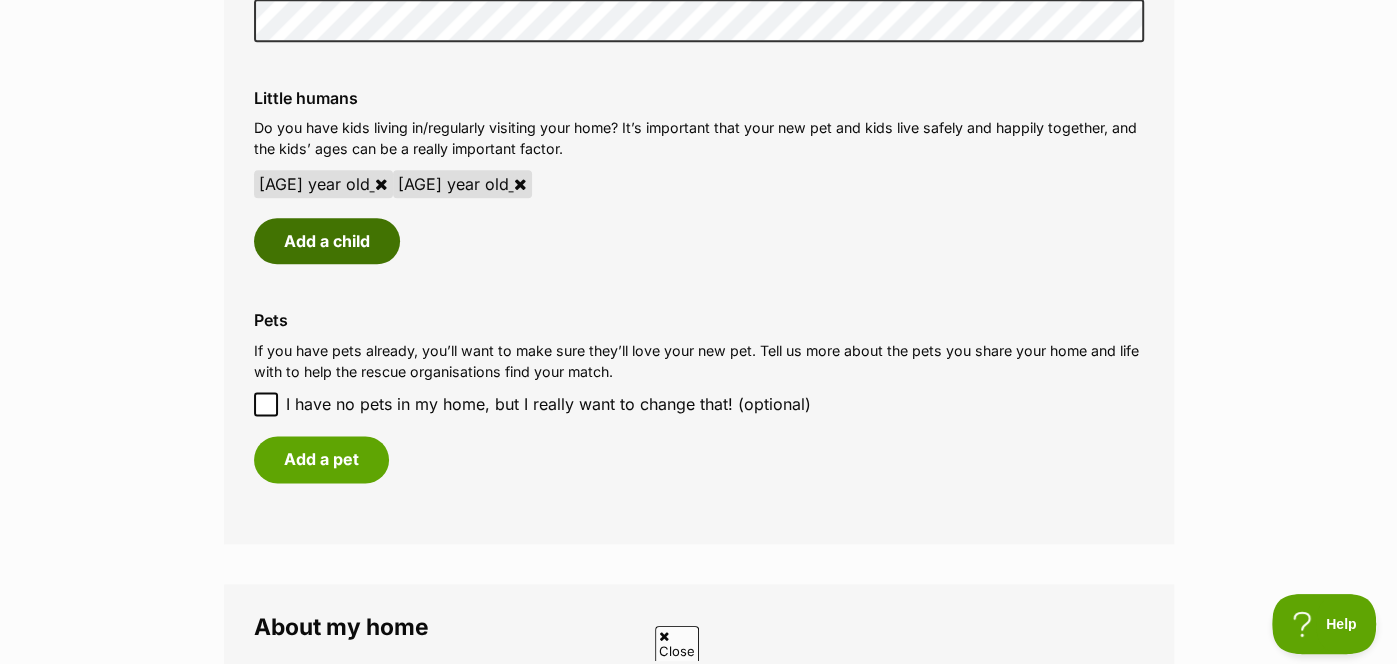 click on "Add a child" at bounding box center (327, 241) 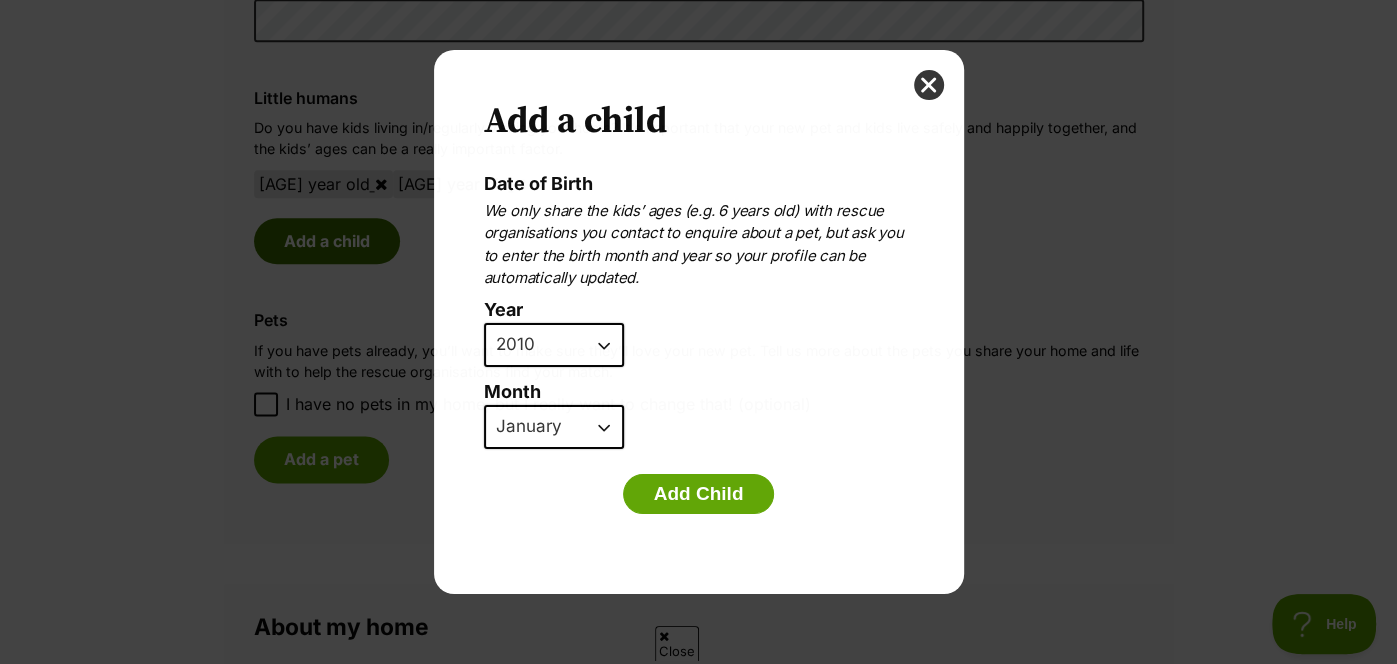 scroll, scrollTop: 0, scrollLeft: 0, axis: both 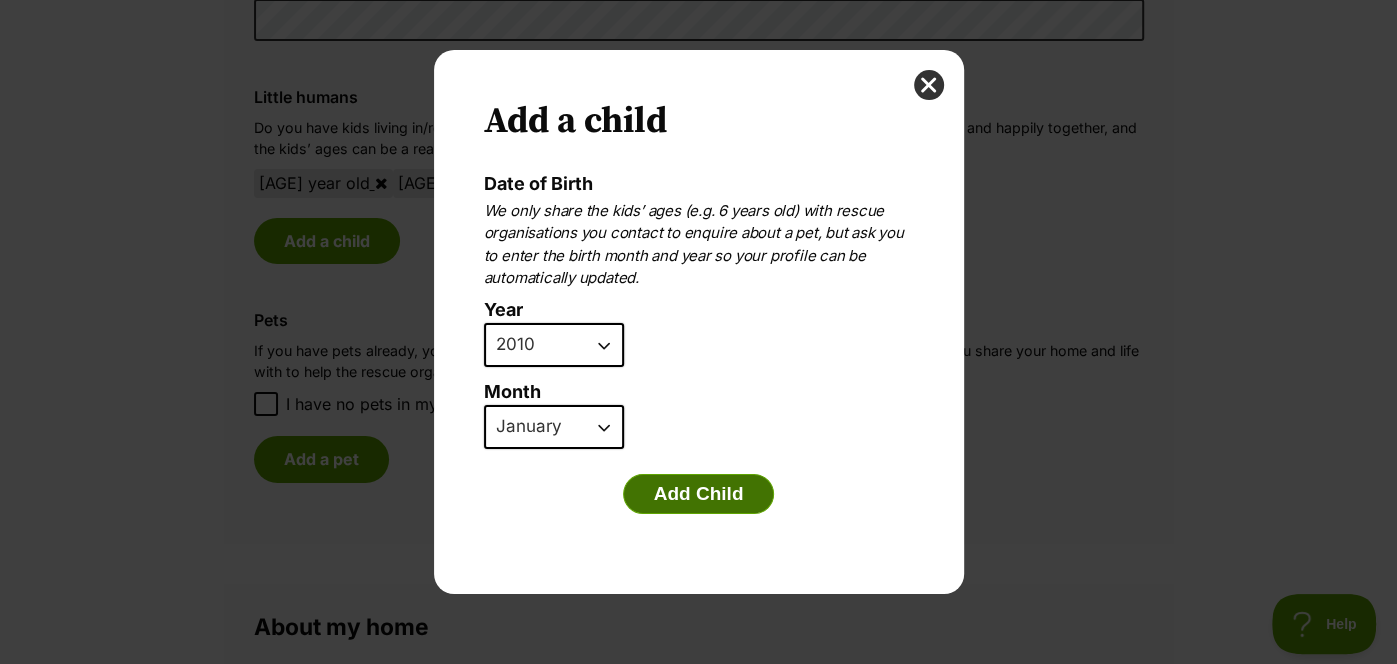 click on "Add Child" at bounding box center (699, 494) 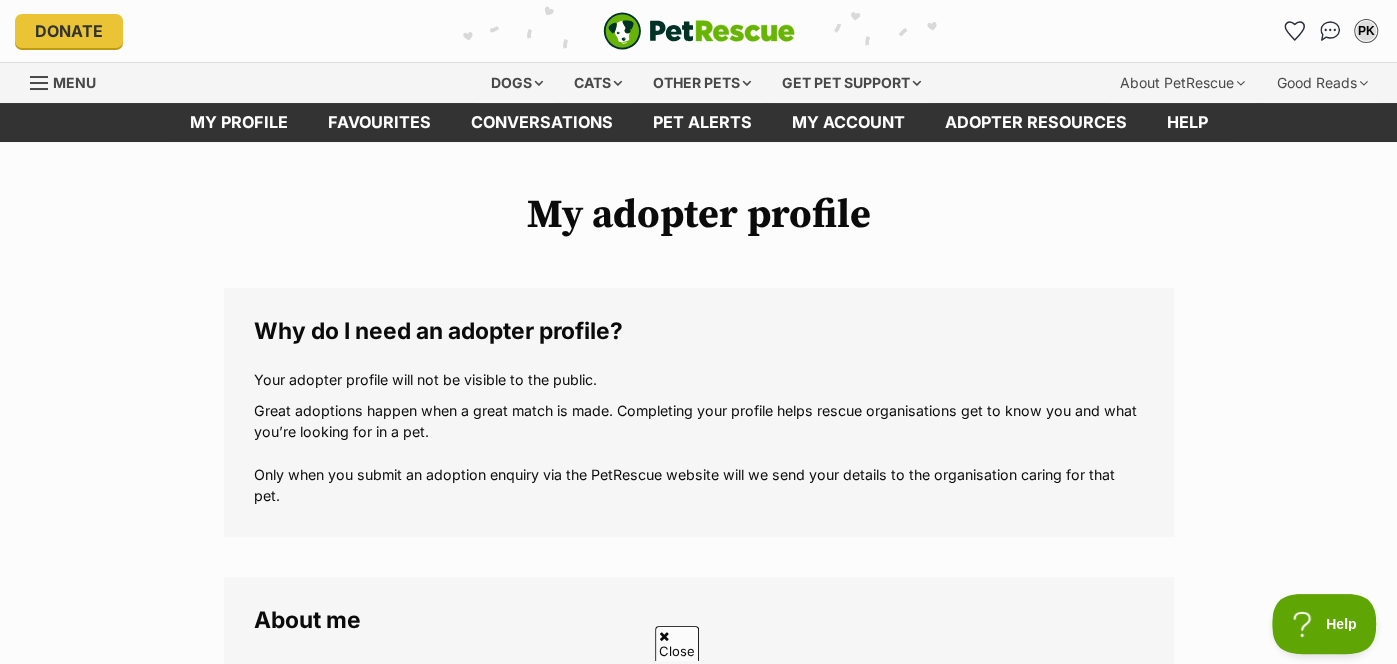scroll, scrollTop: 1651, scrollLeft: 0, axis: vertical 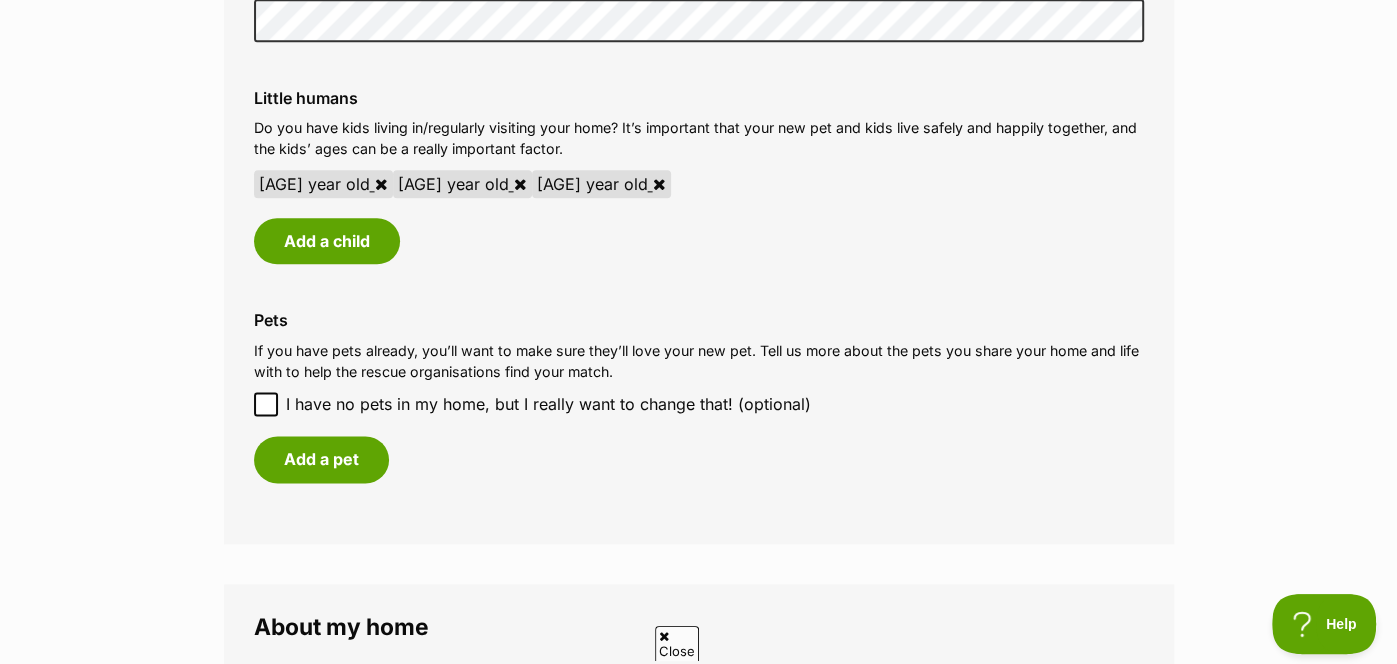 click on "15 year old" at bounding box center [601, 184] 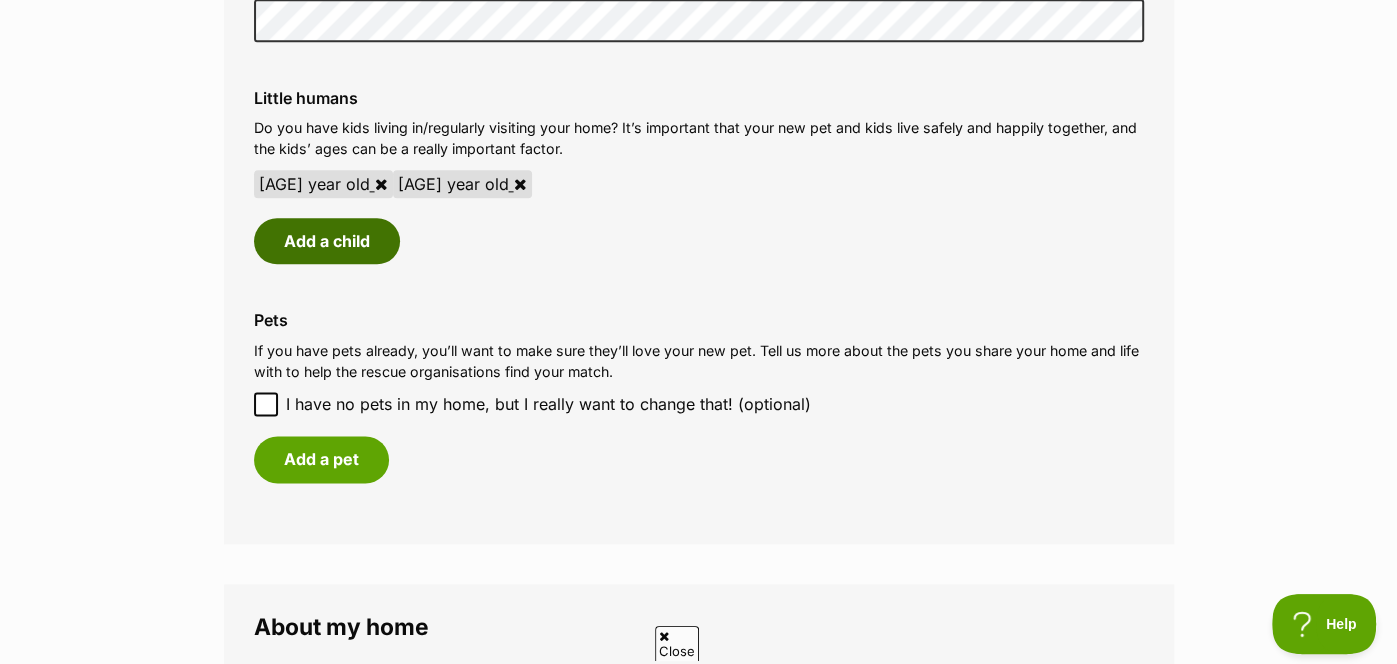 click on "Add a child" at bounding box center [327, 241] 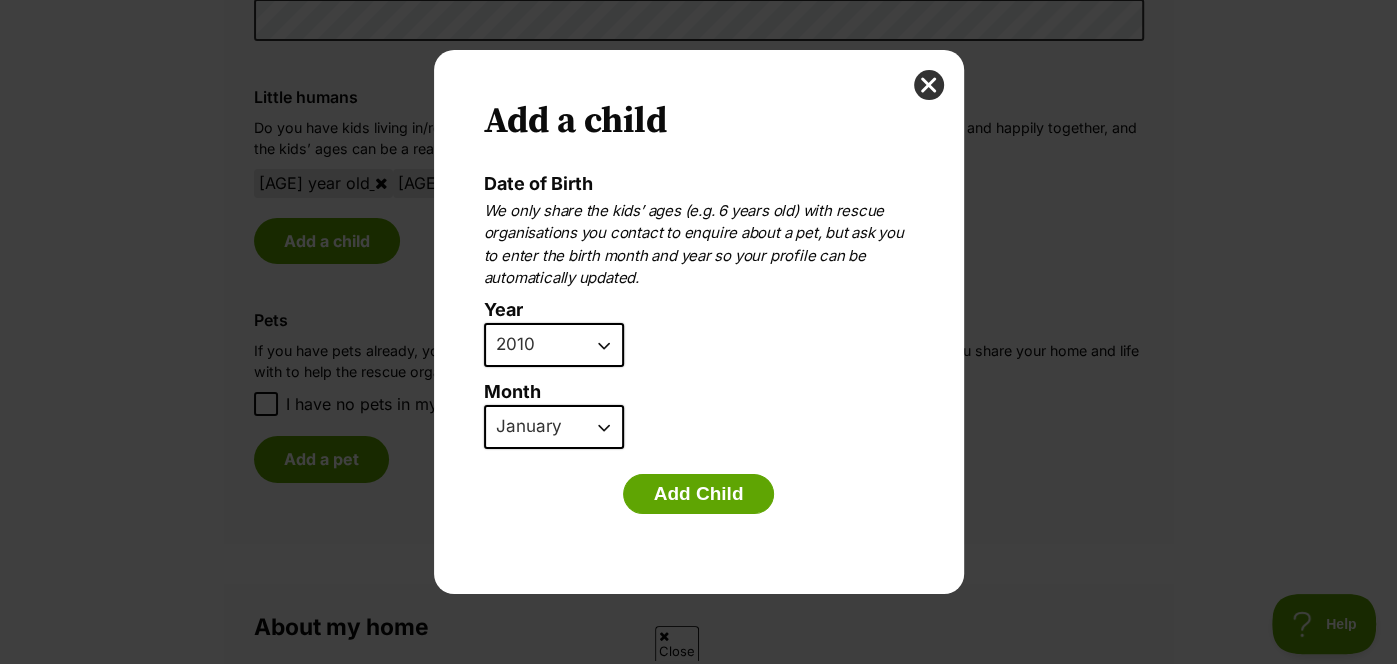scroll, scrollTop: 0, scrollLeft: 0, axis: both 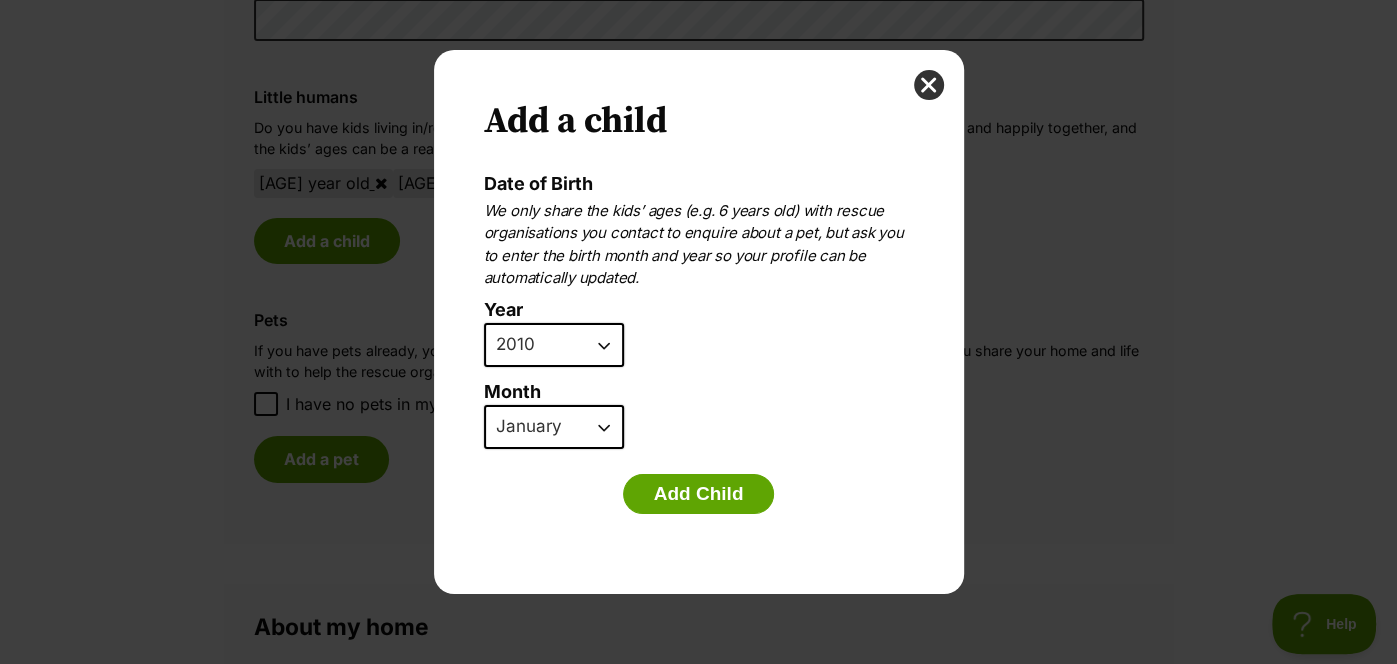 click on "2025
2024
2023
2022
2021
2020
2019
2018
2017
2016
2015
2014
2013
2012
2011
2010
2009
2008
2007" at bounding box center [554, 345] 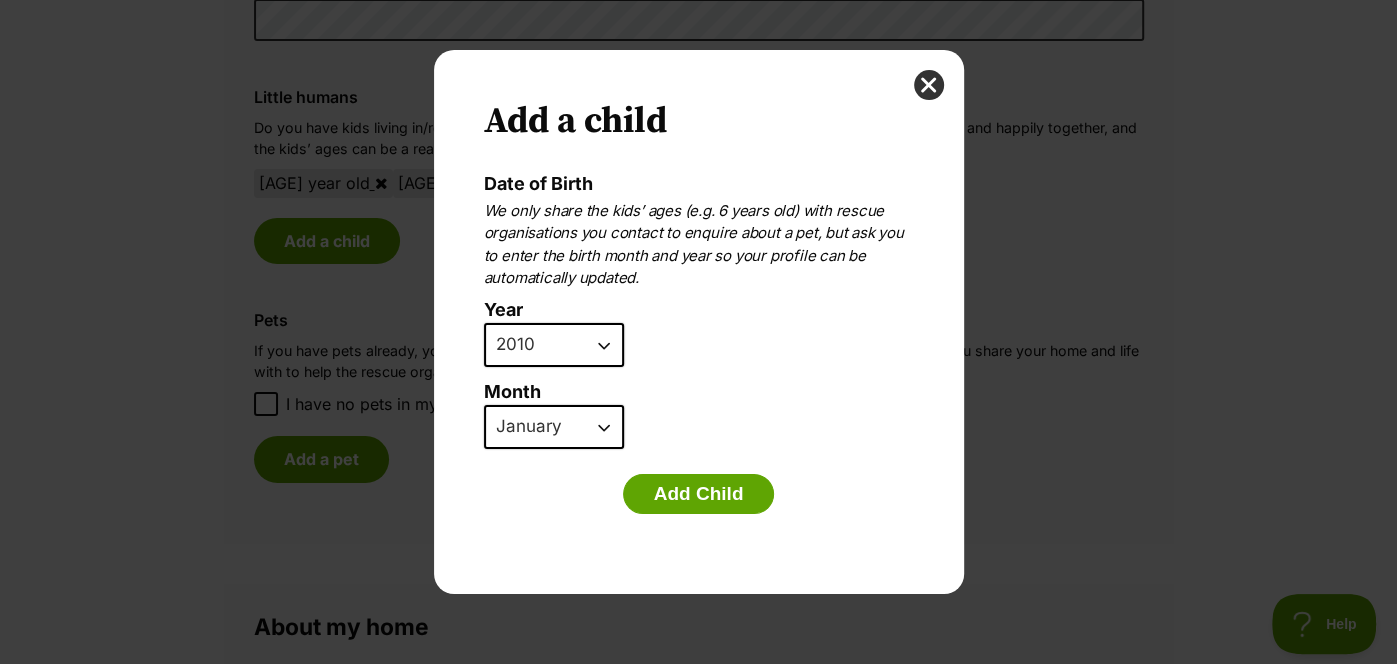 select on "2011" 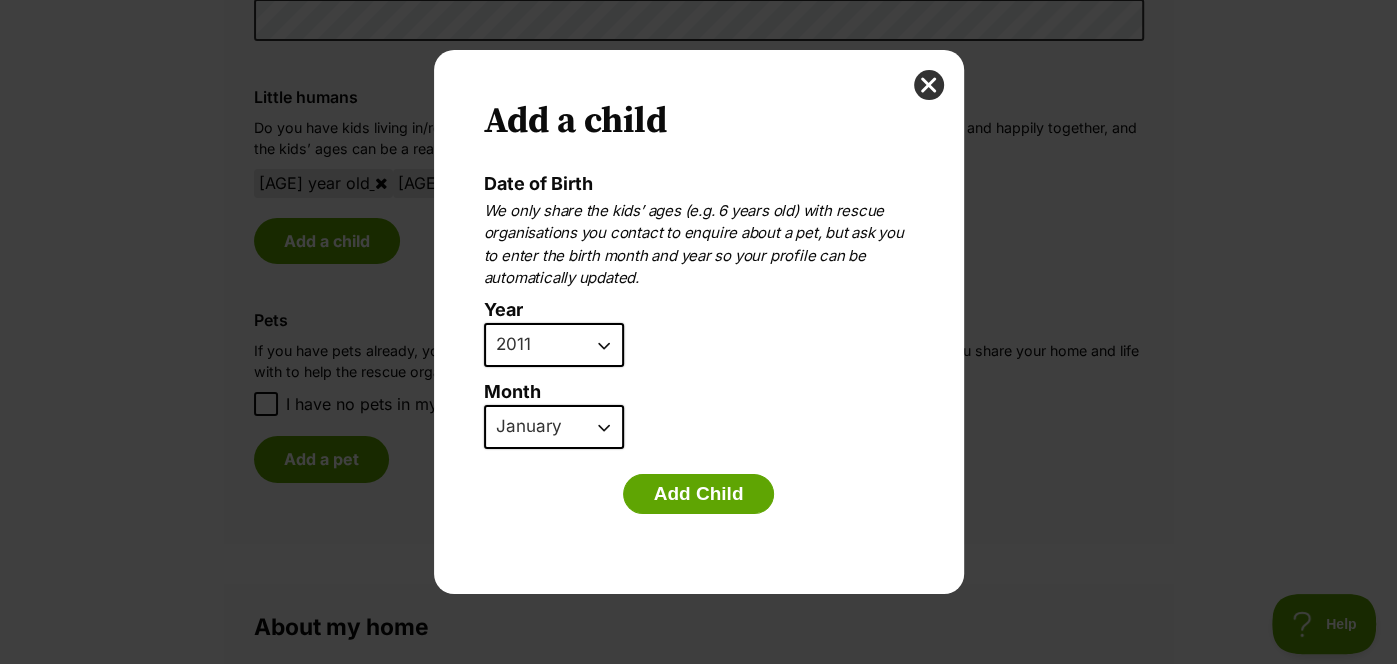 click on "2025
2024
2023
2022
2021
2020
2019
2018
2017
2016
2015
2014
2013
2012
2011
2010
2009
2008
2007" at bounding box center [554, 345] 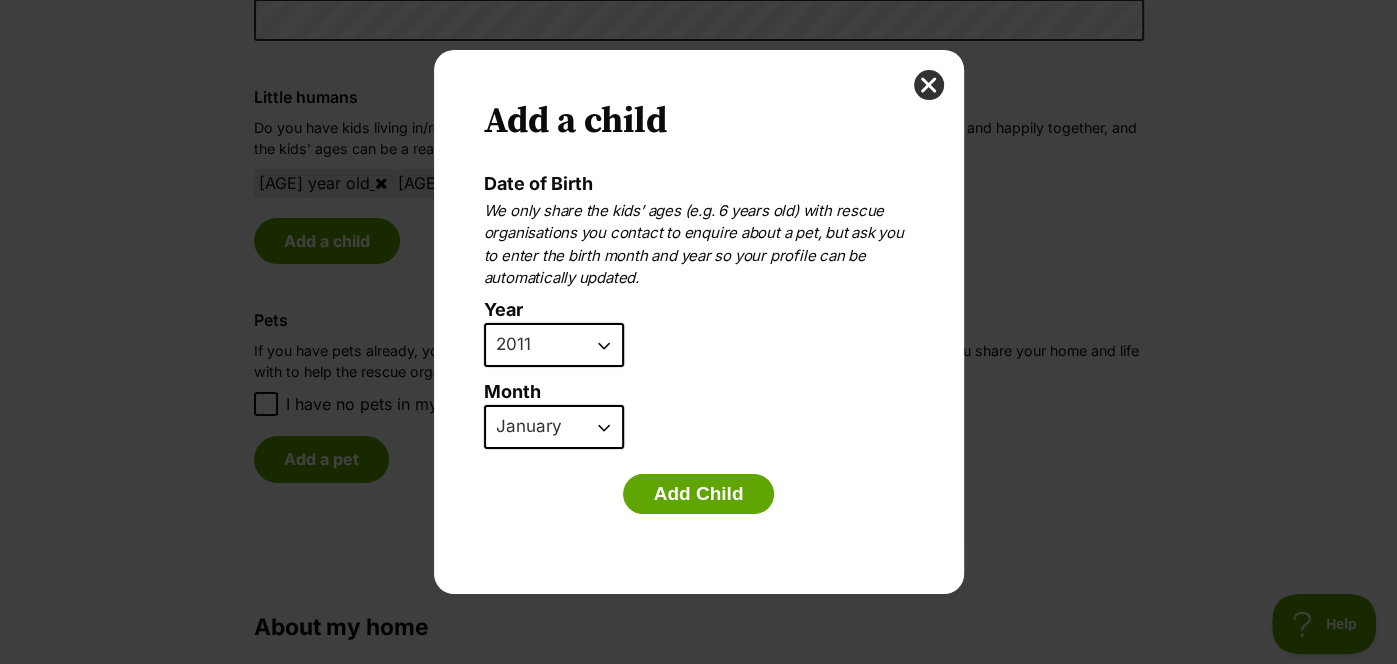click on "January
February
March
April
May
June
July
August
September
October
November
December" at bounding box center (554, 427) 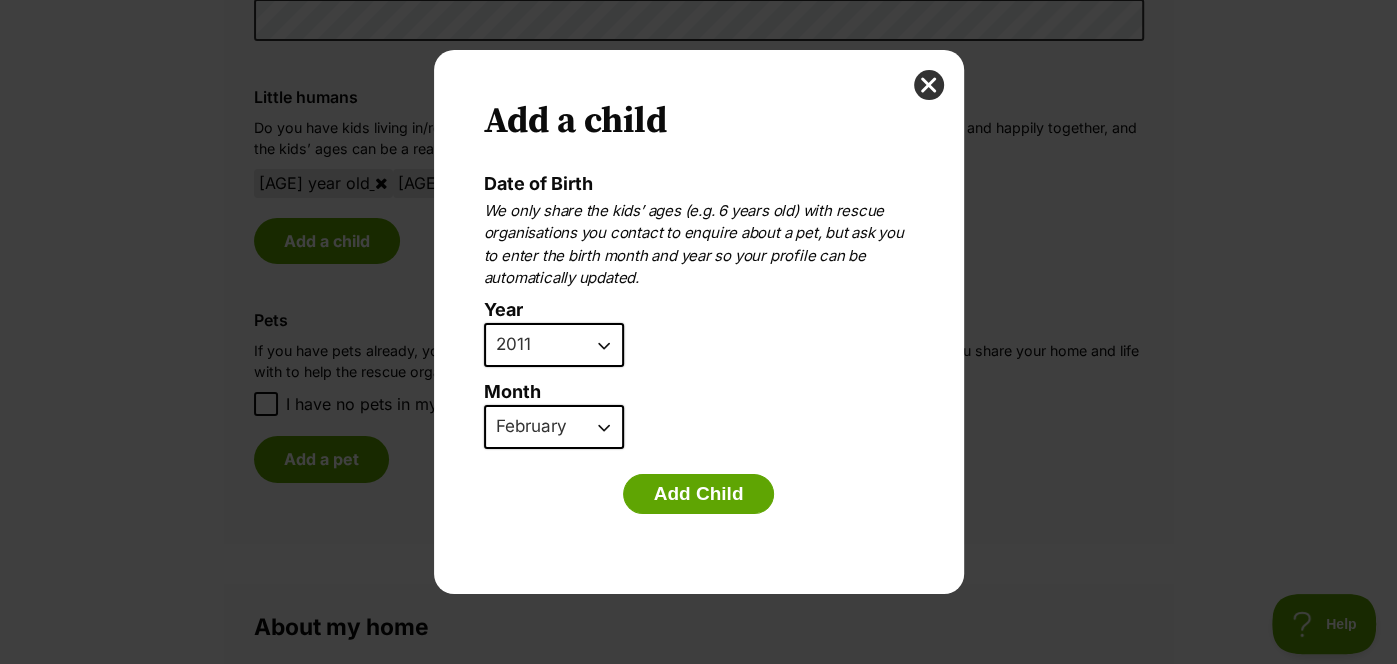 click on "January
February
March
April
May
June
July
August
September
October
November
December" at bounding box center [554, 427] 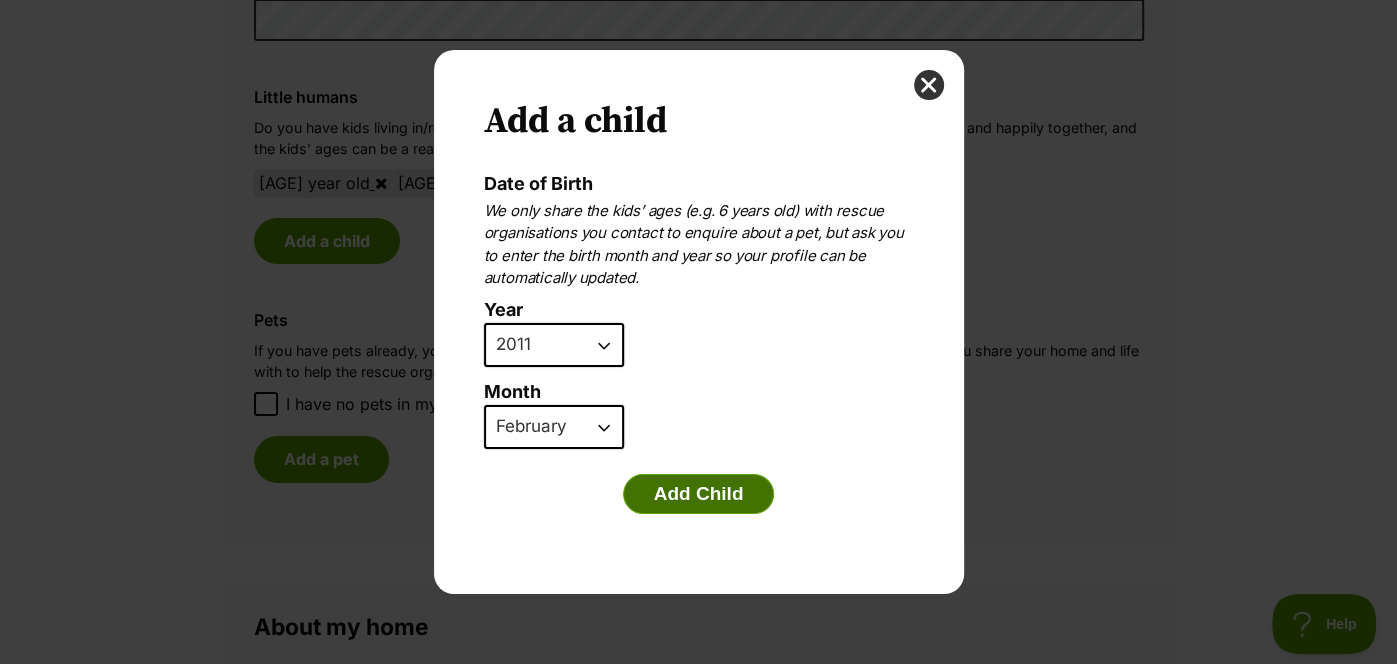 click on "Add Child" at bounding box center [699, 494] 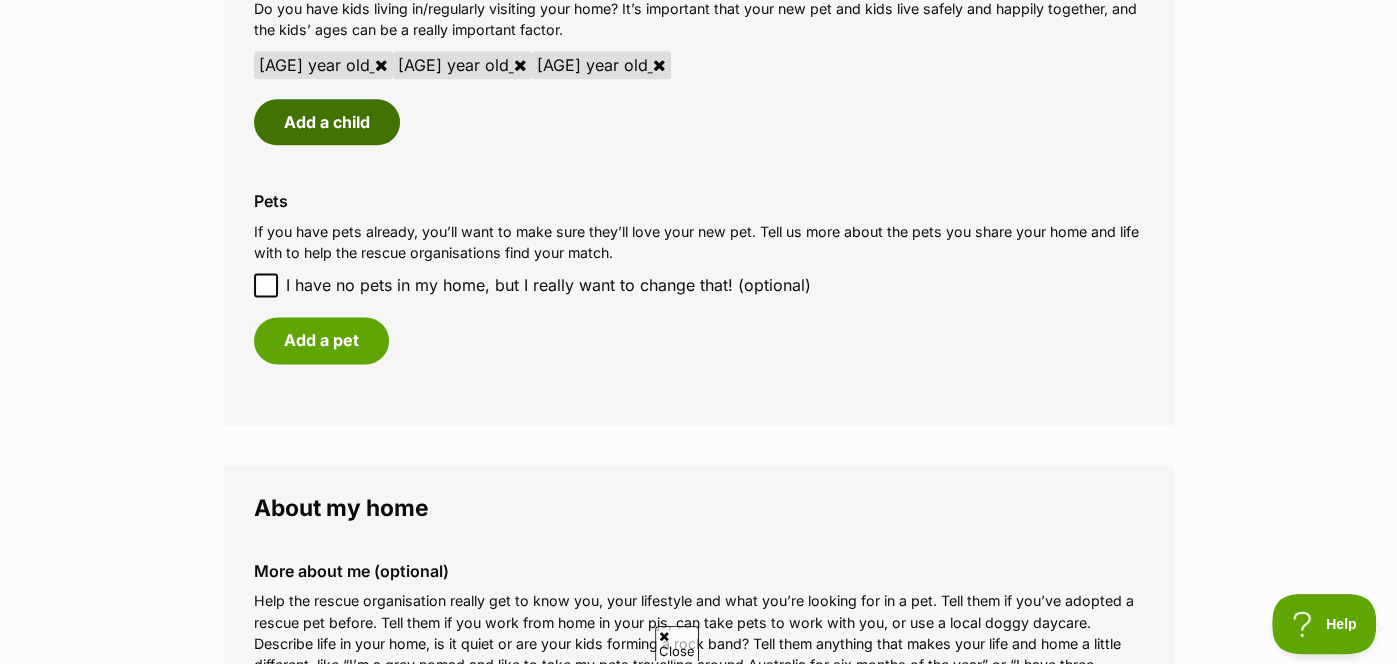 scroll, scrollTop: 1785, scrollLeft: 0, axis: vertical 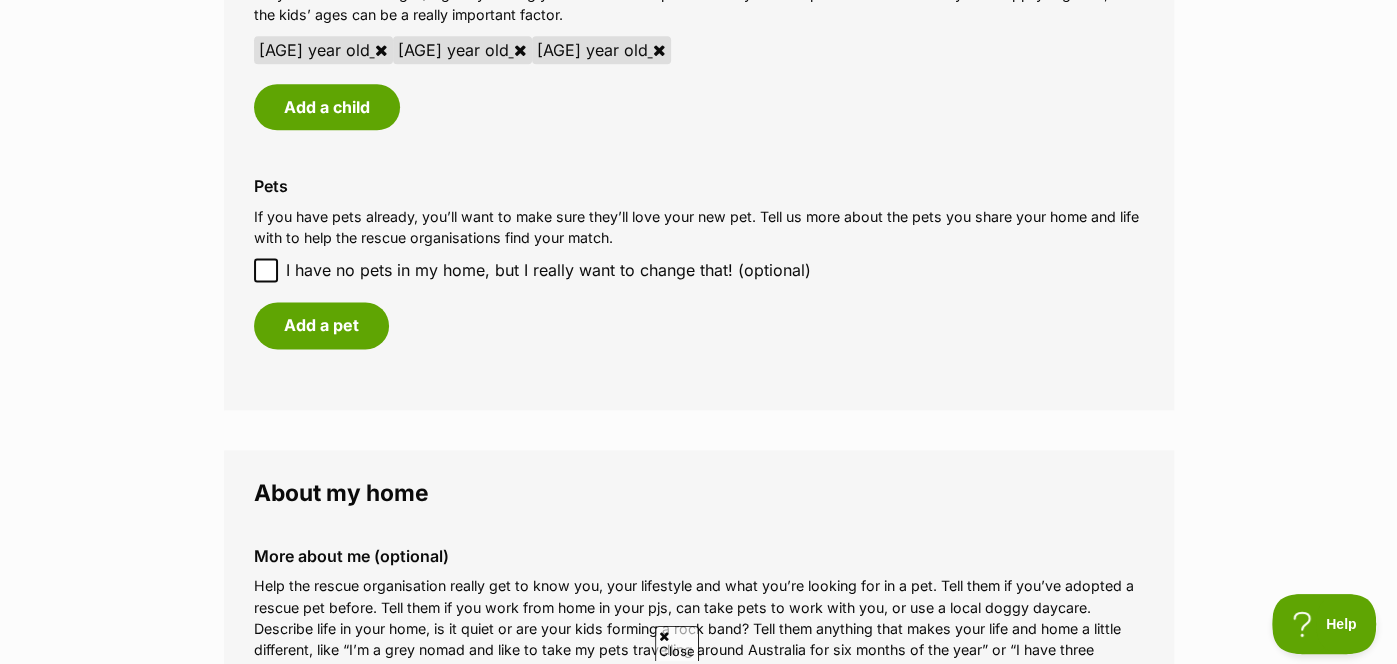 click 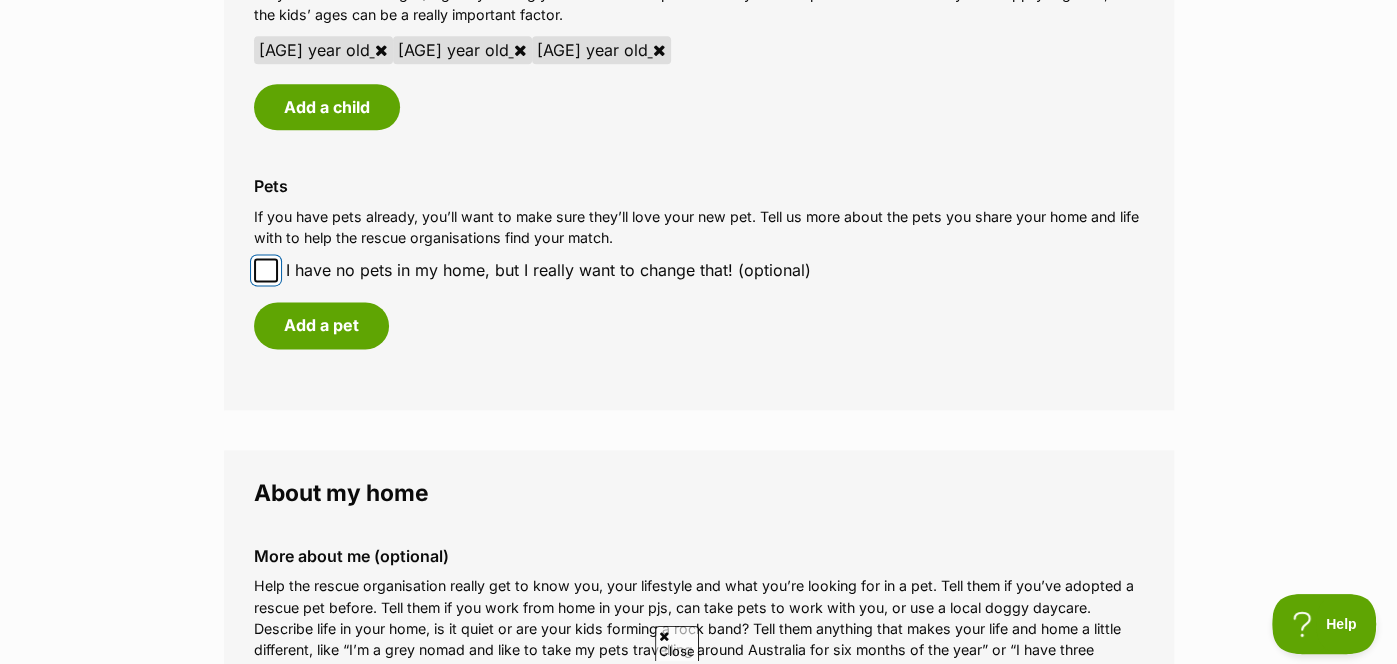 click on "I have no pets in my home, but I really want to change that! (optional)" at bounding box center (266, 270) 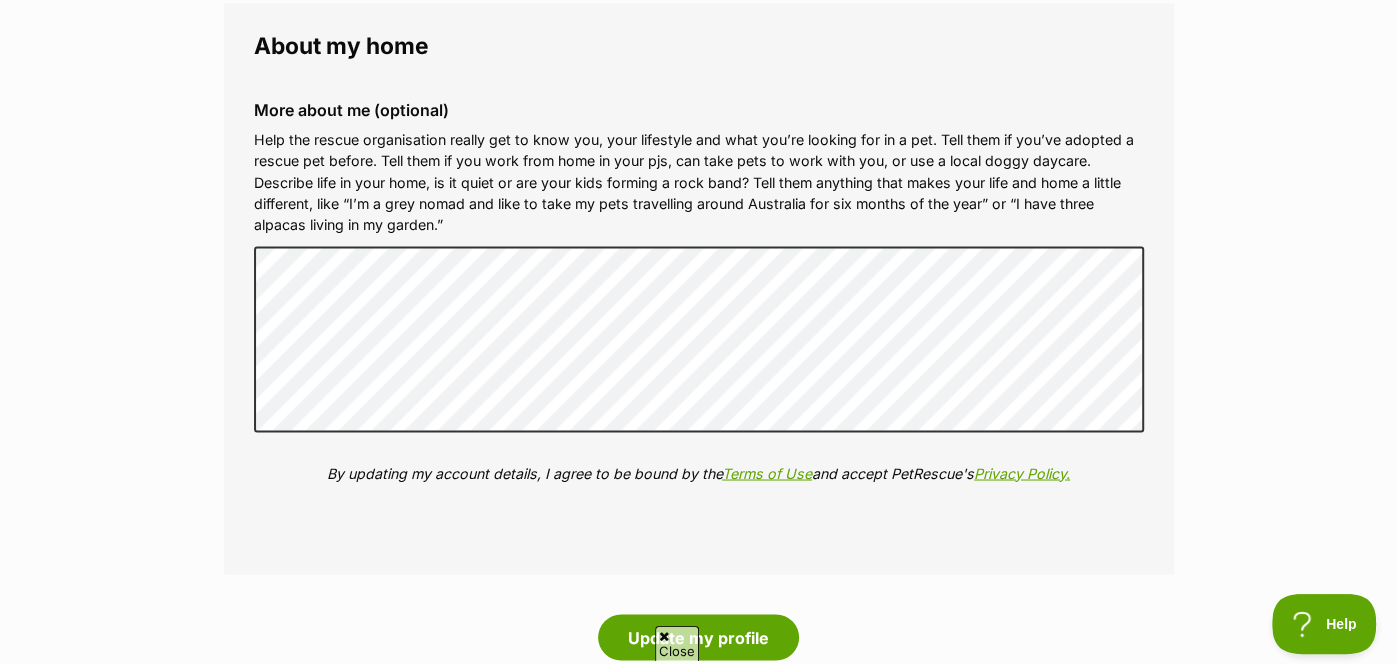 scroll, scrollTop: 2171, scrollLeft: 0, axis: vertical 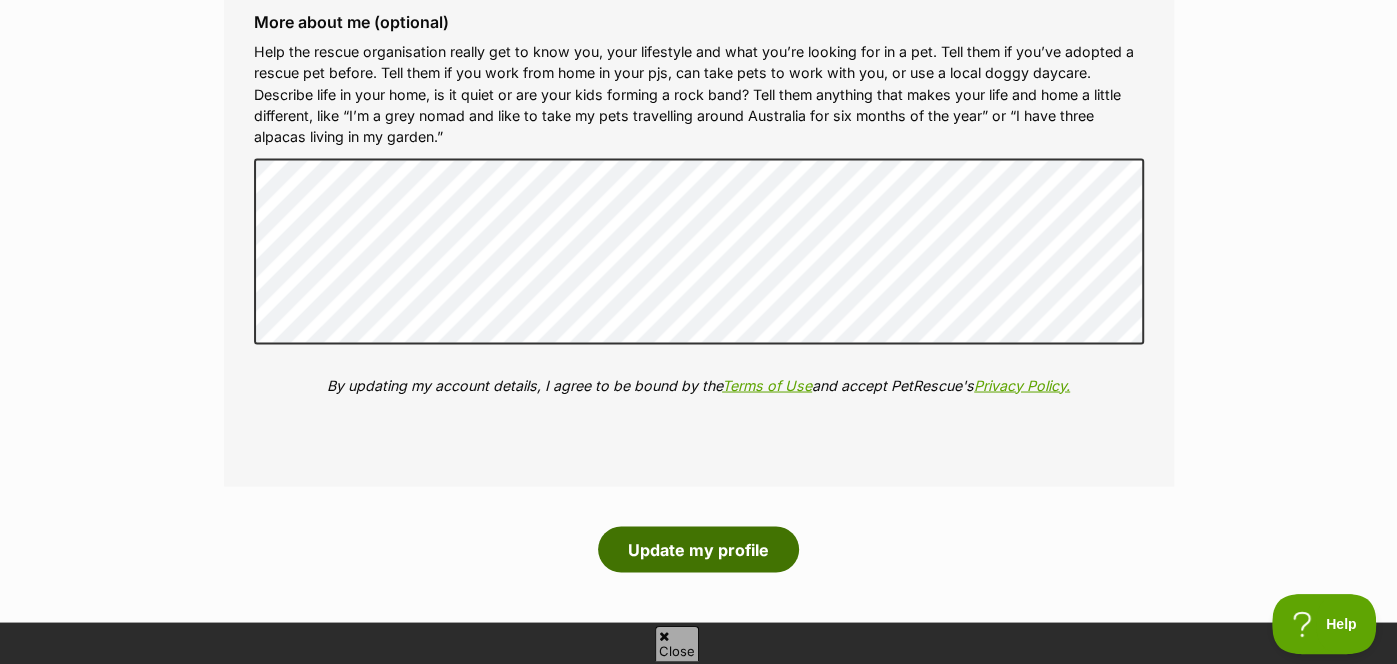 click on "Update my profile" at bounding box center [698, 549] 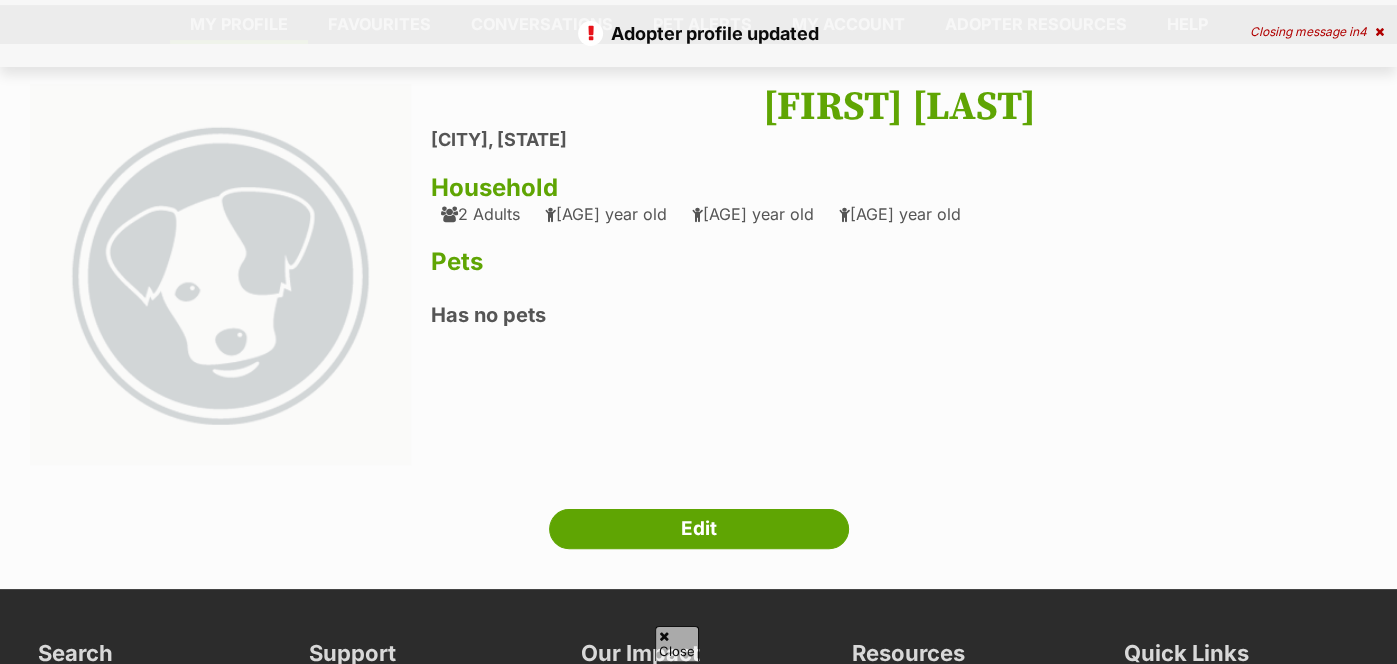 scroll, scrollTop: 98, scrollLeft: 0, axis: vertical 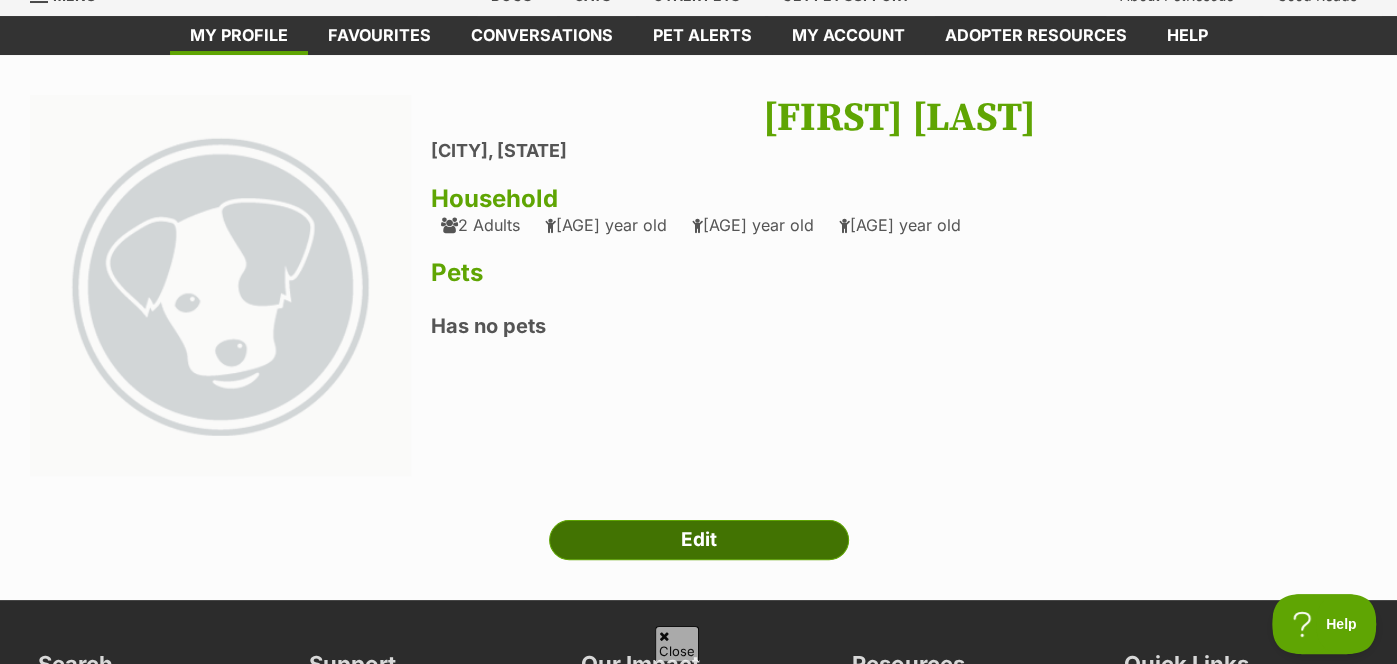 click on "Edit" at bounding box center [699, 540] 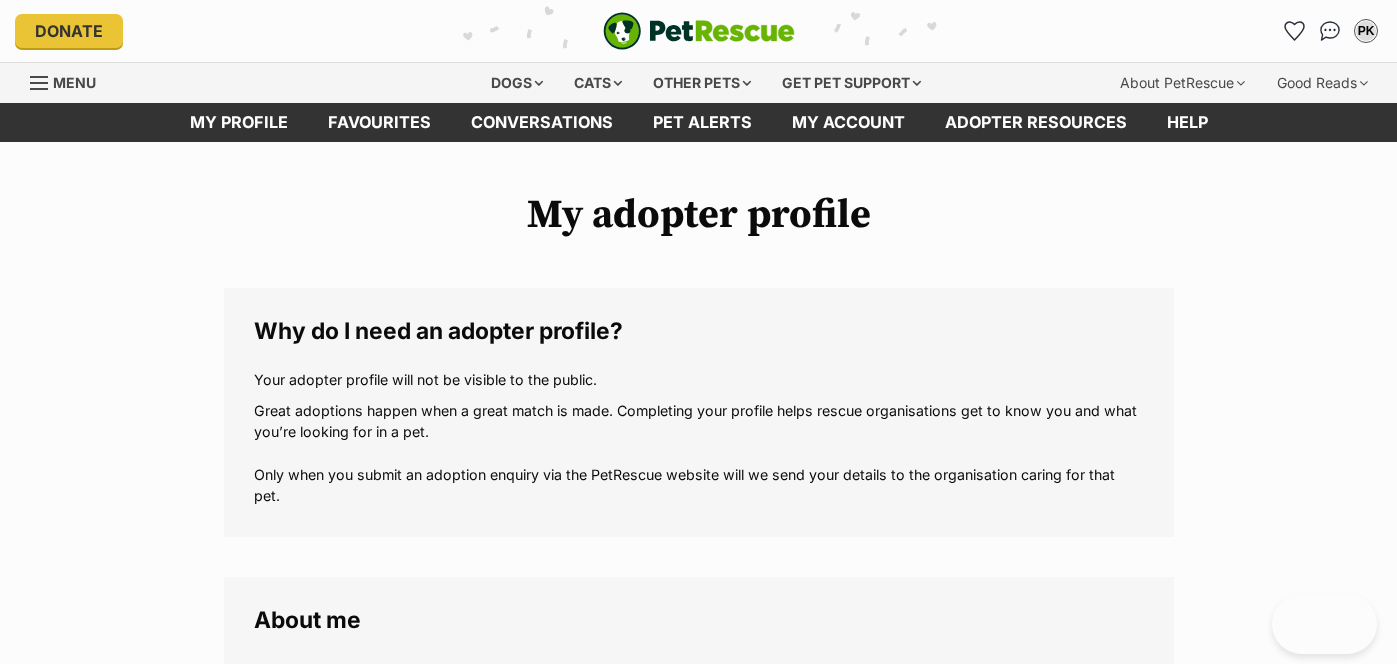 scroll, scrollTop: 0, scrollLeft: 0, axis: both 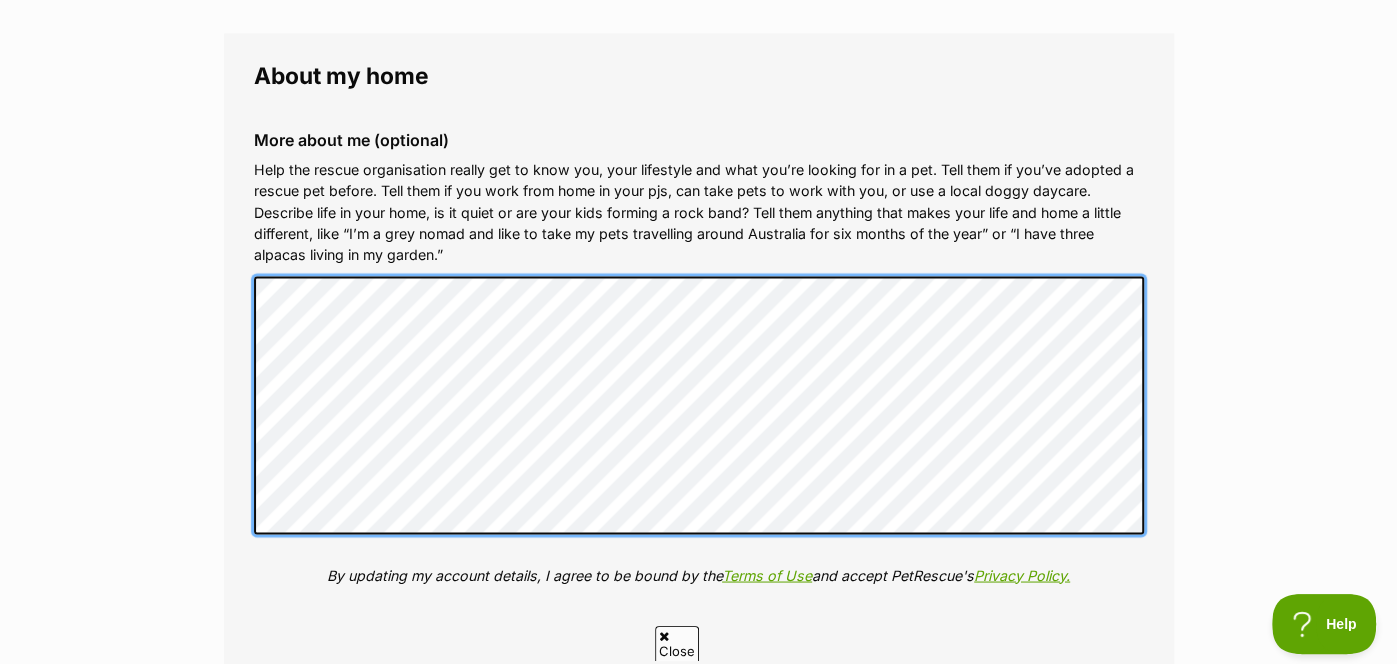 click on "More about me (optional)
Help the rescue organisation really get to know you, your lifestyle and what you’re looking for in a pet. Tell them if you’ve adopted a rescue pet before. Tell them if you work from home in your pjs, can take pets to work with you, or use a local doggy daycare. Describe life in your home, is it quiet or are your kids forming a rock band? Tell them anything that makes your life and home a little different, like “I’m a grey nomad and like to take my pets travelling around Australia for six months of the year” or “I have three alpacas living in my garden.”
By updating my account details, I agree to be bound by the  Terms of Use  and accept PetRescue's  Privacy Policy." at bounding box center [699, 373] 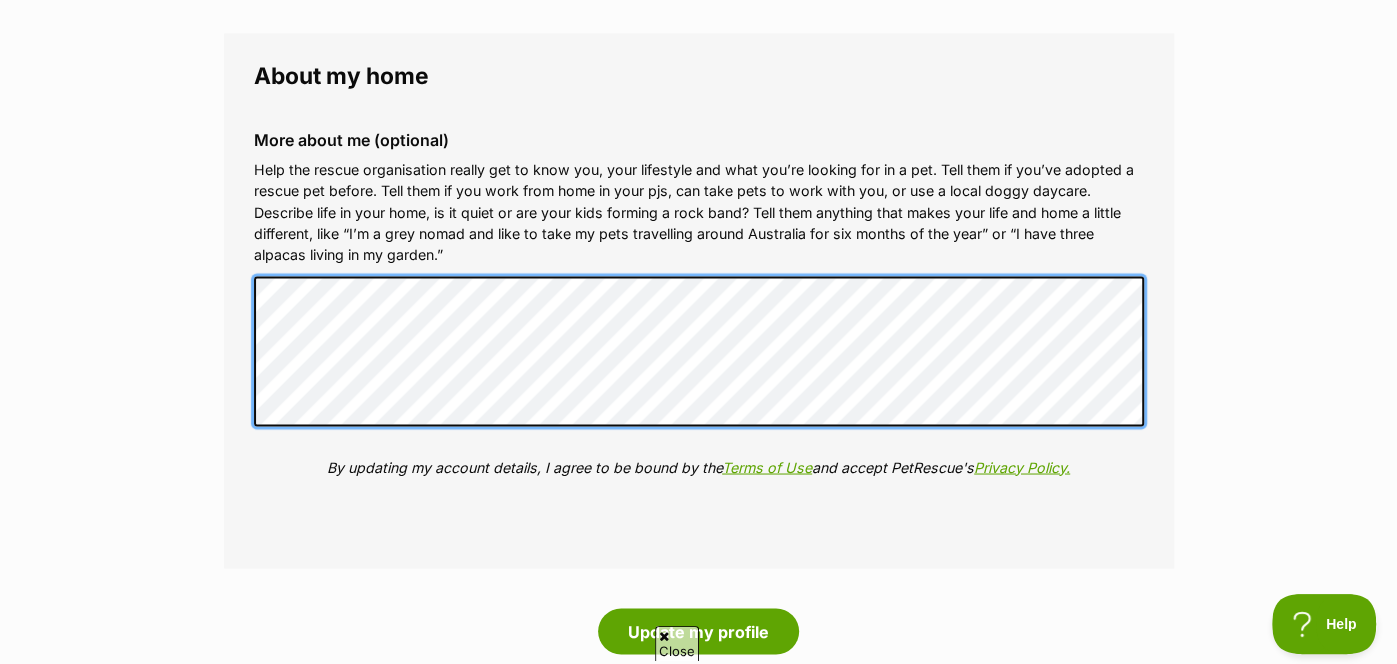 scroll, scrollTop: 2221, scrollLeft: 0, axis: vertical 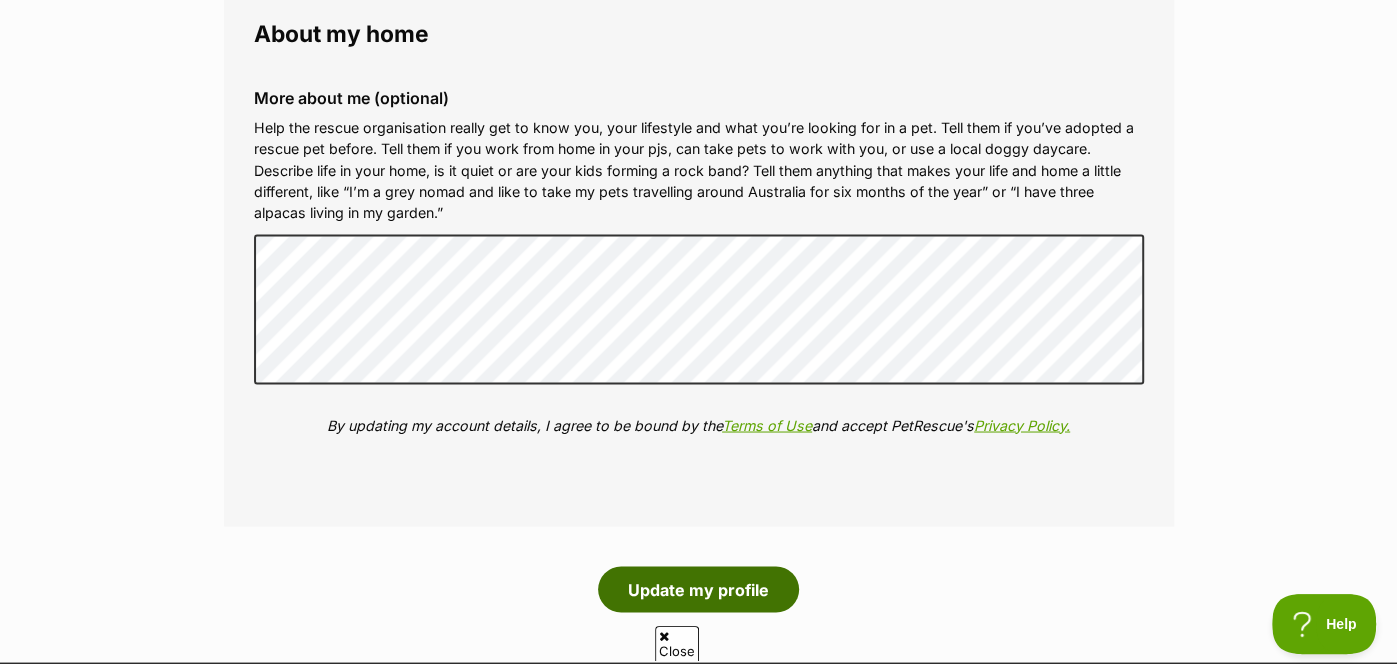 click on "Update my profile" at bounding box center [698, 589] 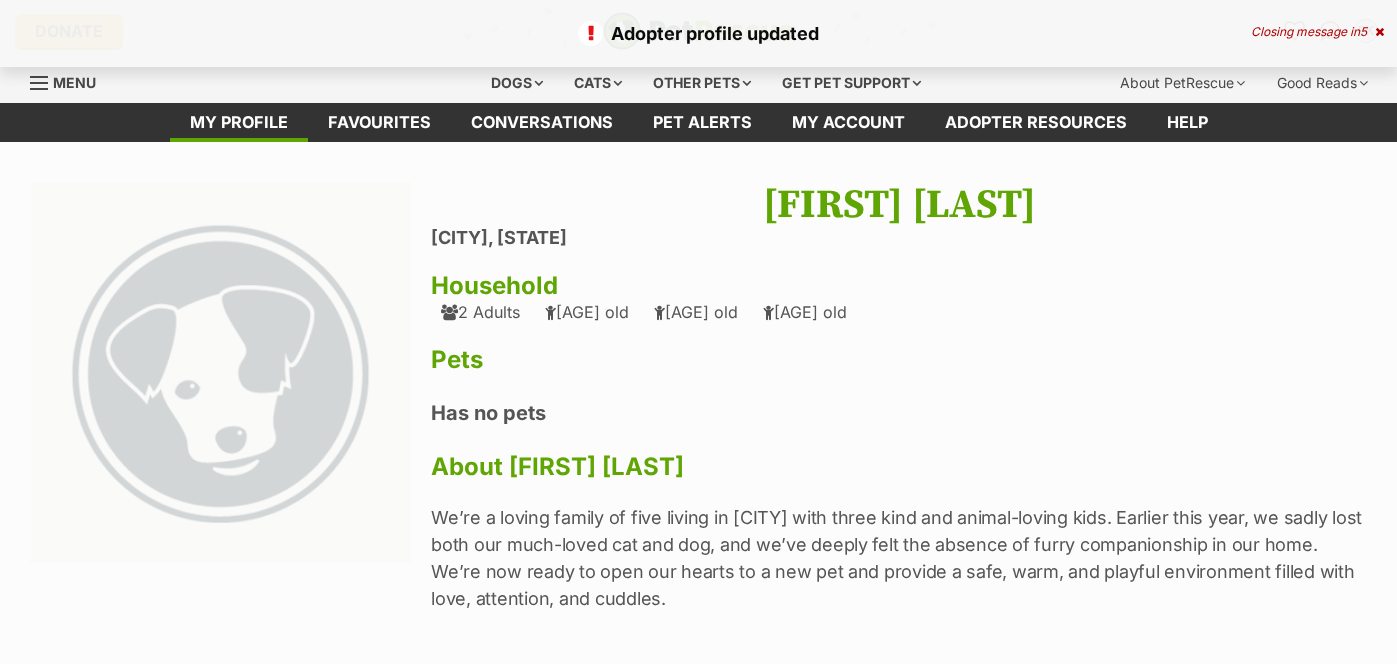 scroll, scrollTop: 0, scrollLeft: 0, axis: both 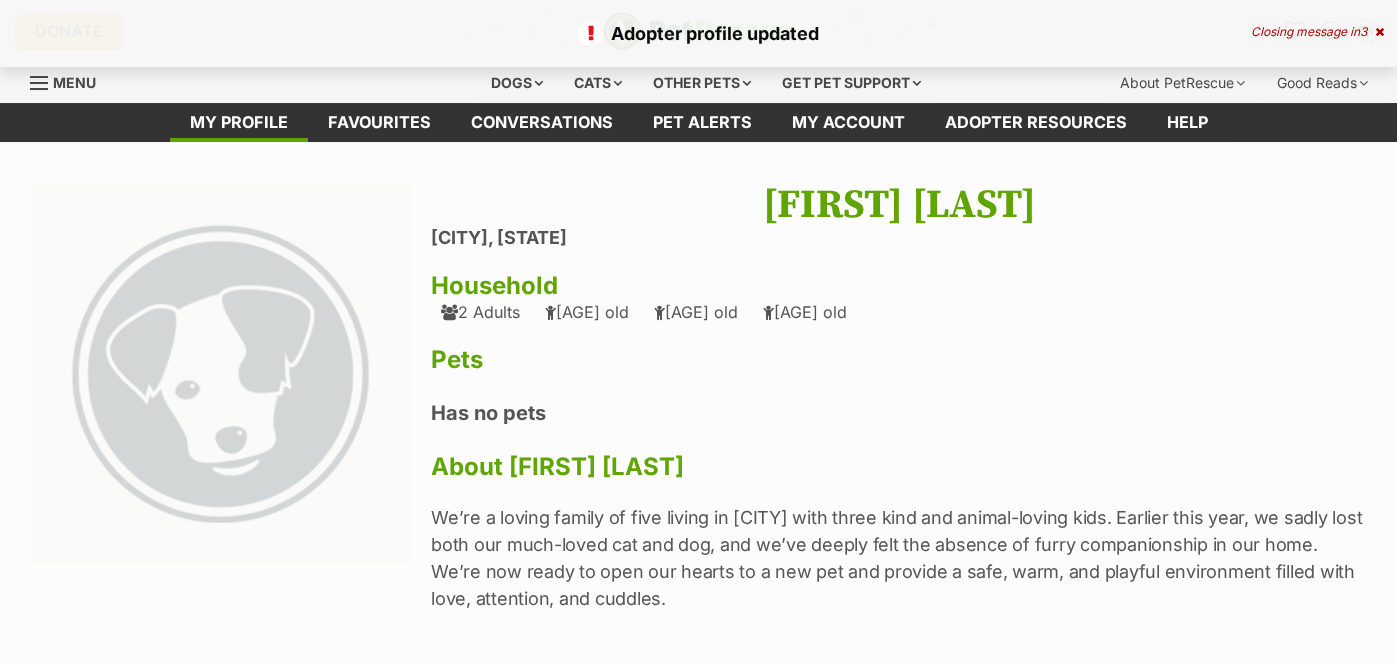 click at bounding box center (1379, 32) 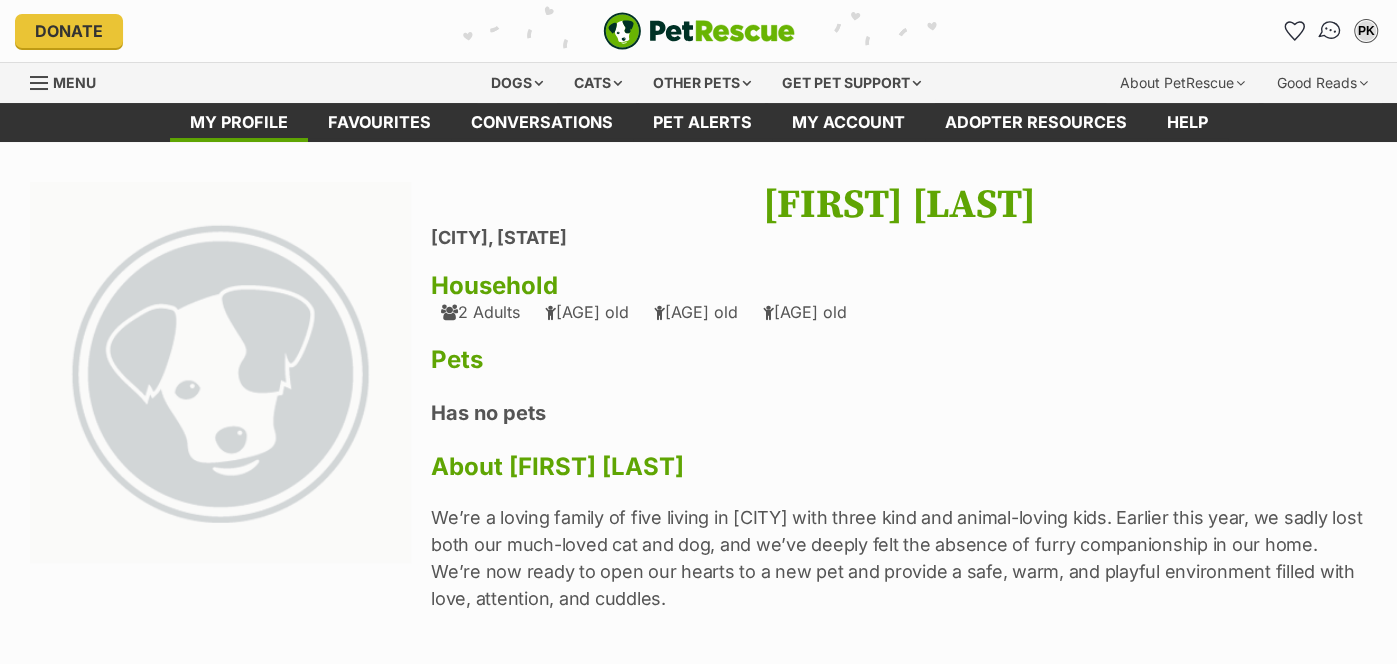scroll, scrollTop: 0, scrollLeft: 0, axis: both 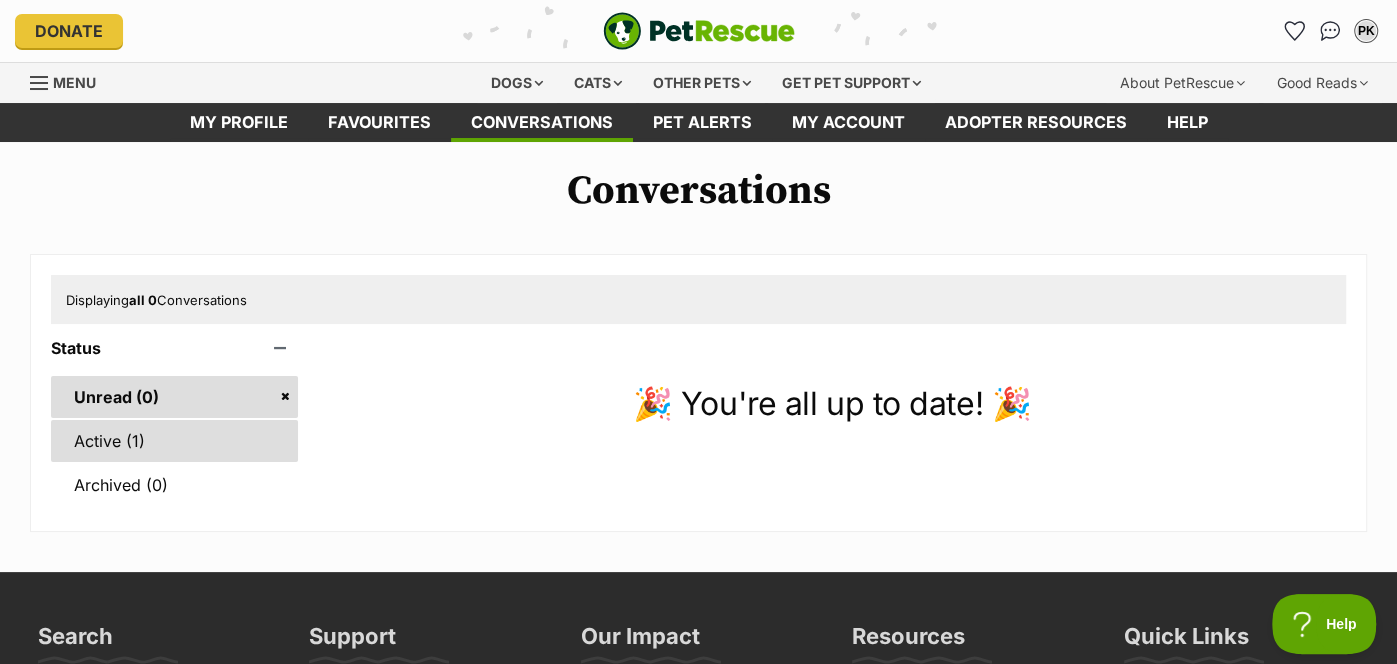 click on "Active (1)" at bounding box center (174, 441) 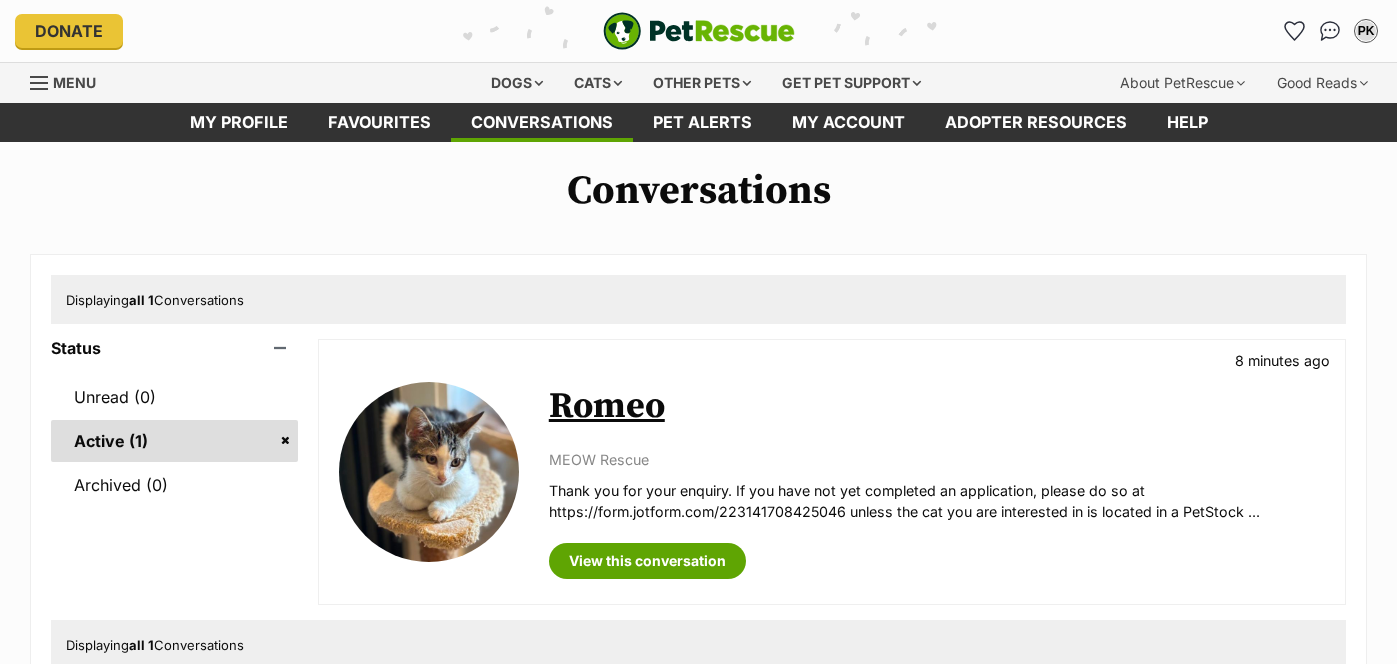 scroll, scrollTop: 0, scrollLeft: 0, axis: both 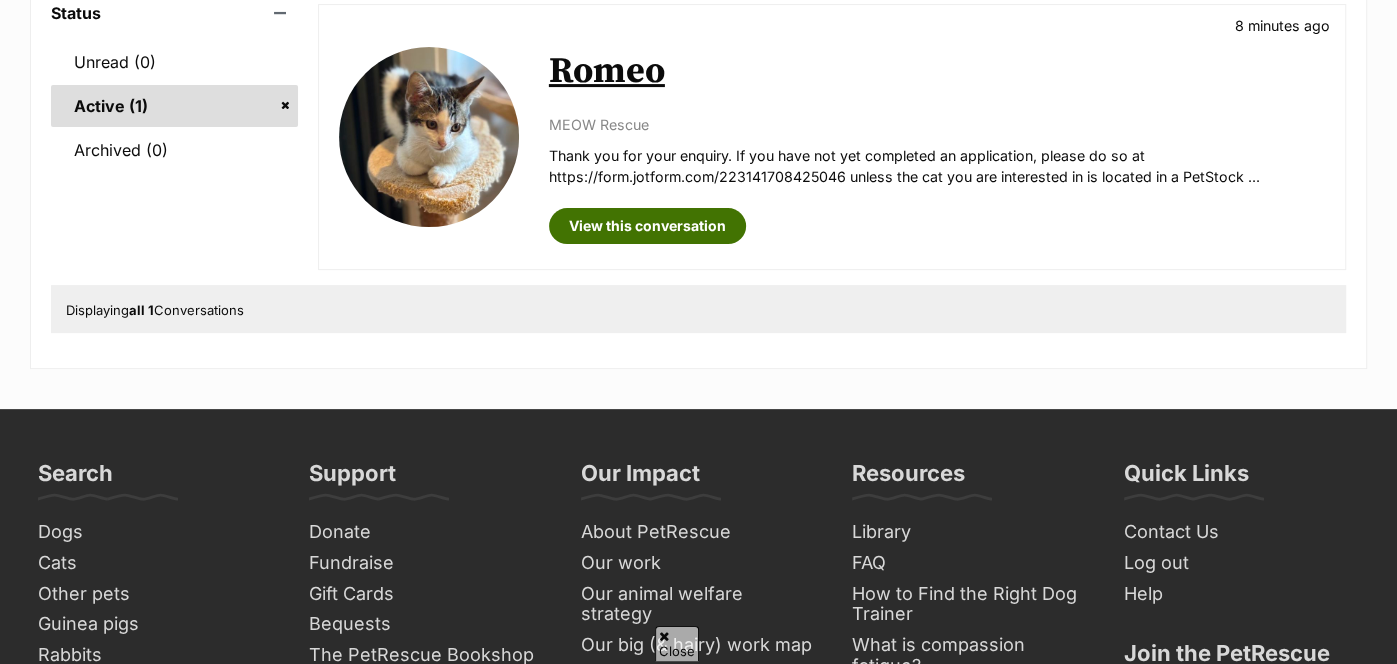 click on "View this conversation" at bounding box center (647, 226) 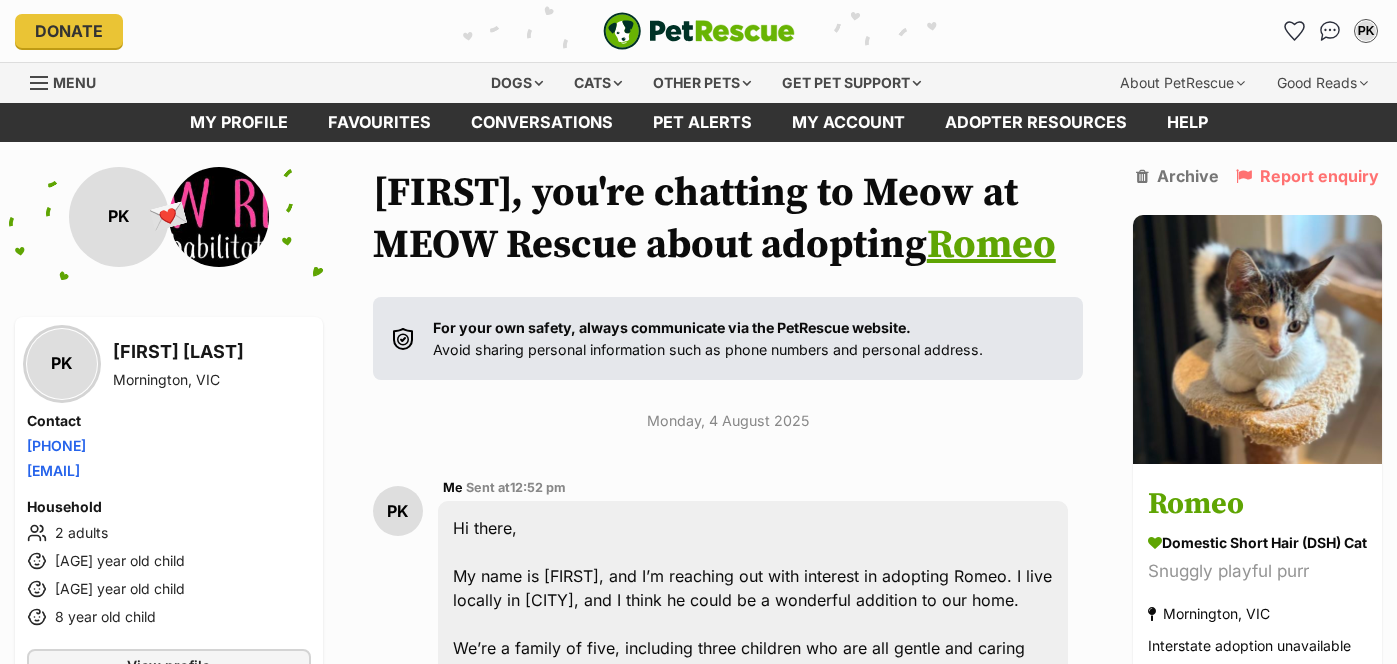 scroll, scrollTop: 1488, scrollLeft: 0, axis: vertical 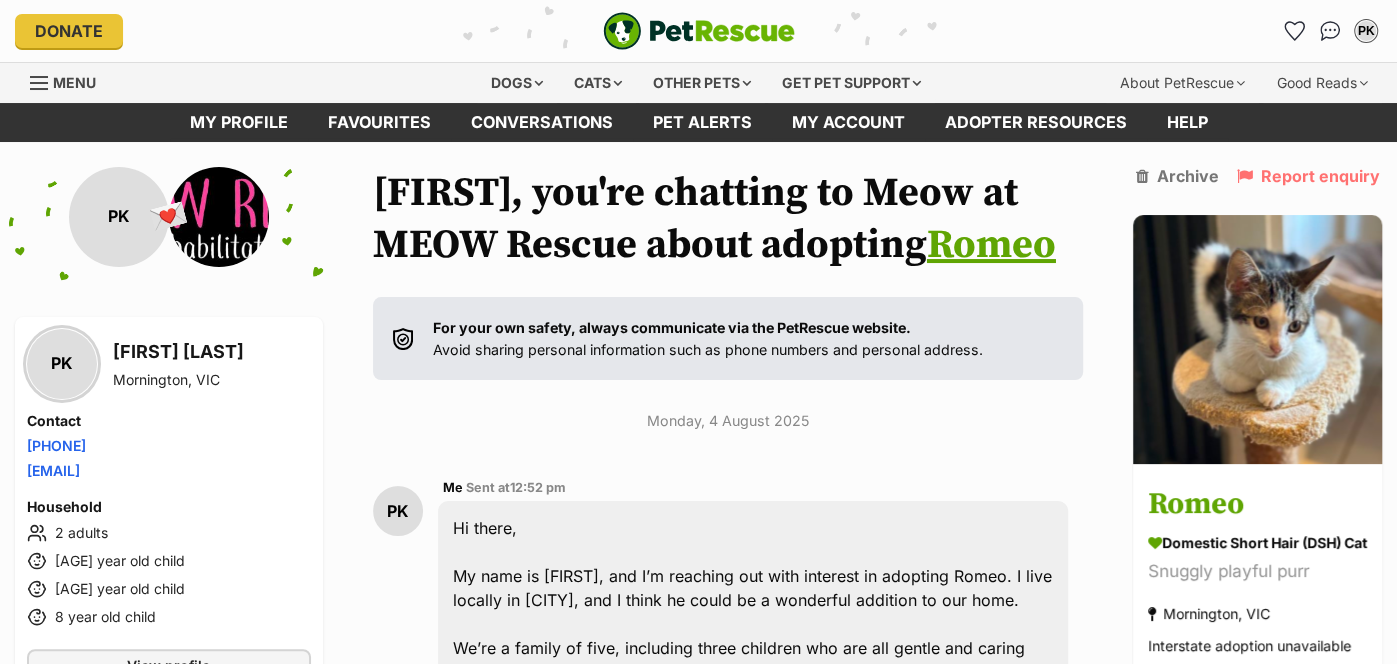 click on "Phoenyx, you're chatting to Meow at MEOW Rescue about adopting  Romeo" at bounding box center [728, 219] 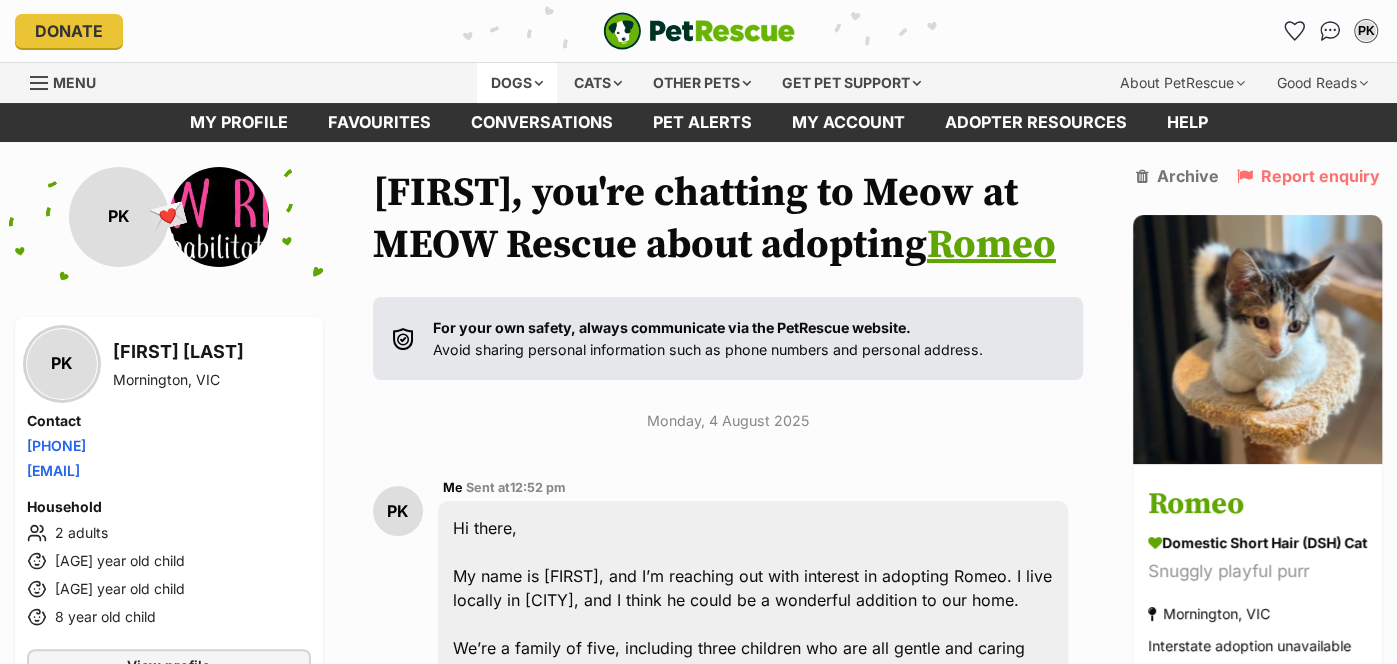click on "Dogs" at bounding box center [517, 83] 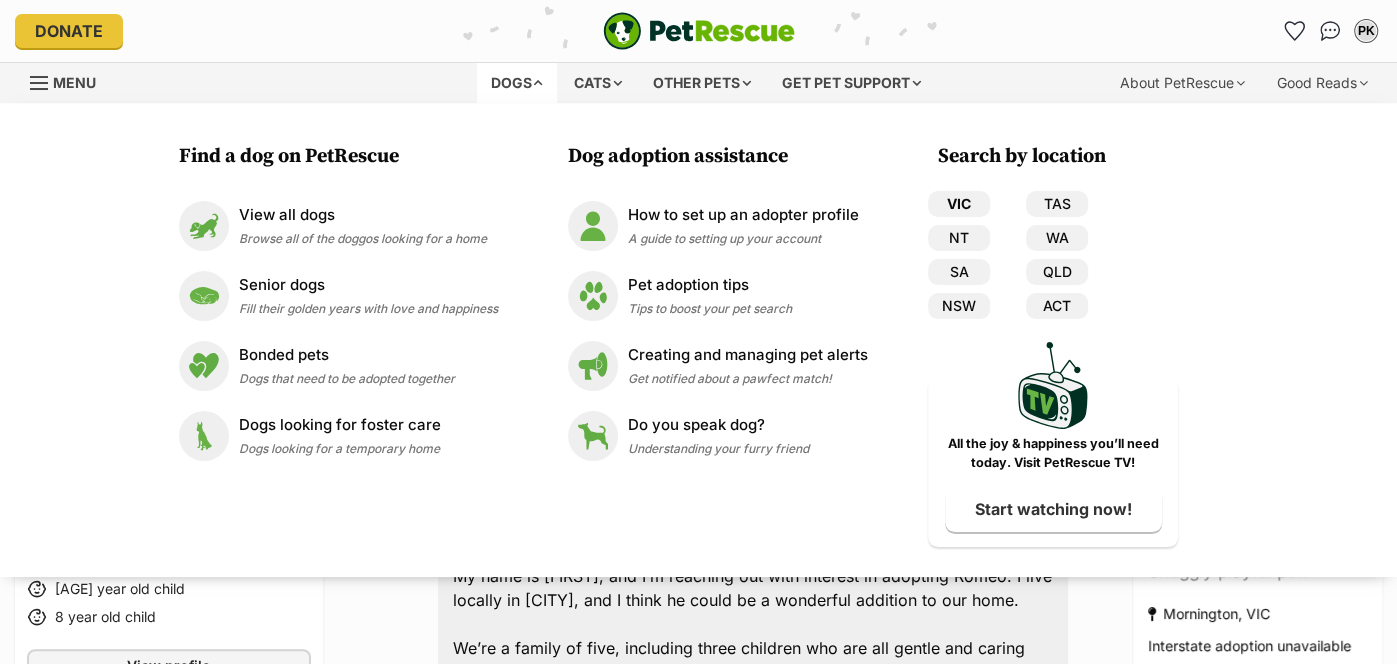 click on "VIC" at bounding box center (959, 204) 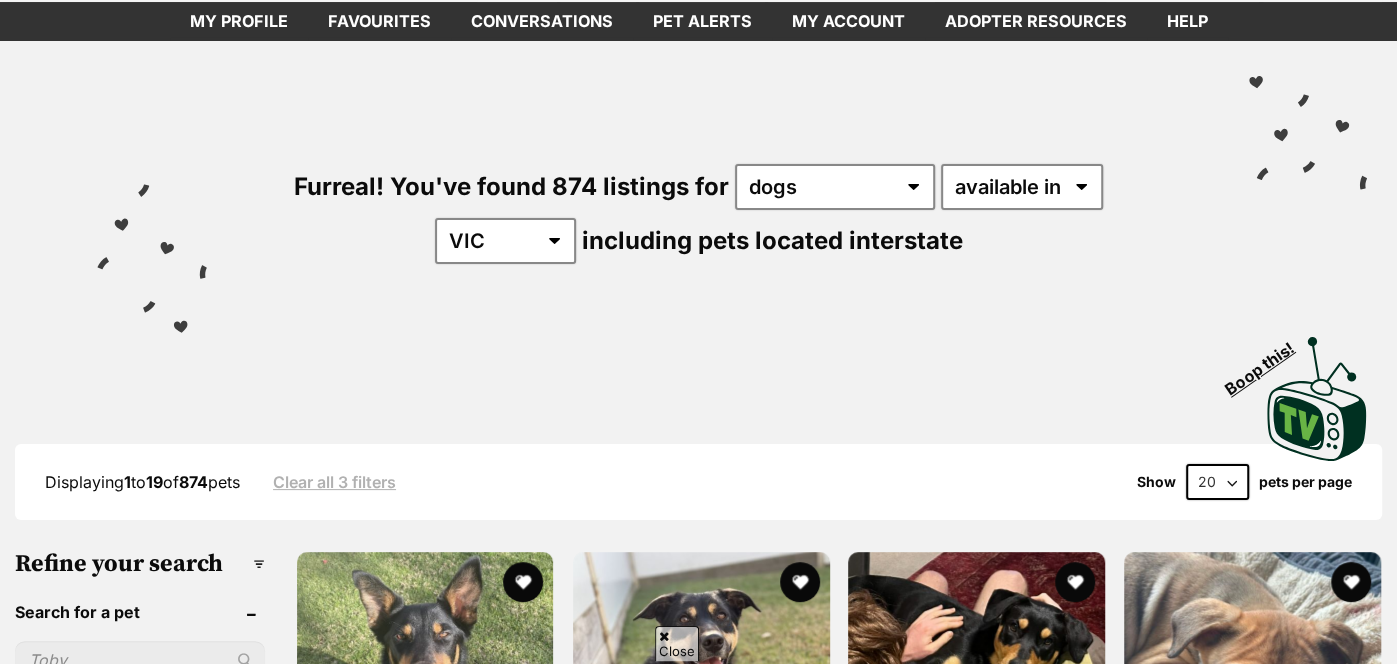 scroll, scrollTop: 302, scrollLeft: 0, axis: vertical 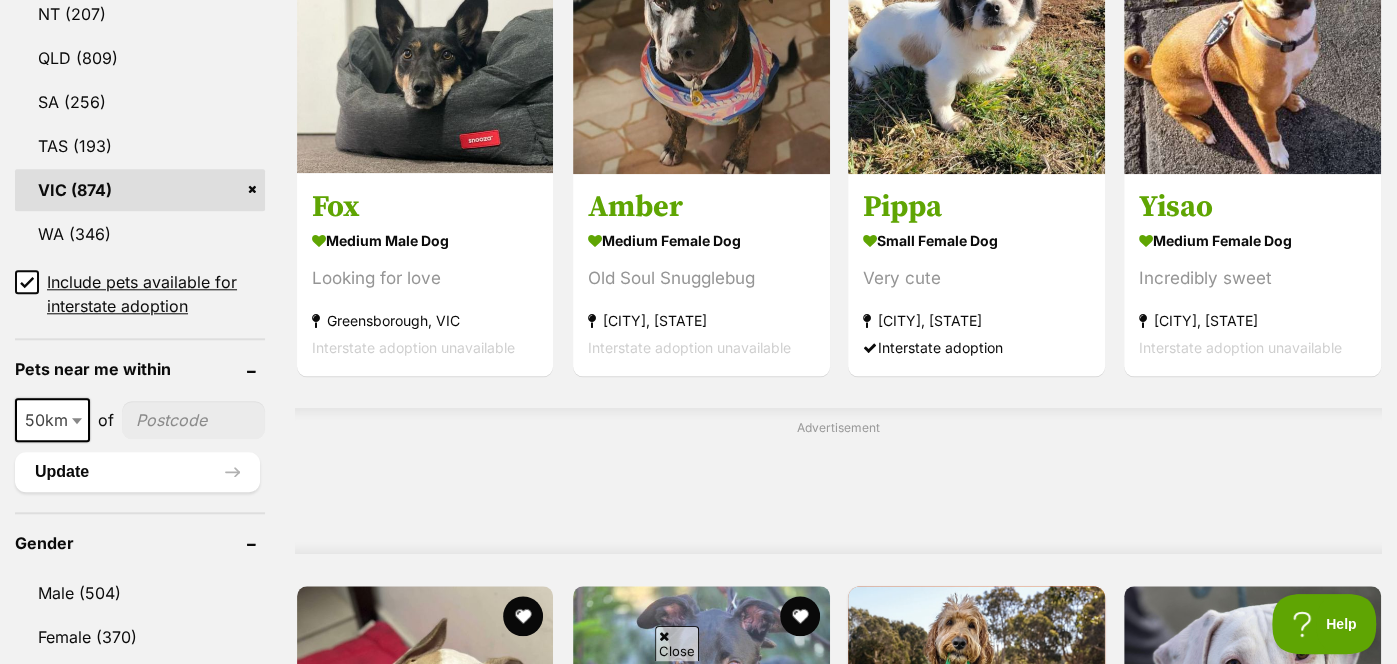 click on "50km" at bounding box center [52, 420] 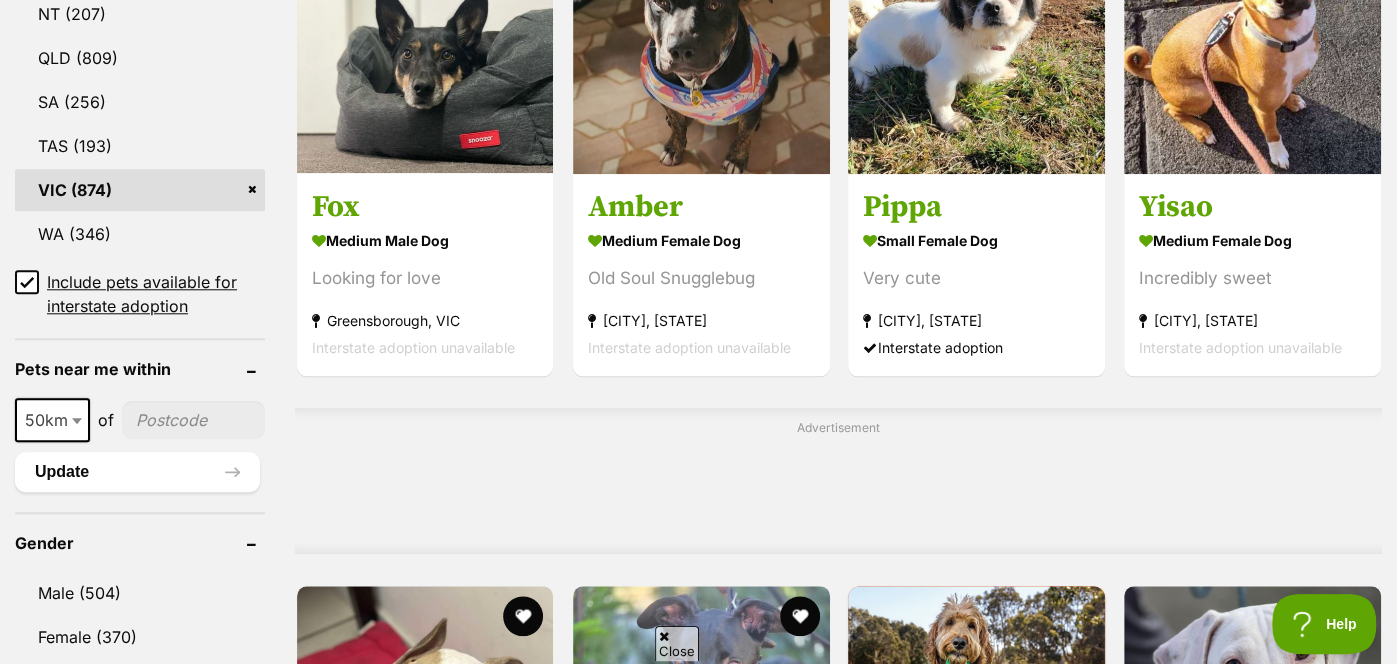 click on "50km" at bounding box center [52, 420] 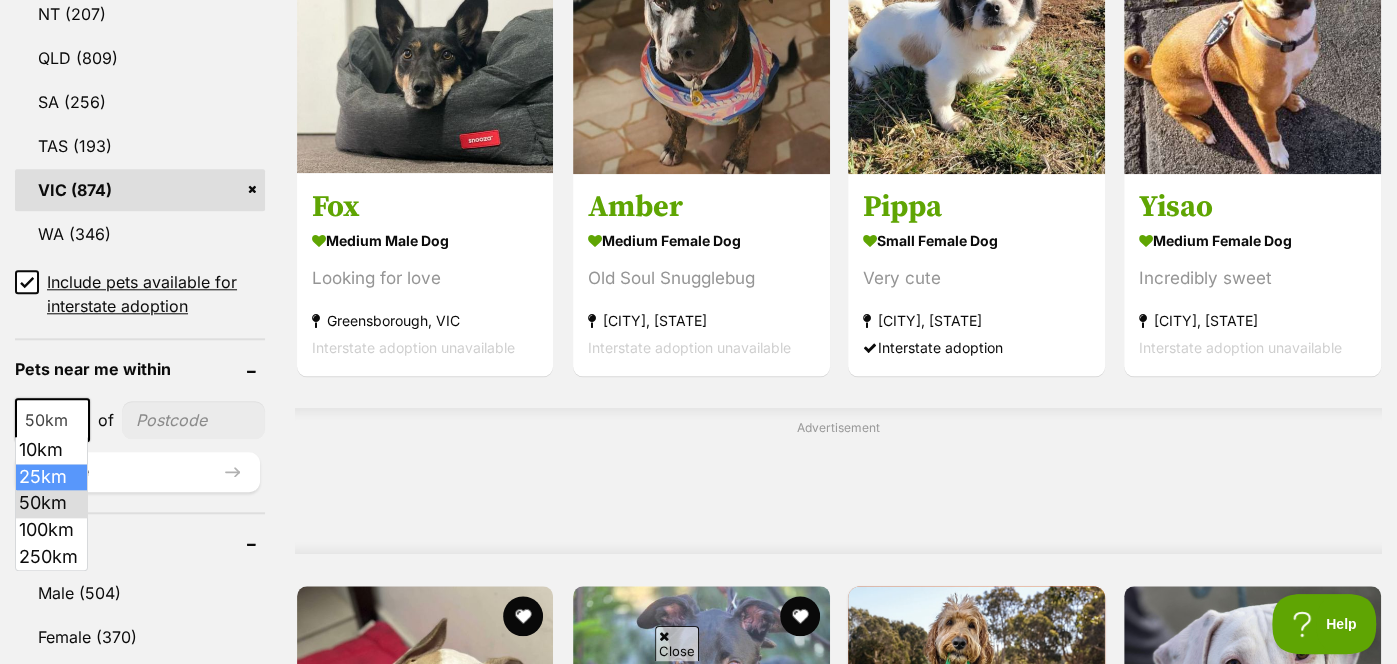select on "25" 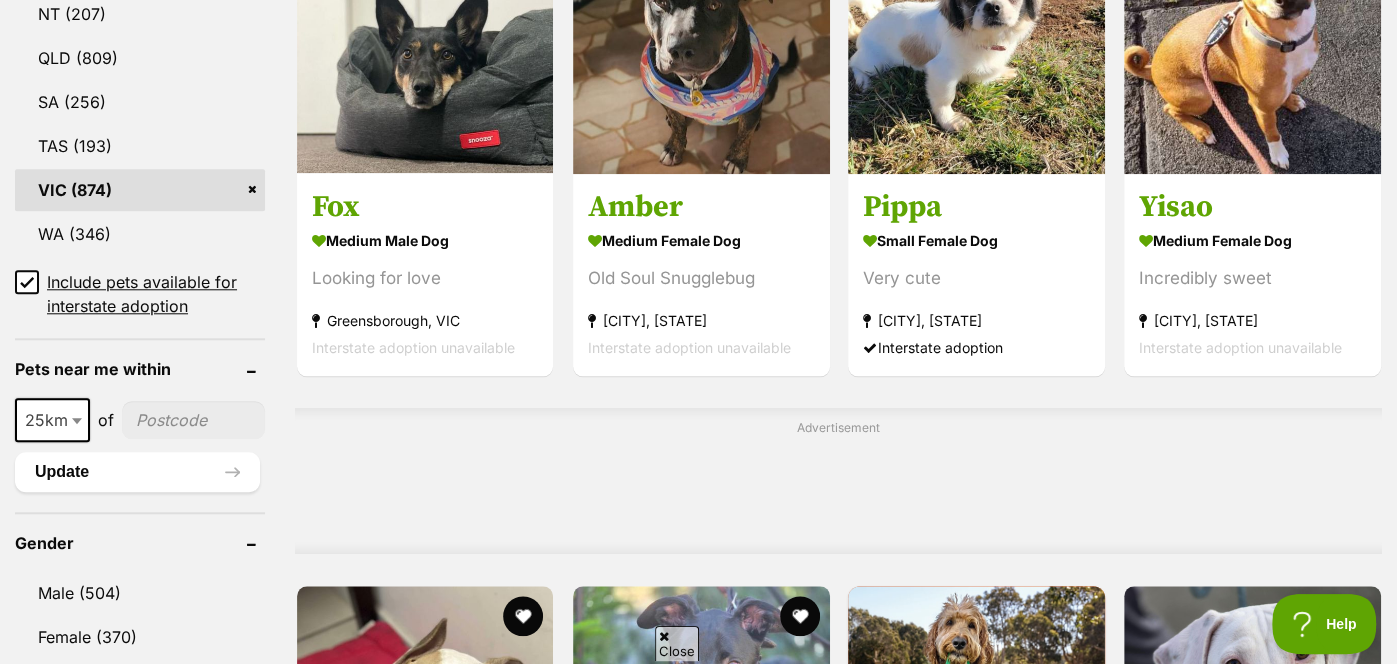 click at bounding box center (193, 420) 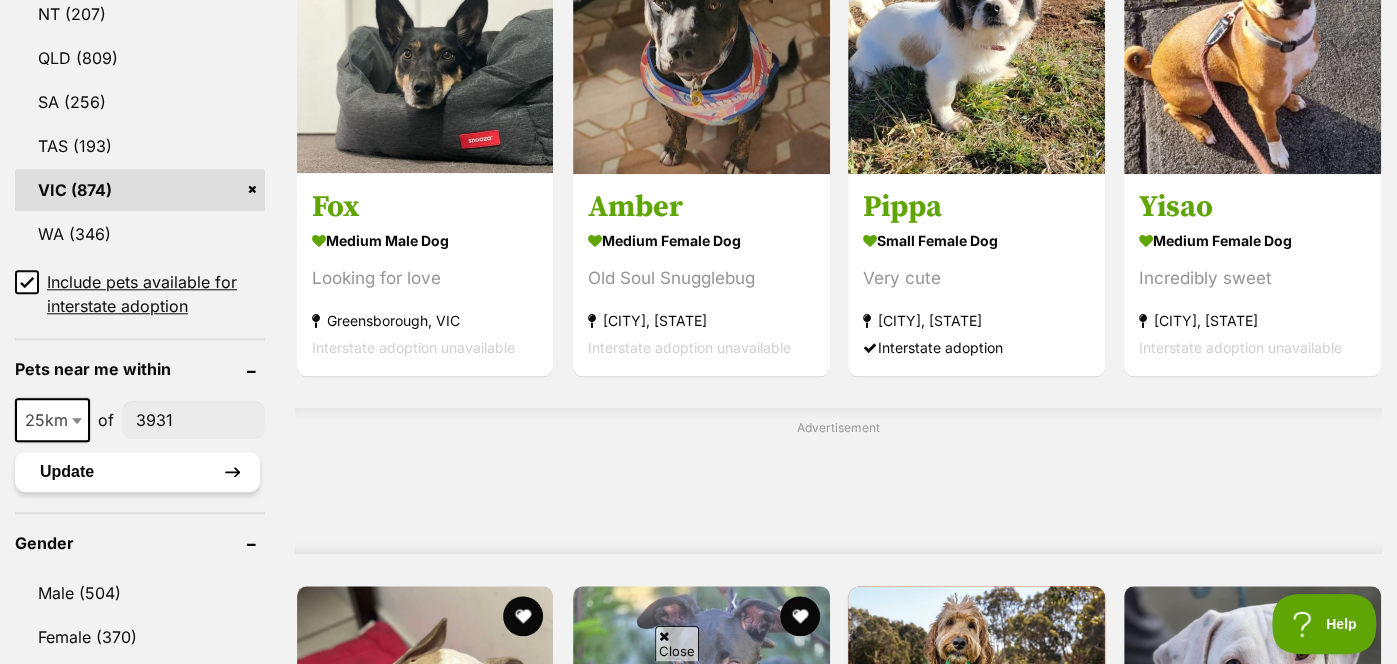 type on "3931" 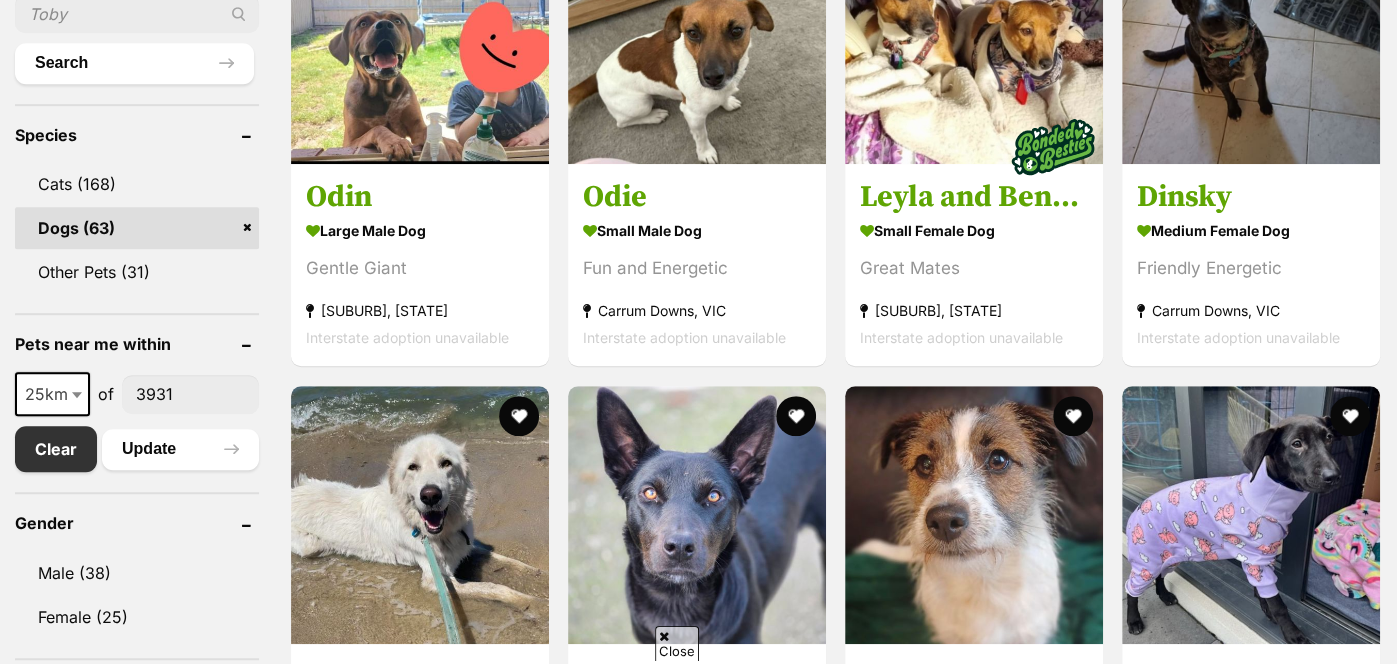 scroll, scrollTop: 0, scrollLeft: 0, axis: both 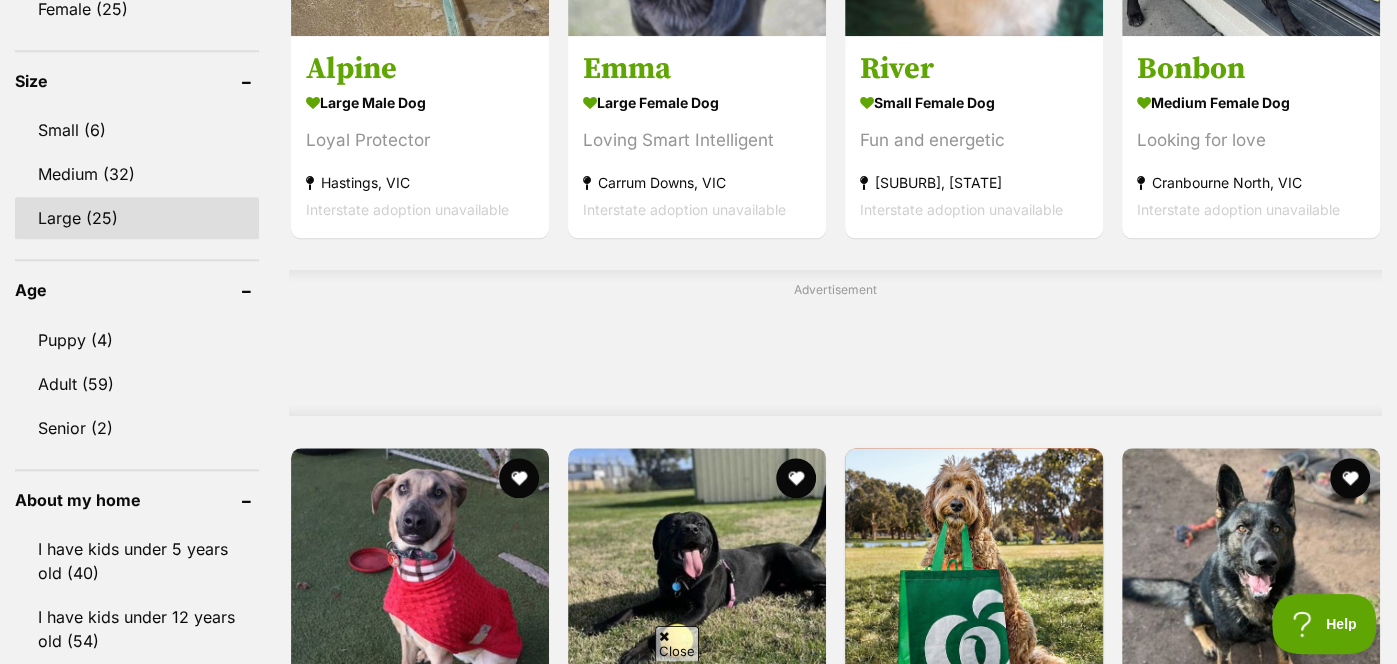 click on "Large (25)" at bounding box center (137, 218) 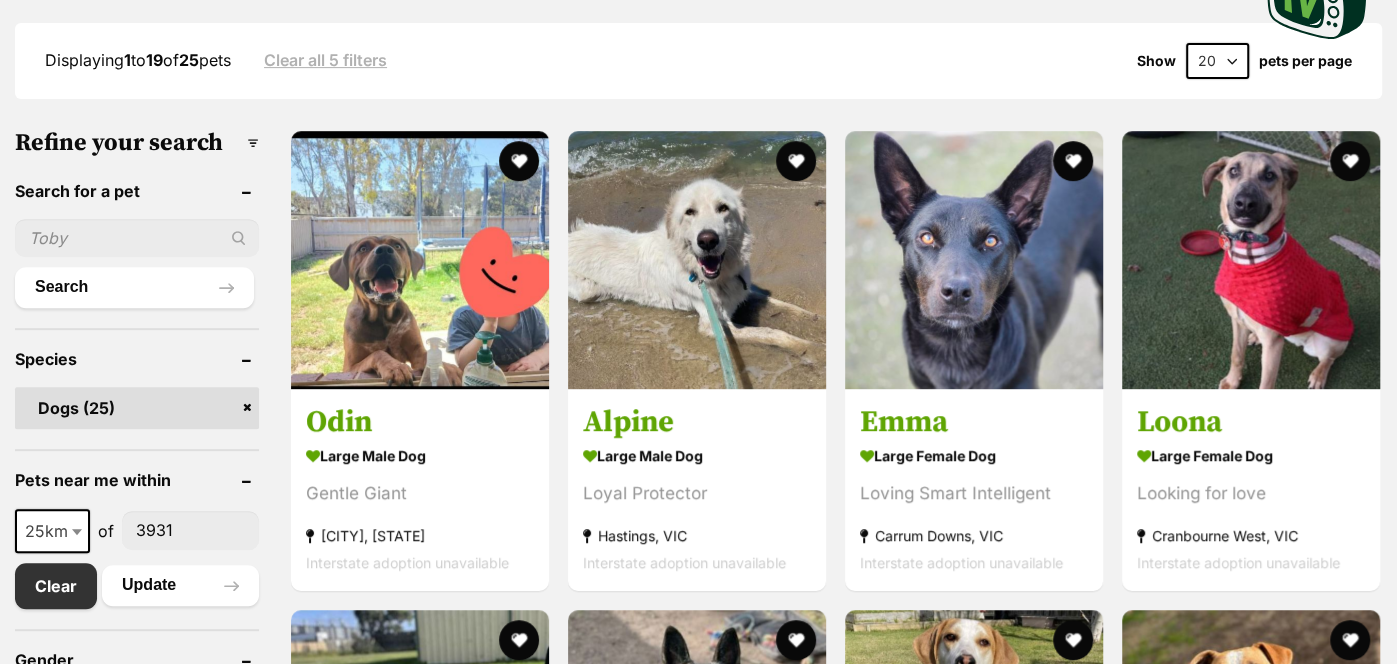 scroll, scrollTop: 527, scrollLeft: 0, axis: vertical 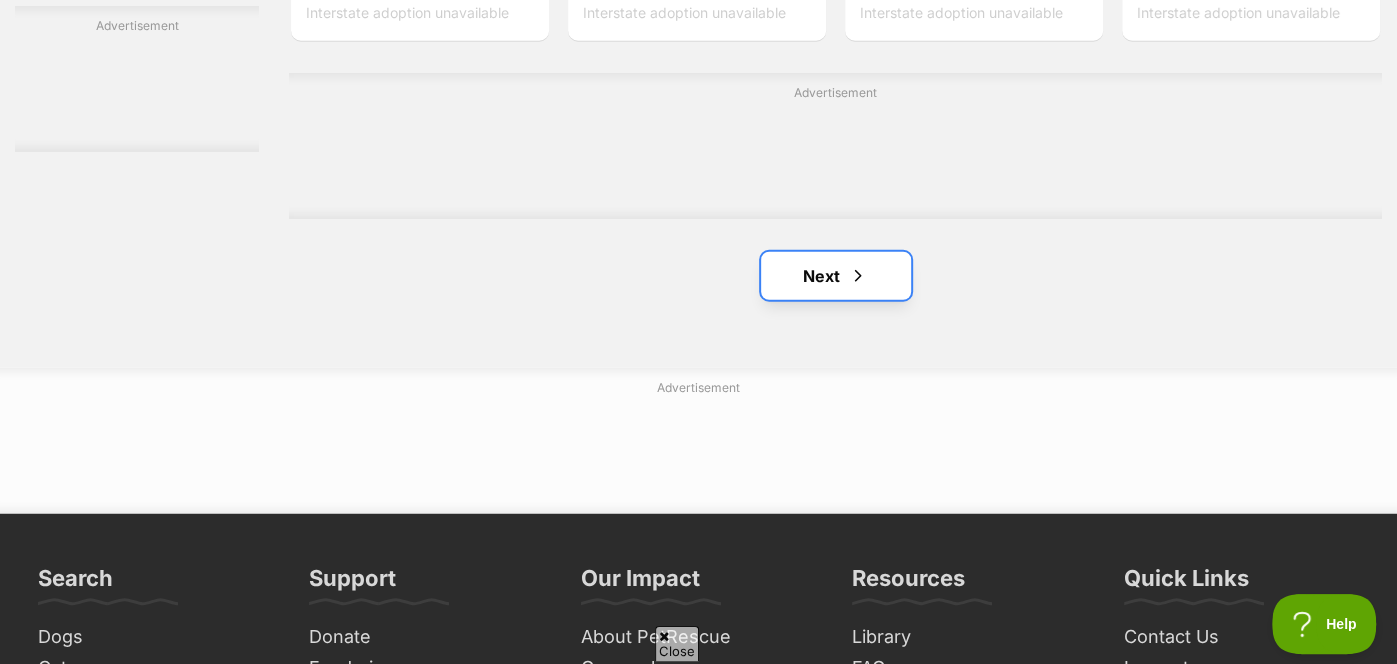 click on "Next" at bounding box center [836, 276] 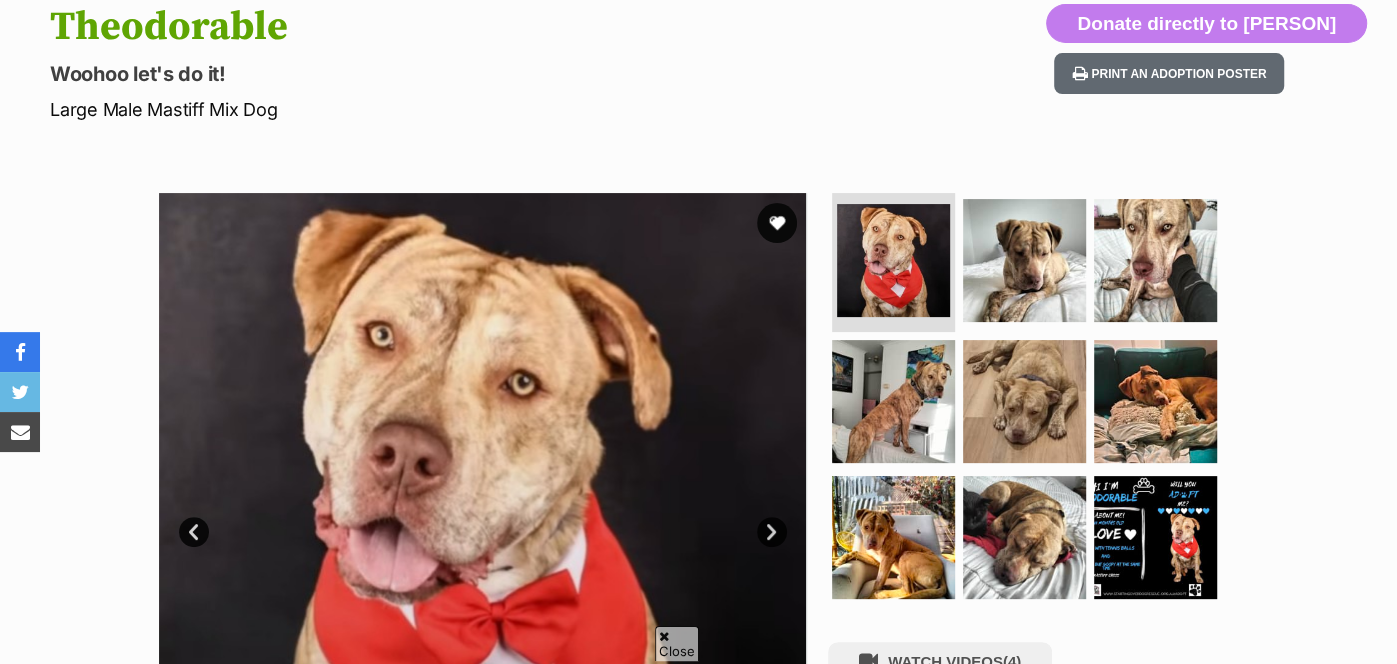 scroll, scrollTop: 247, scrollLeft: 0, axis: vertical 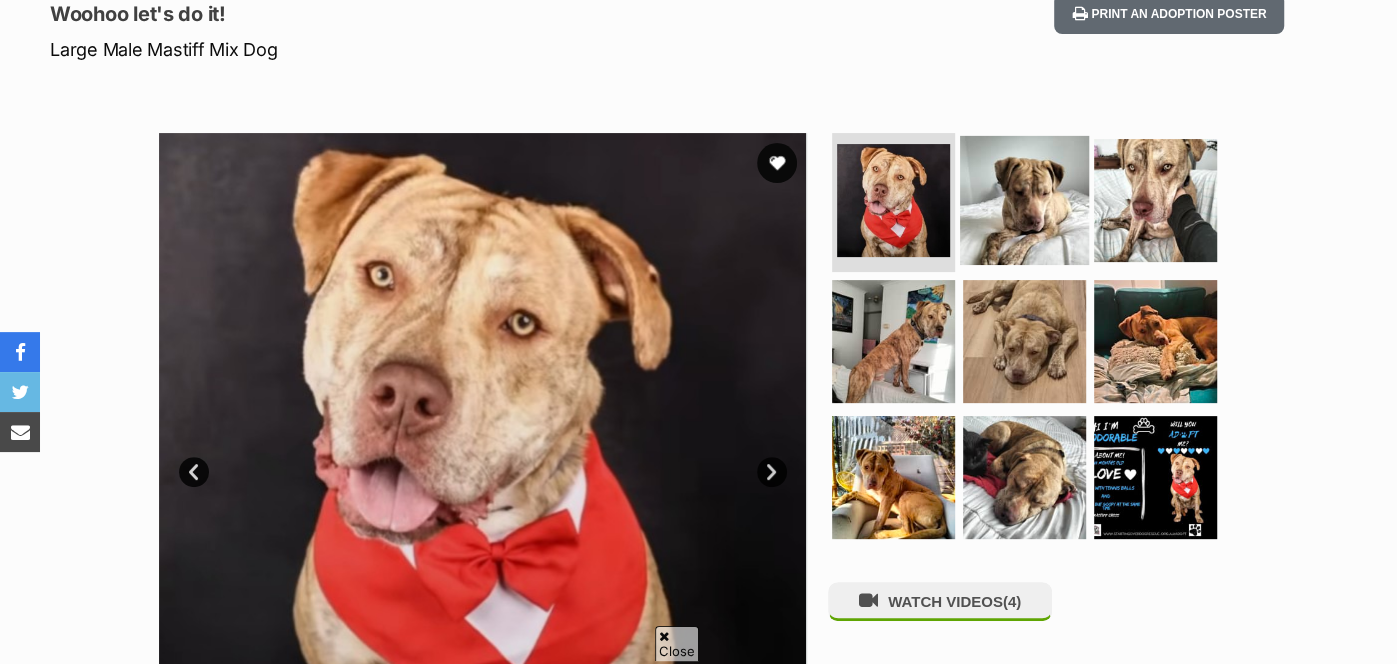 click at bounding box center [1024, 199] 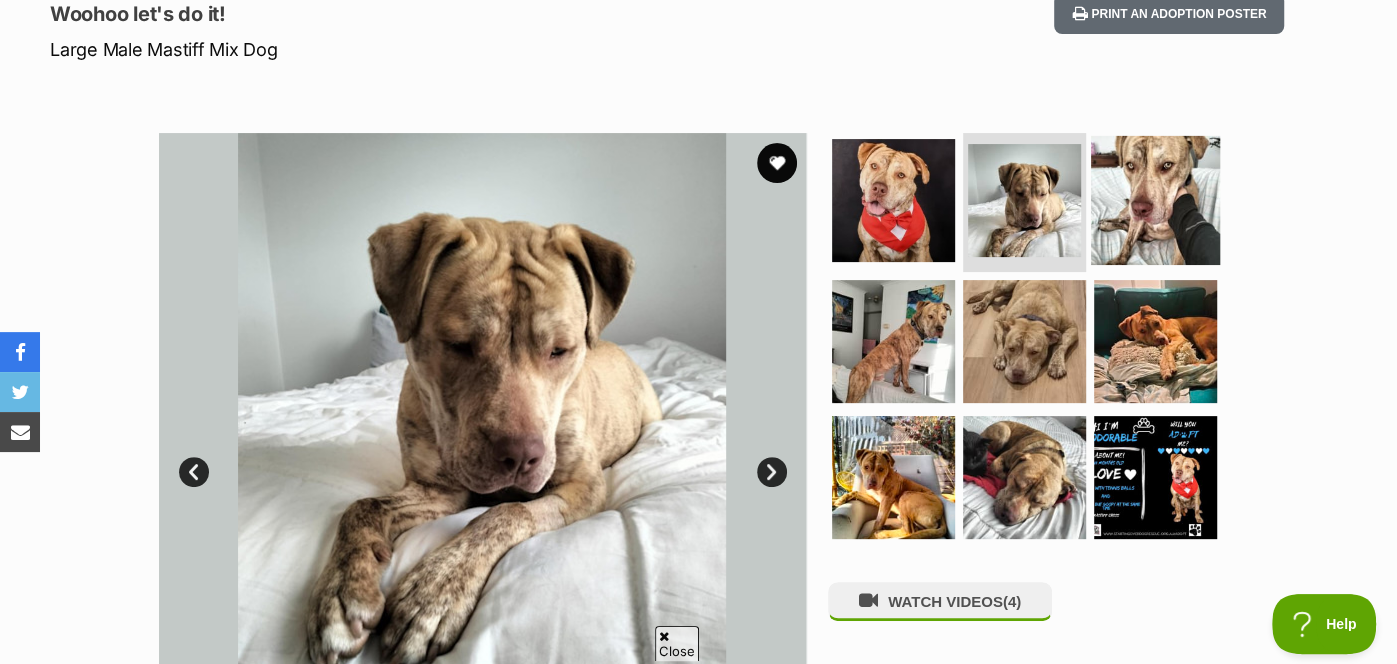 scroll, scrollTop: 0, scrollLeft: 0, axis: both 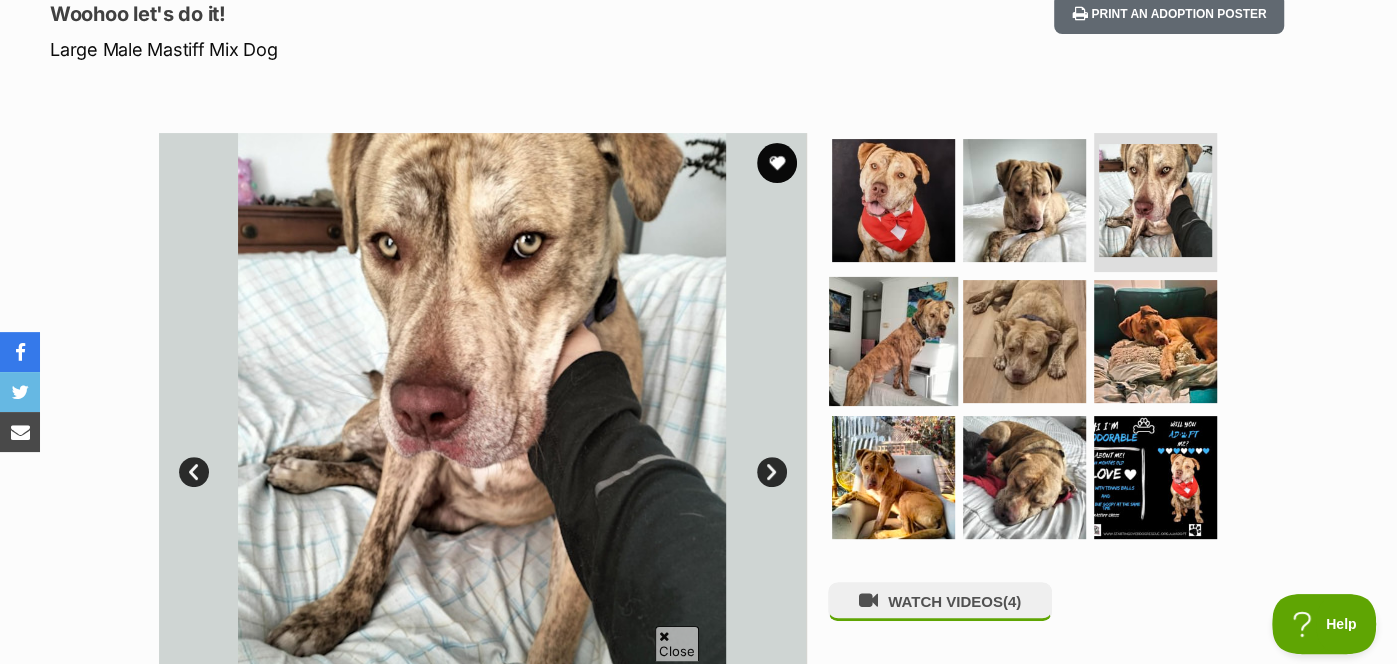 click at bounding box center [893, 341] 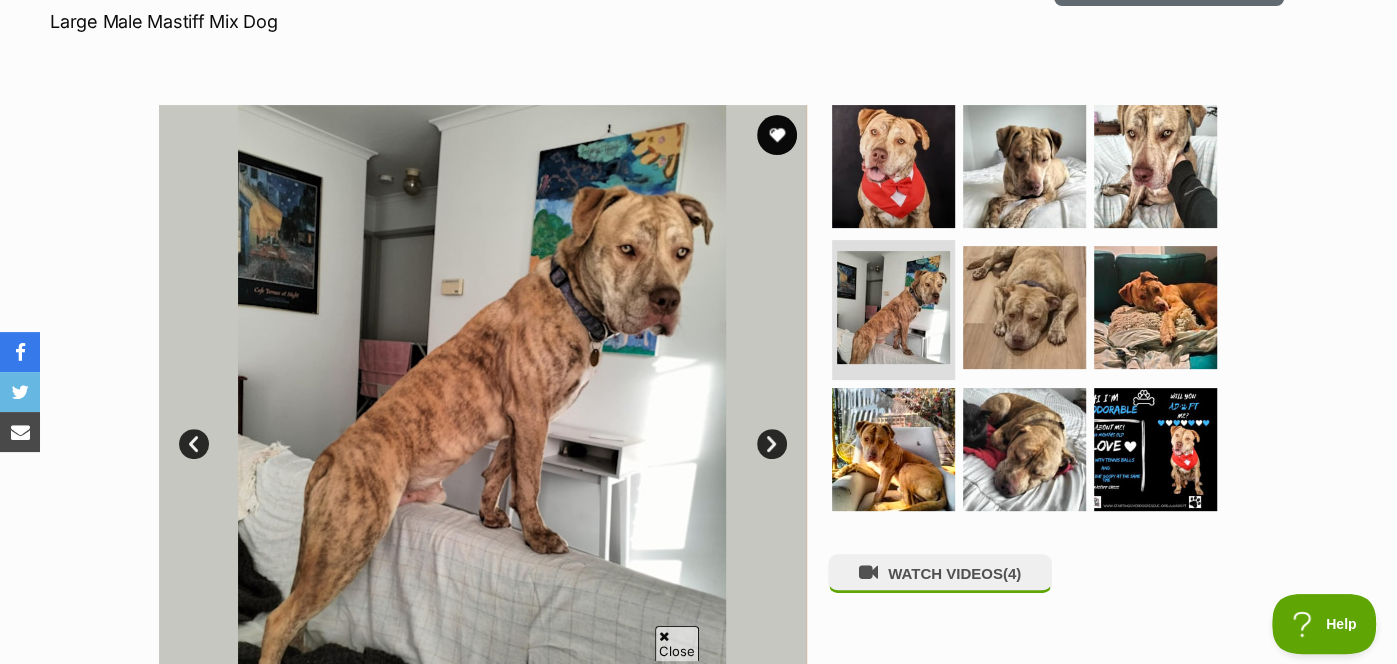 scroll, scrollTop: 311, scrollLeft: 0, axis: vertical 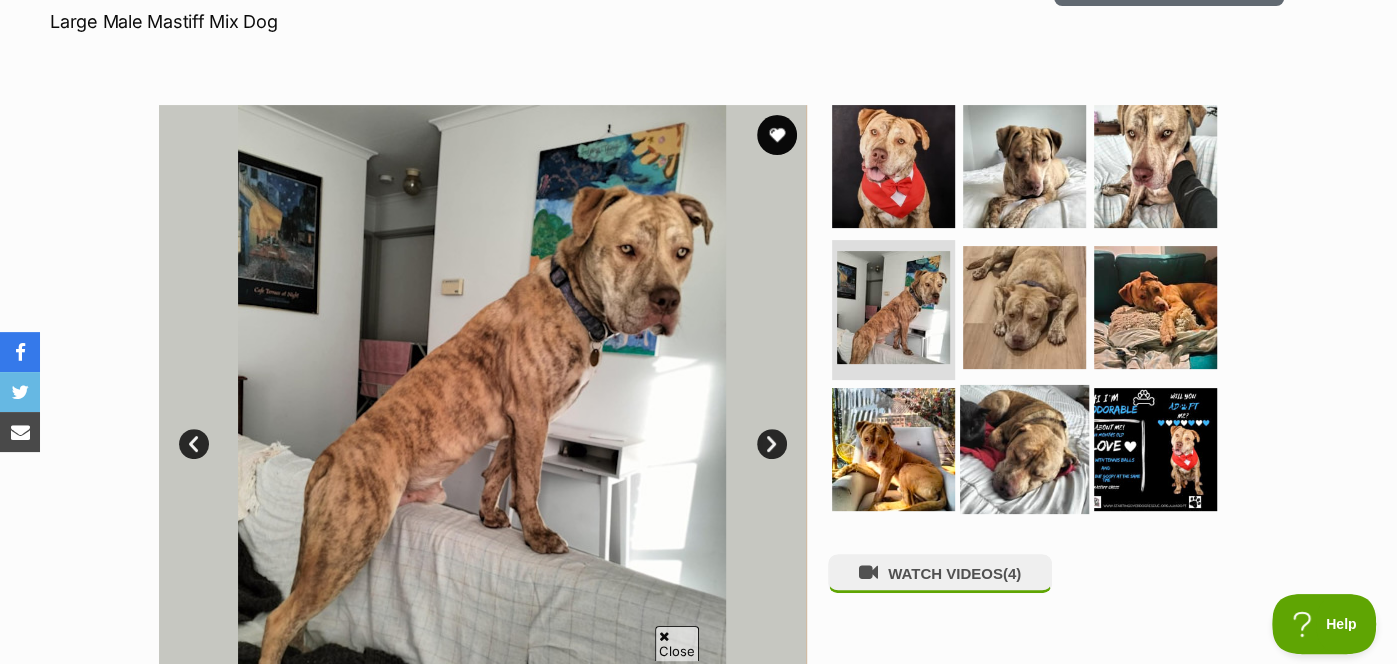 click at bounding box center (1024, 449) 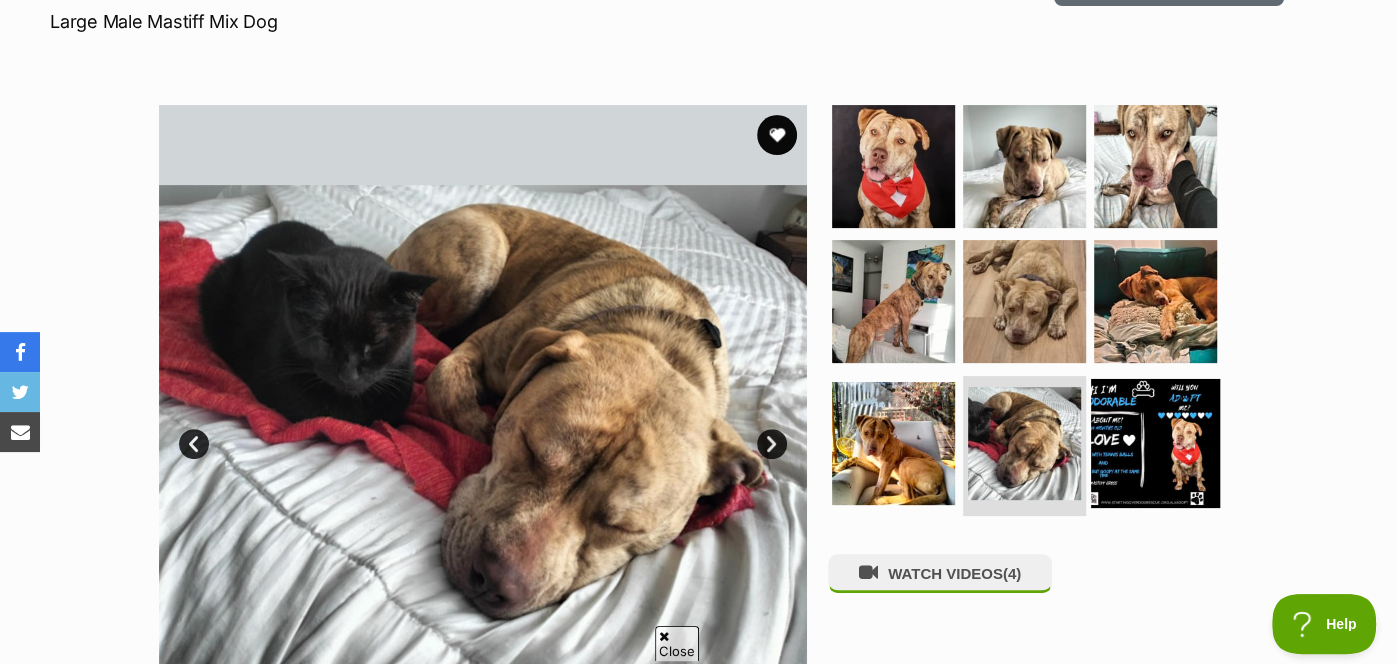 click at bounding box center [1155, 443] 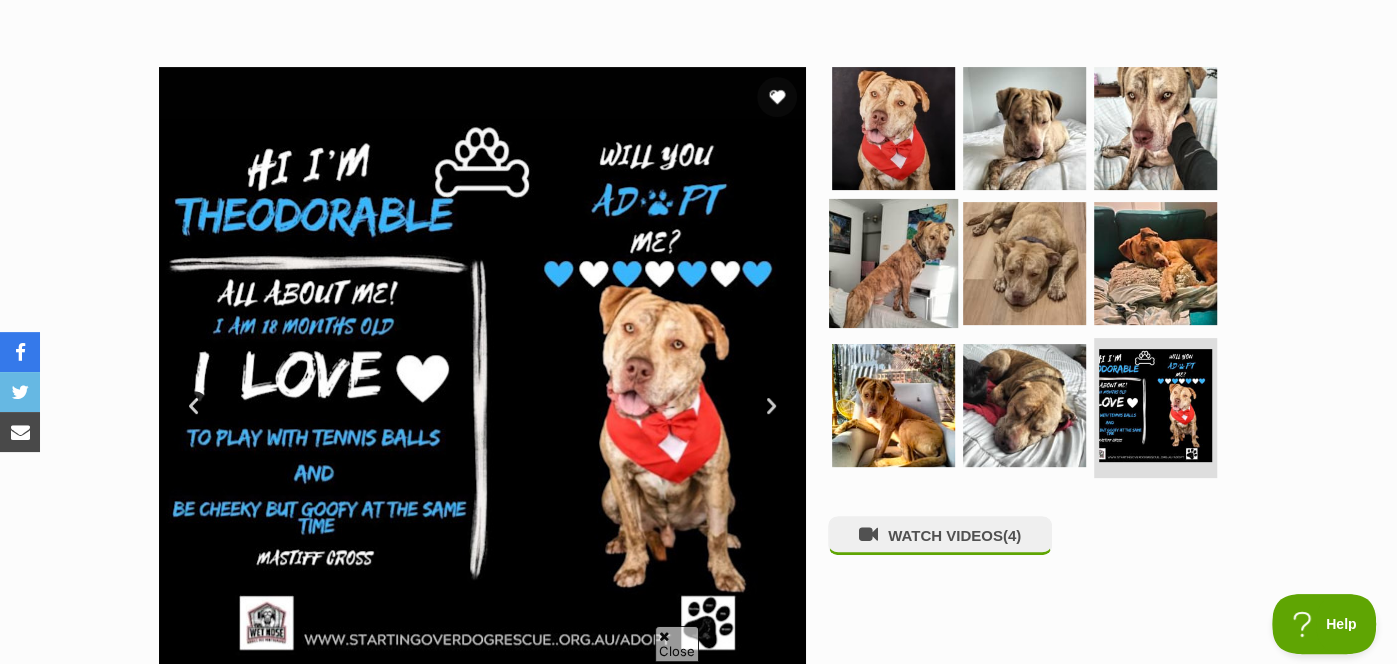 scroll, scrollTop: 350, scrollLeft: 0, axis: vertical 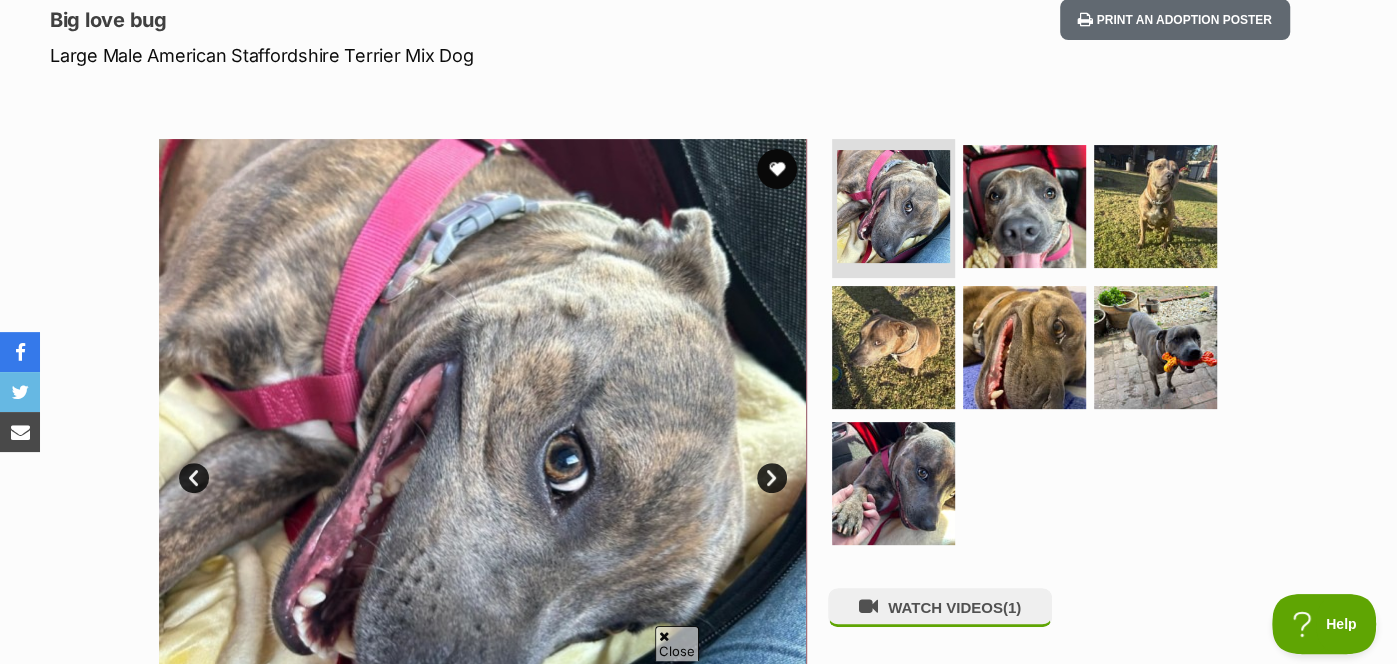 click on "Next" at bounding box center (772, 478) 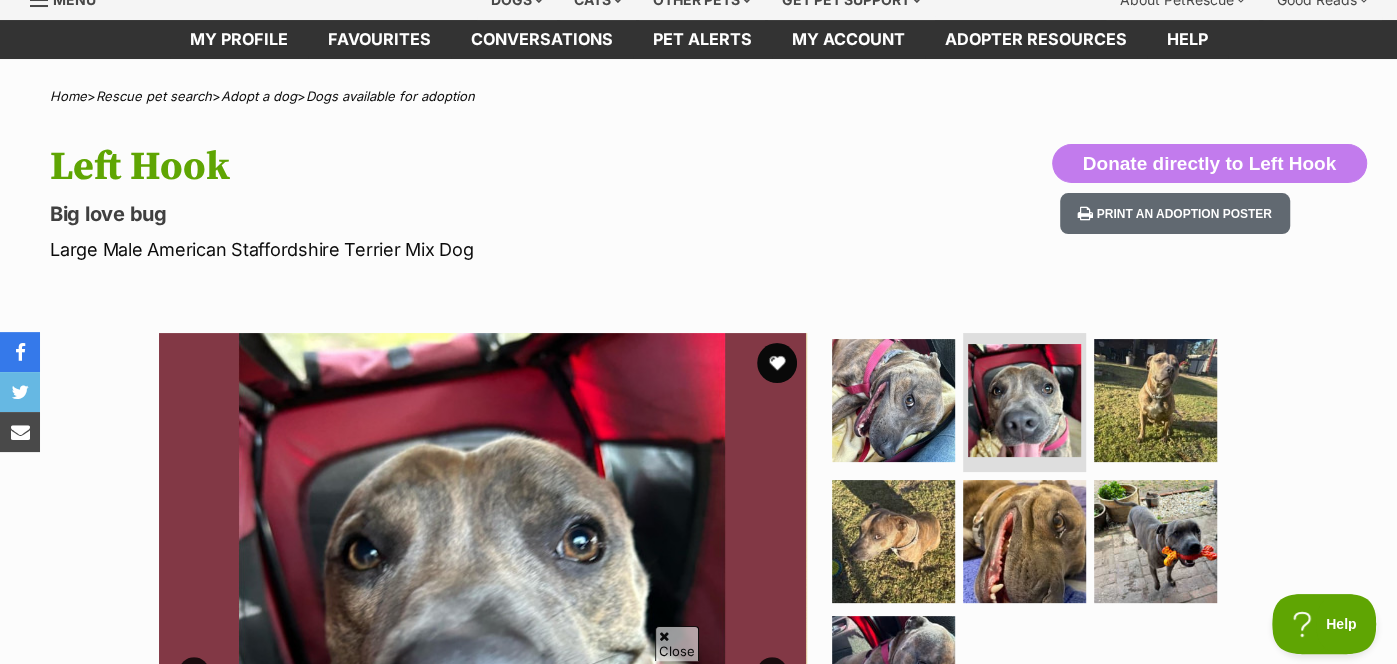scroll, scrollTop: 79, scrollLeft: 0, axis: vertical 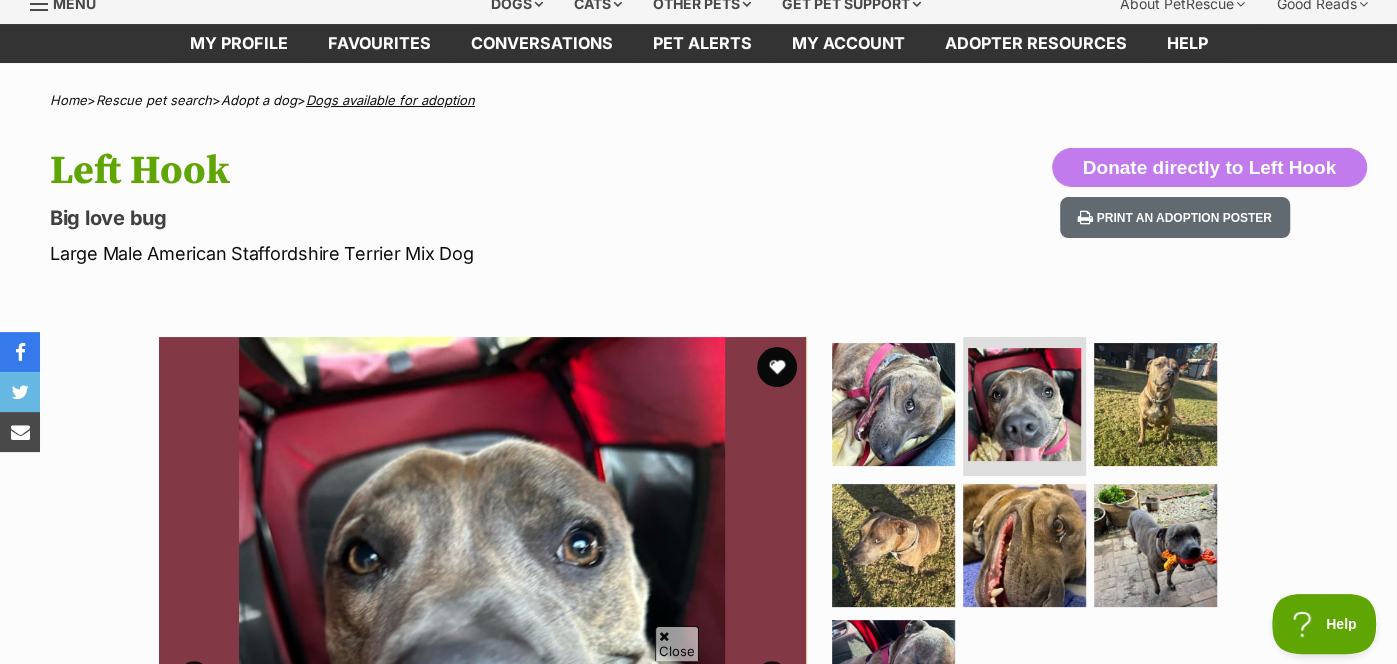 click on "Dogs available for adoption" at bounding box center (390, 100) 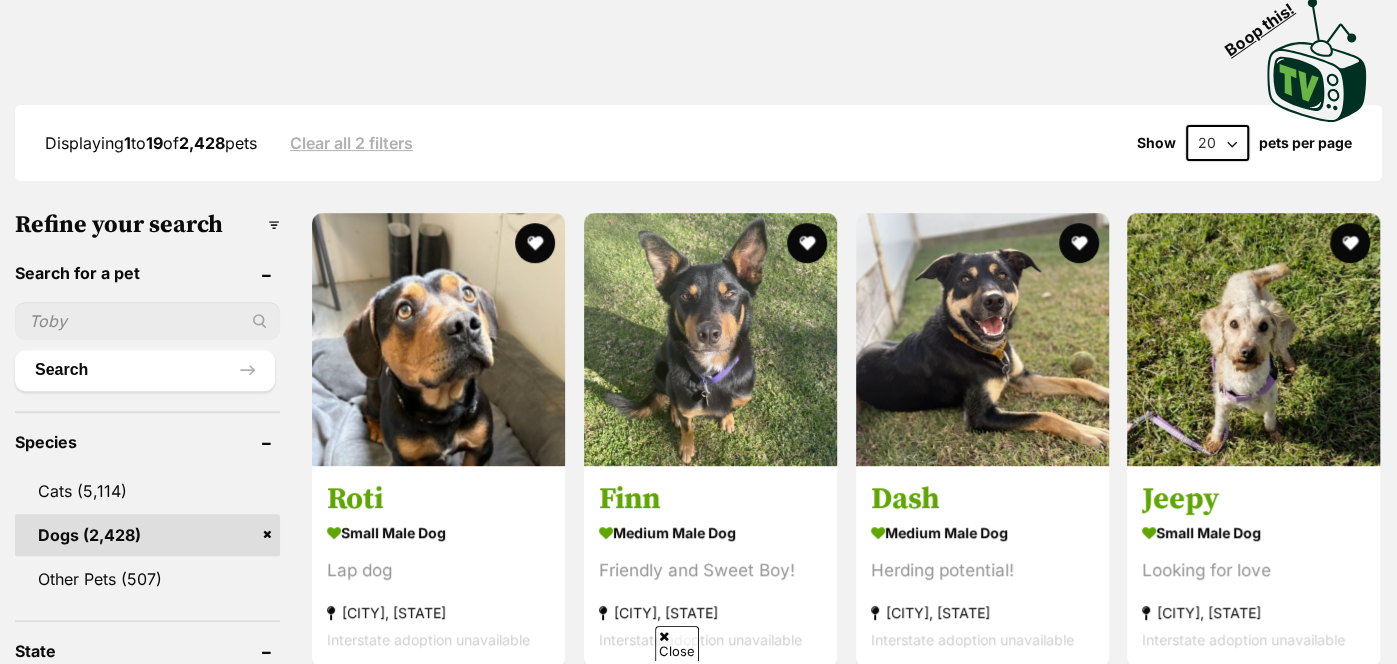 scroll, scrollTop: 490, scrollLeft: 0, axis: vertical 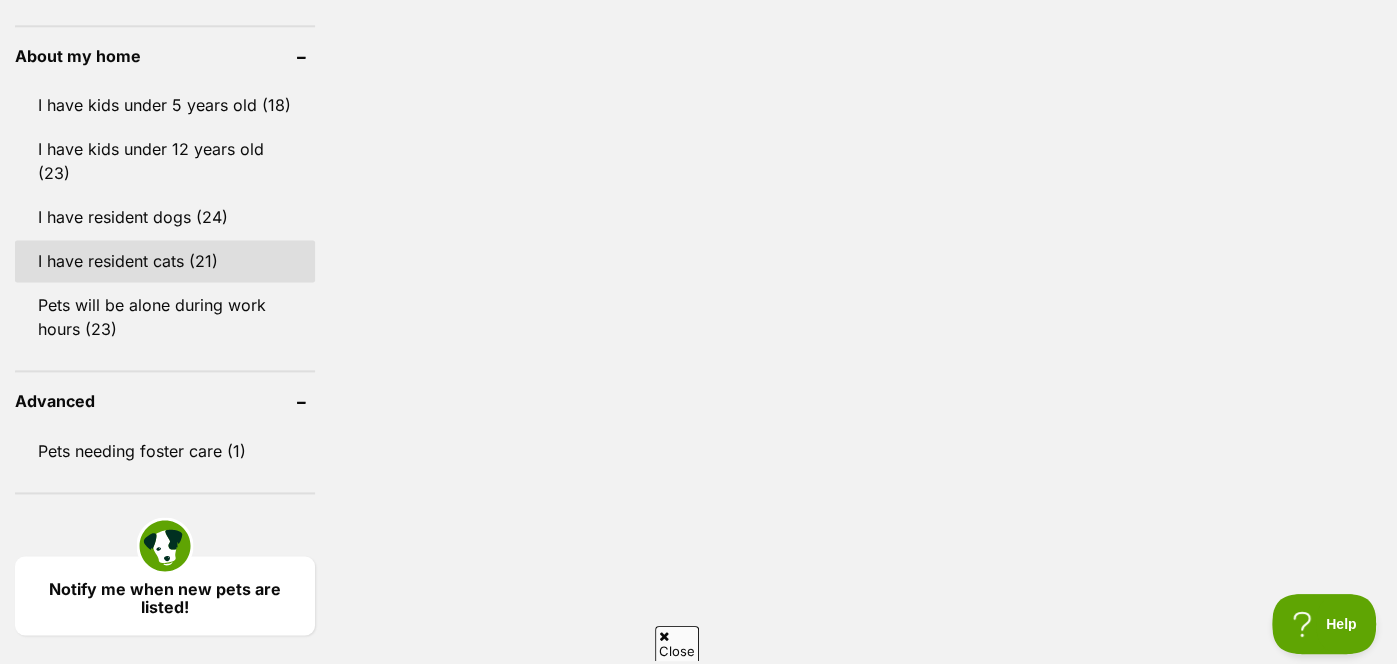 click on "I have resident cats (21)" at bounding box center [165, 261] 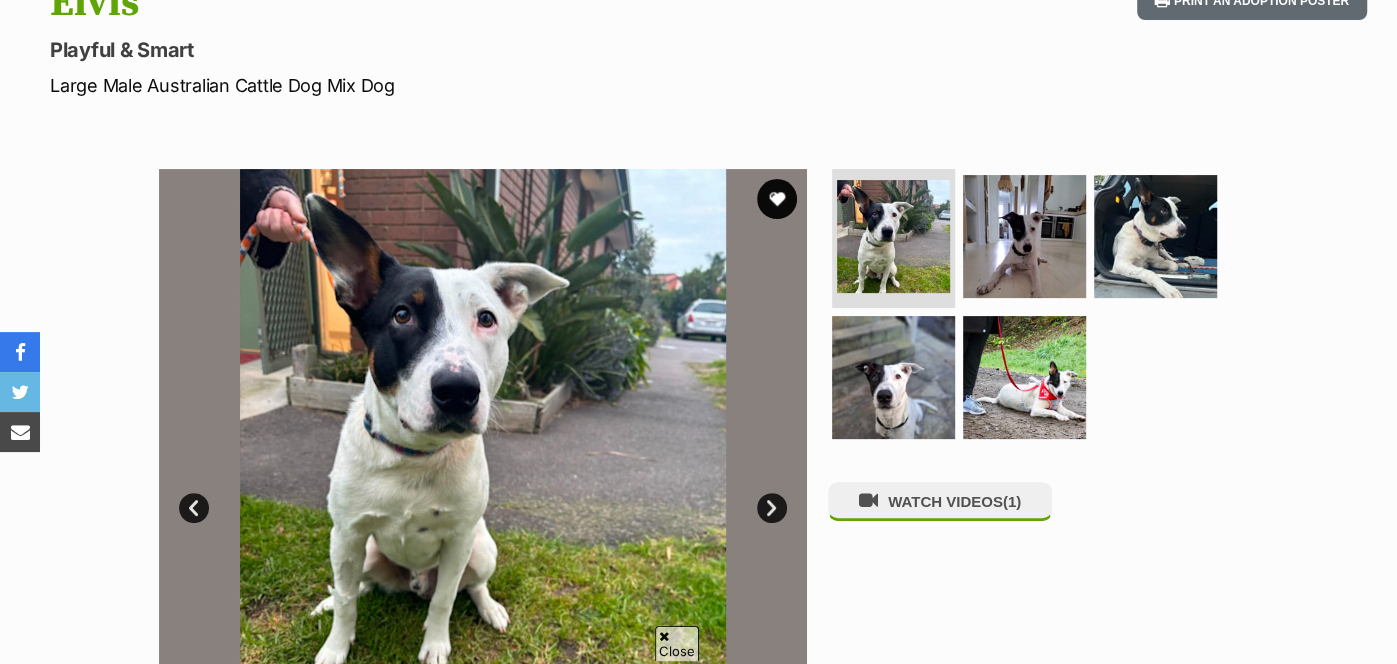 scroll, scrollTop: 245, scrollLeft: 0, axis: vertical 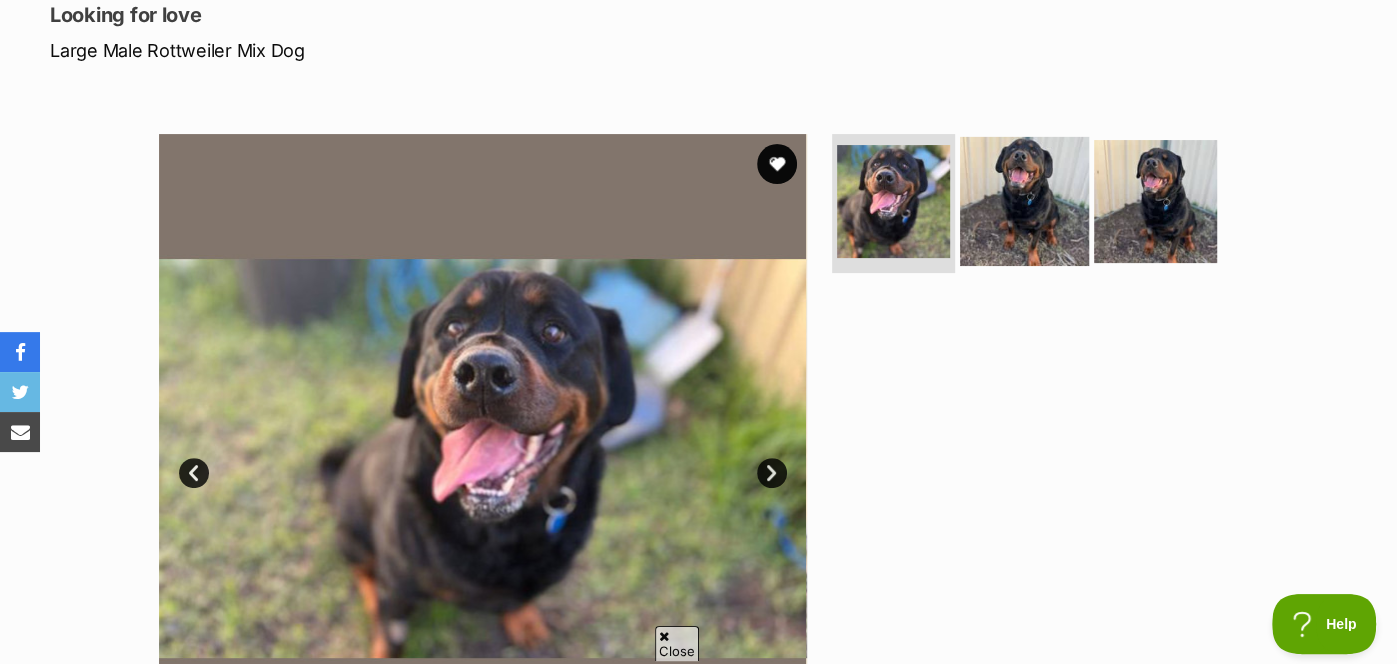 click at bounding box center (1024, 200) 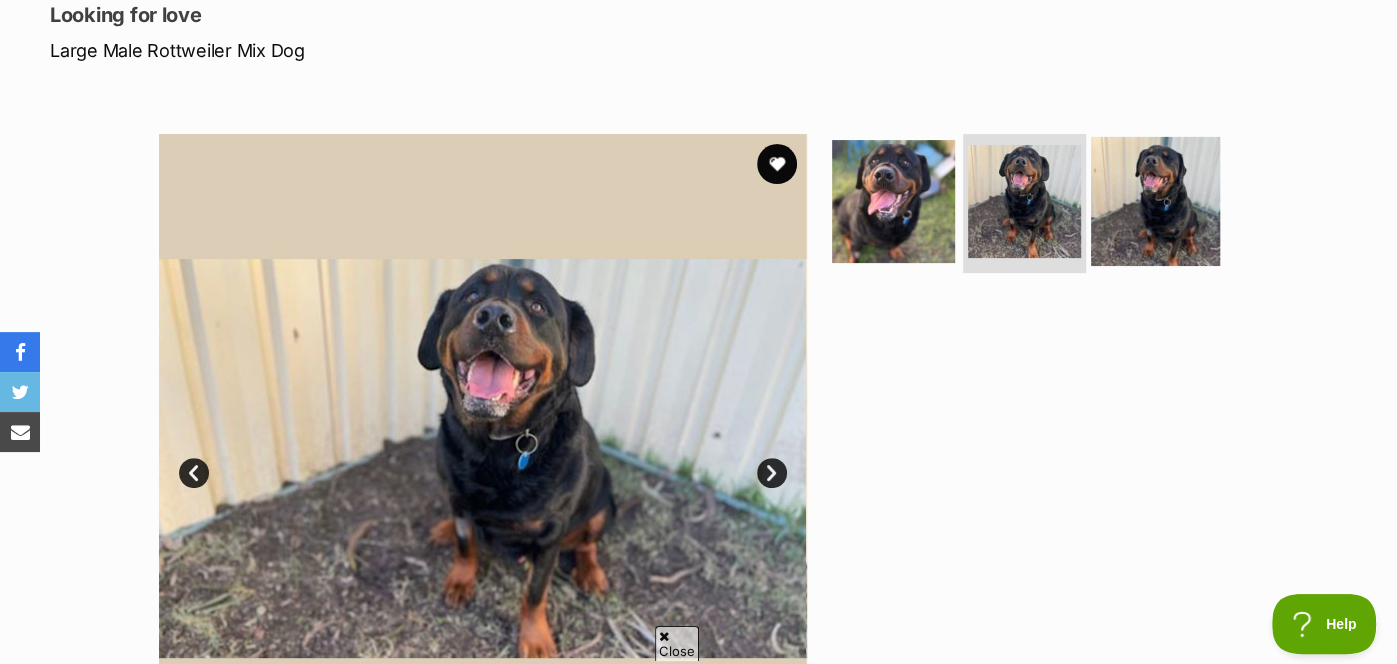 click at bounding box center [1155, 200] 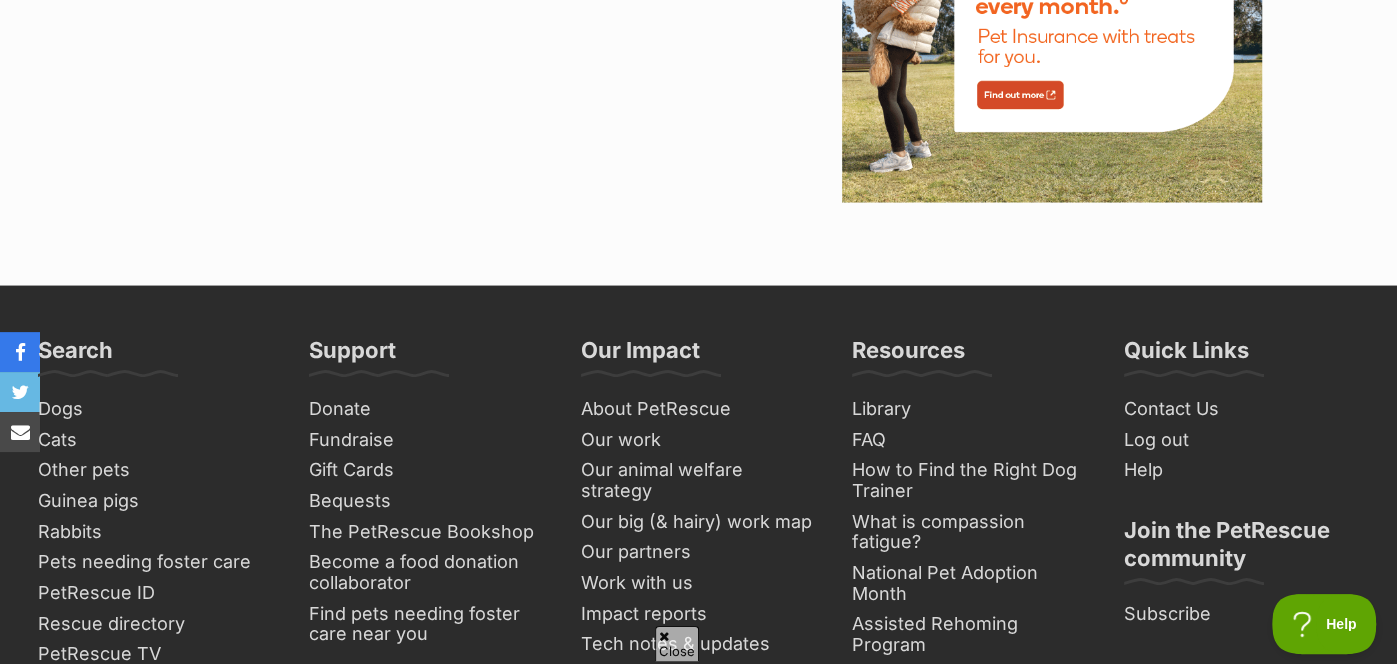 scroll, scrollTop: 2581, scrollLeft: 0, axis: vertical 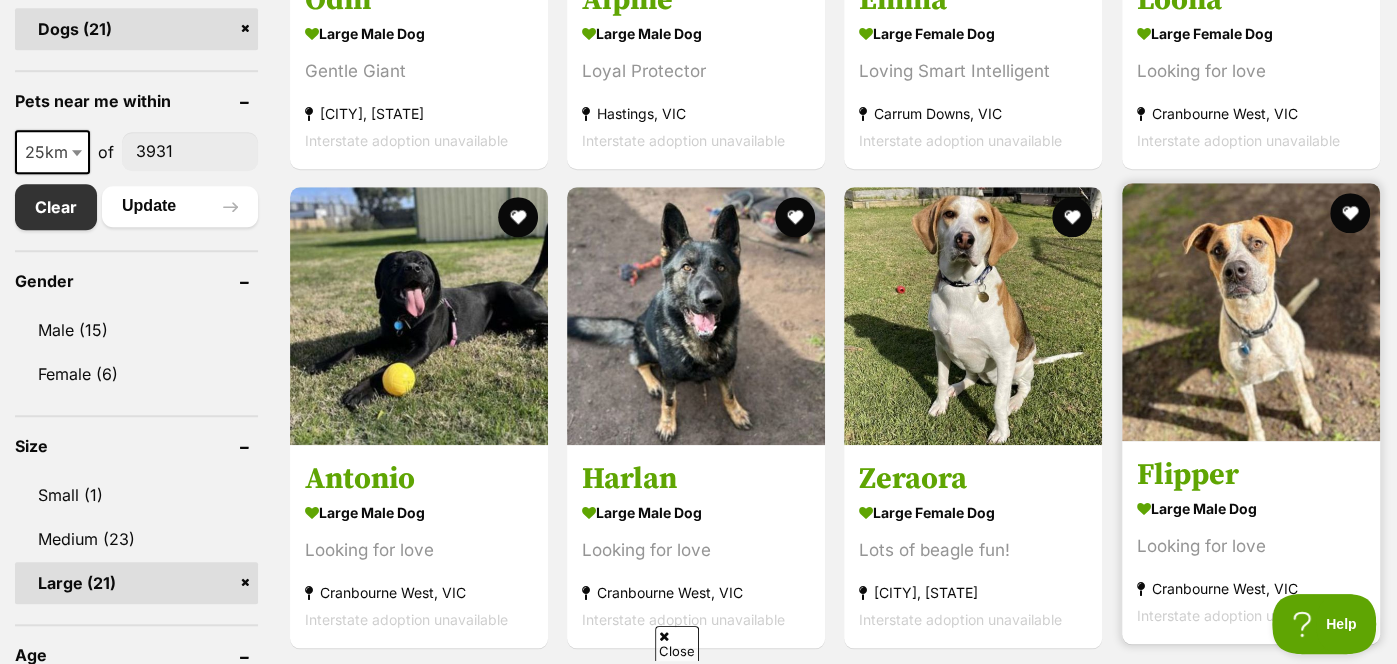 click on "Interstate adoption unavailable" at bounding box center [1238, 139] 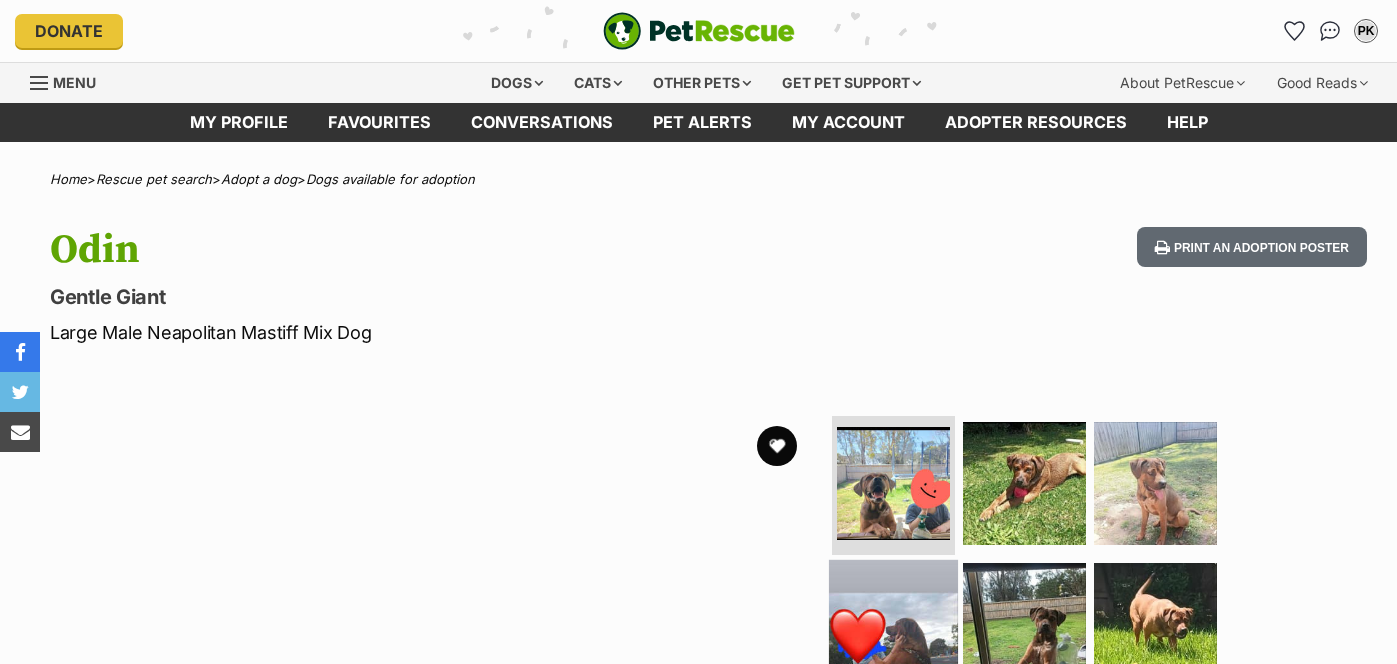 click at bounding box center [893, 624] 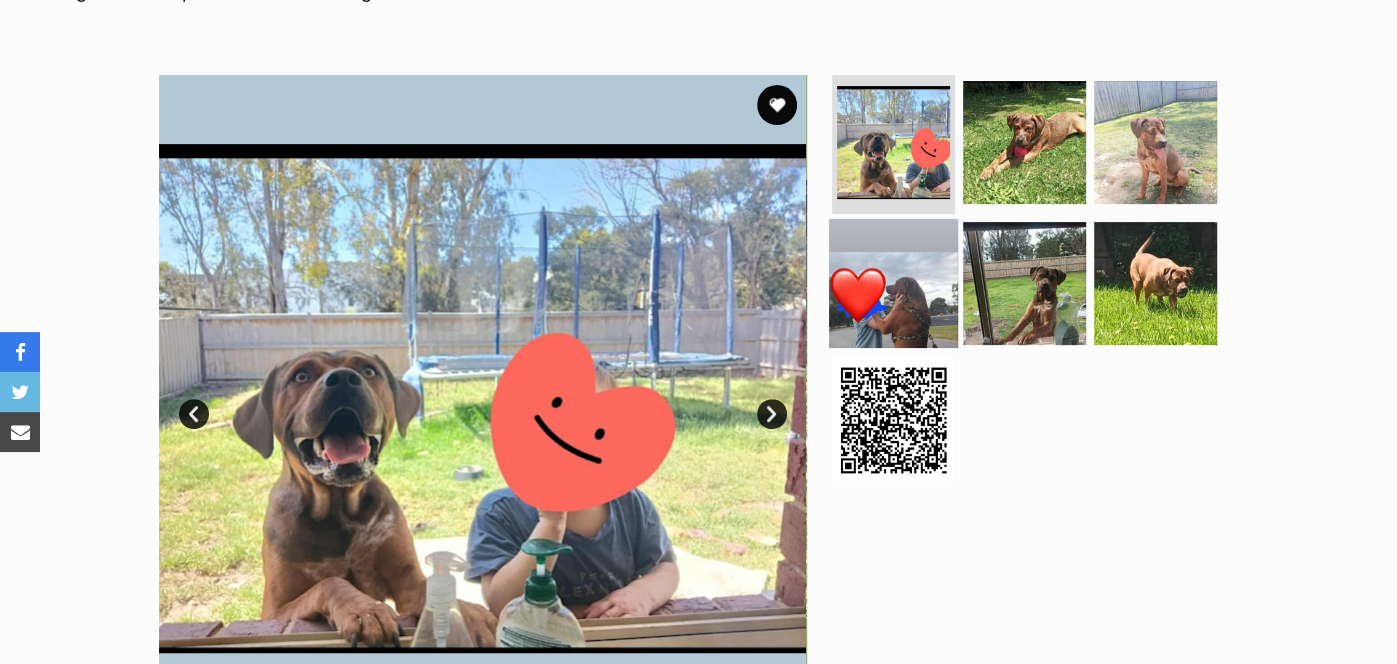 scroll, scrollTop: 341, scrollLeft: 0, axis: vertical 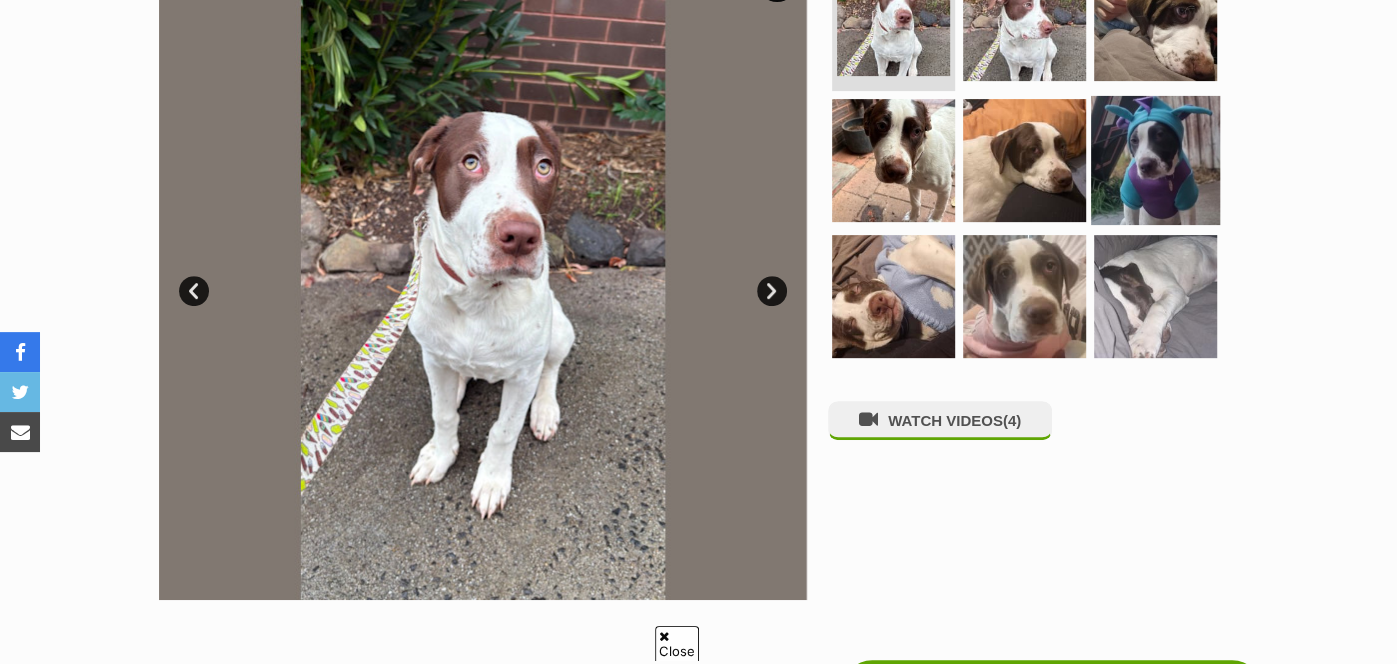 click at bounding box center (1155, 160) 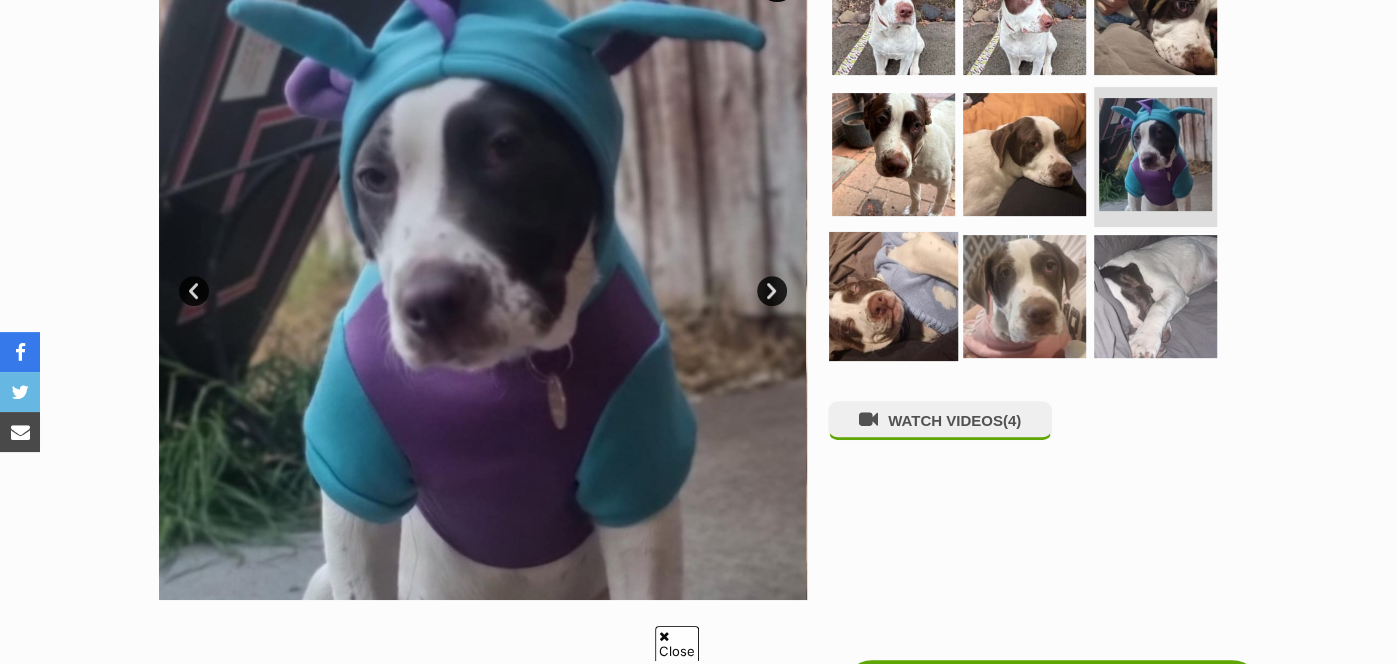 click at bounding box center [893, 296] 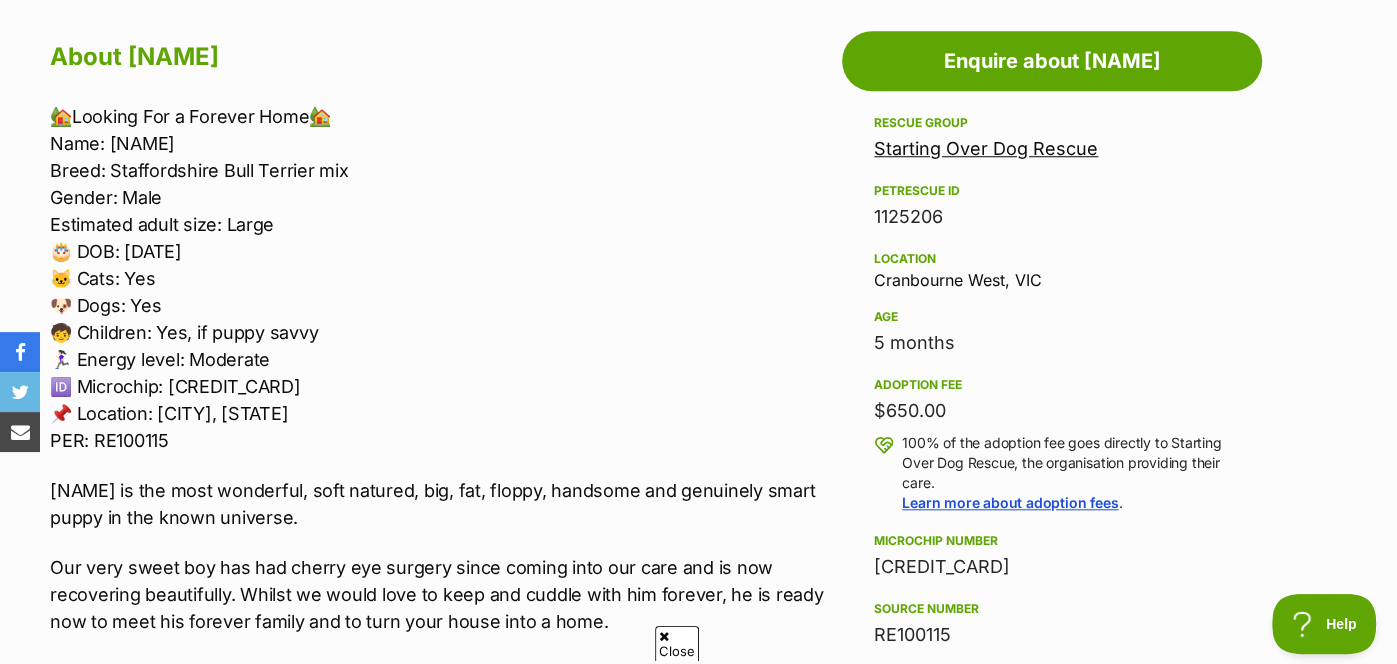 scroll, scrollTop: 1094, scrollLeft: 0, axis: vertical 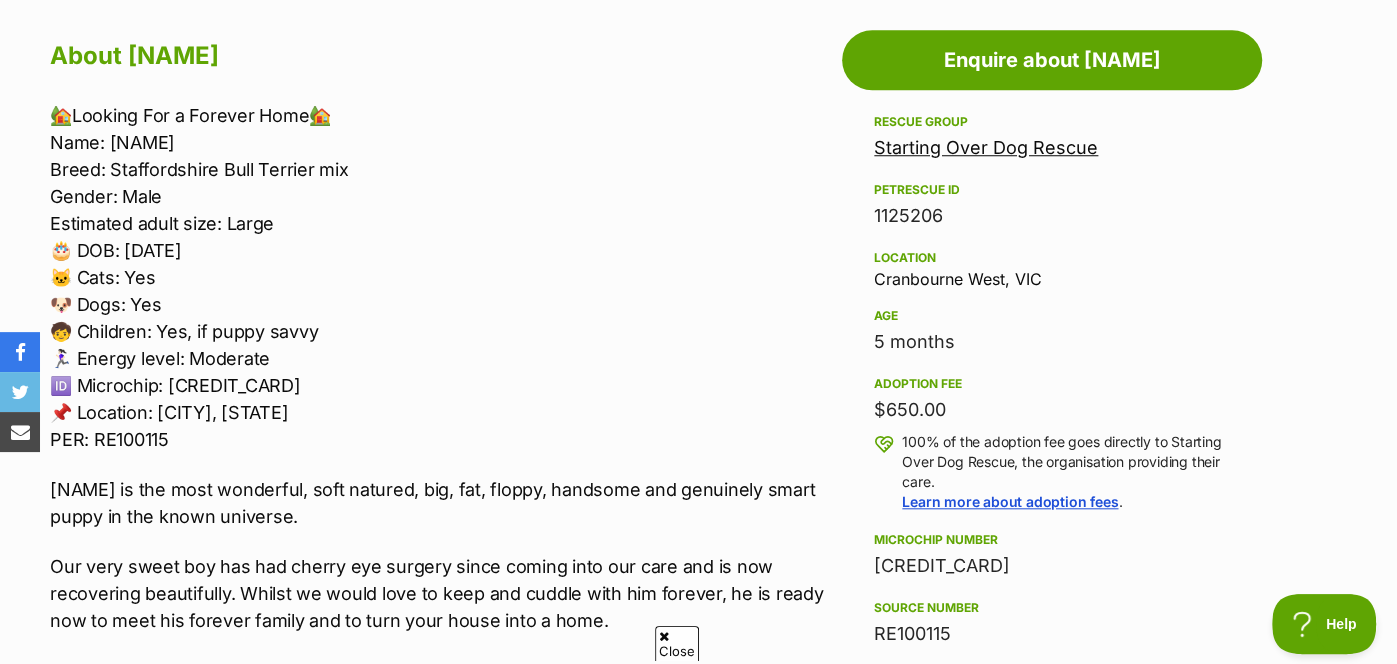 click on "Location" at bounding box center [1052, 258] 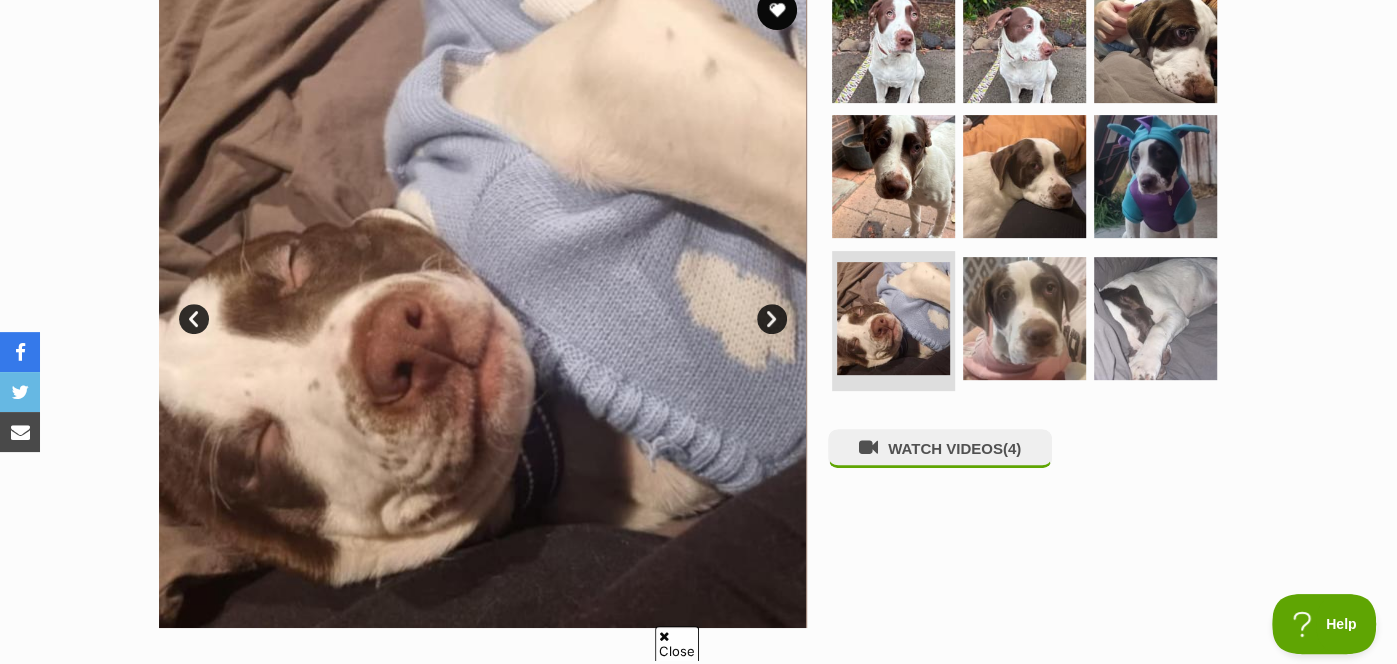 scroll, scrollTop: 0, scrollLeft: 0, axis: both 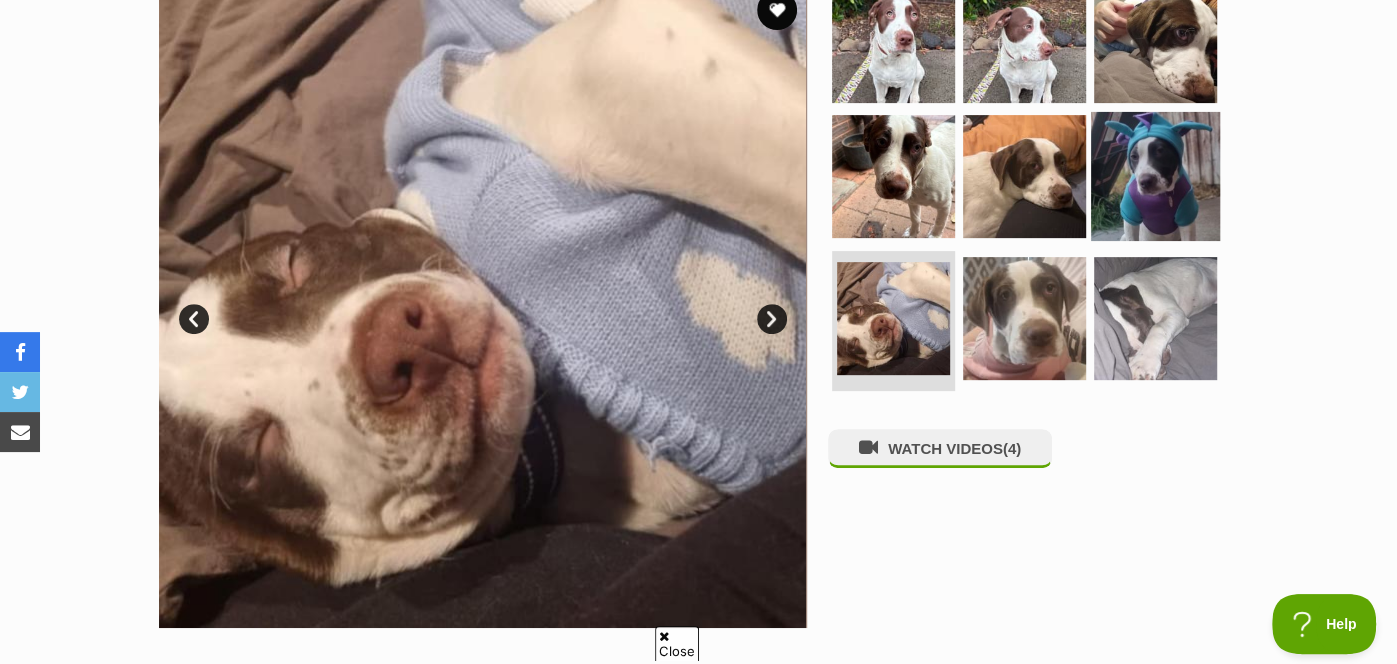 click at bounding box center [1155, 176] 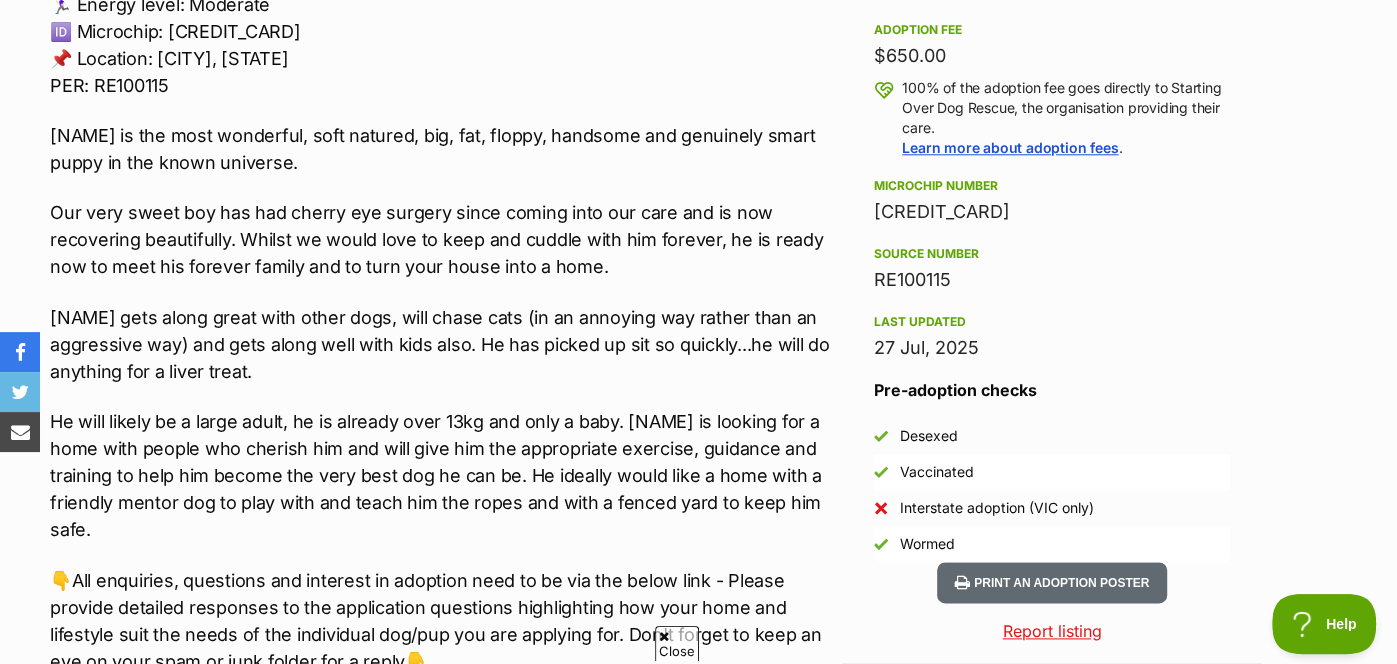 scroll, scrollTop: 1453, scrollLeft: 0, axis: vertical 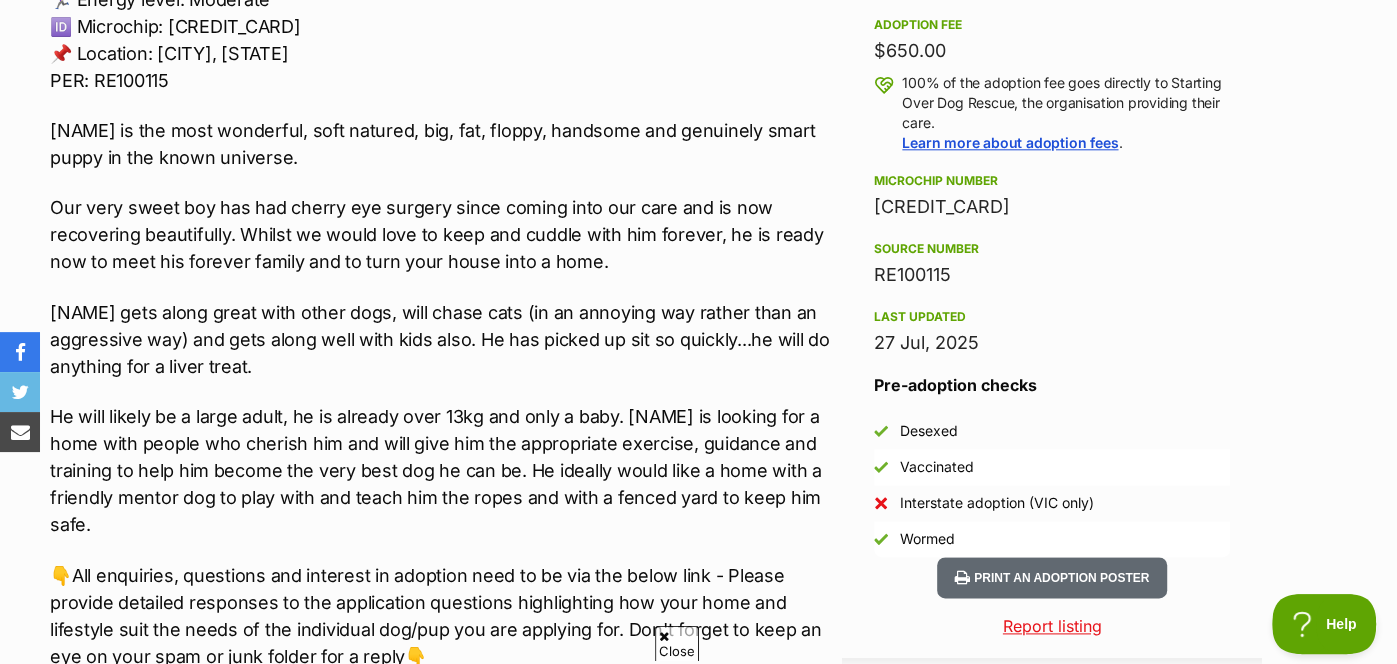 click on "[NAME] gets along great with other dogs, will chase cats (in an annoying way rather than an aggressive way) and gets along well with kids also. He has picked up sit so quickly...he will do anything for a liver treat." at bounding box center (441, 339) 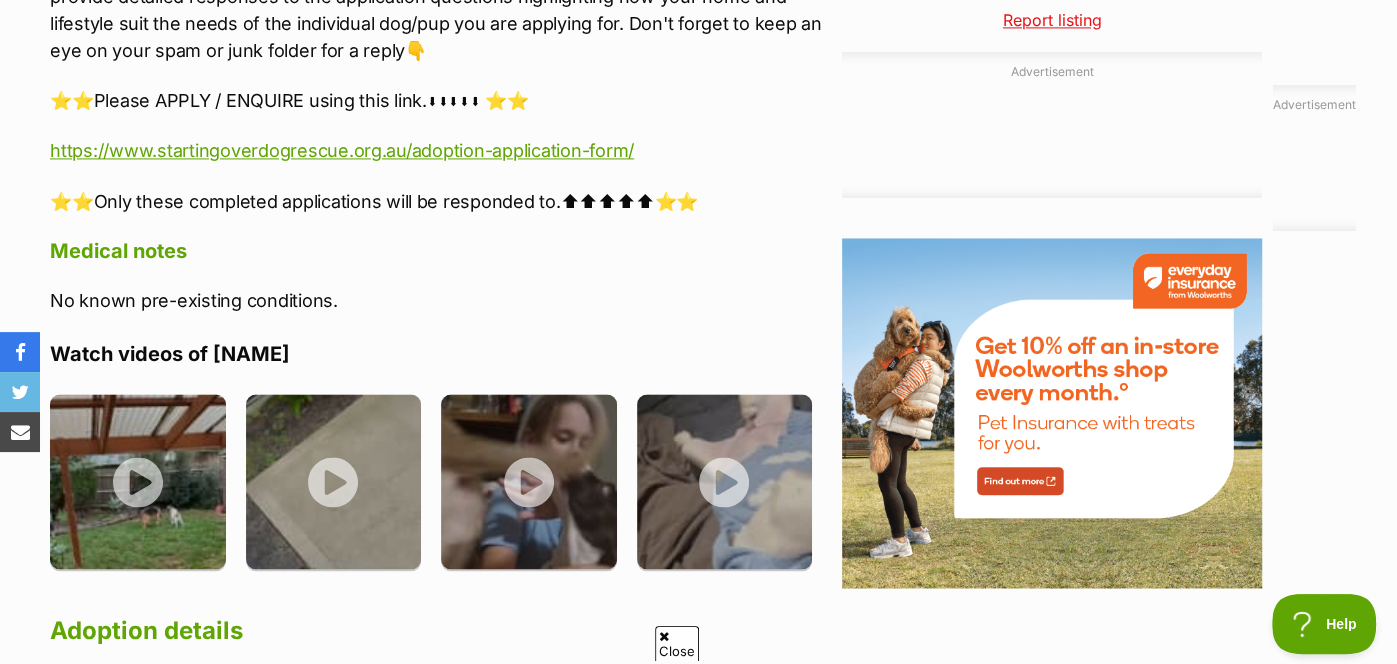 scroll, scrollTop: 2061, scrollLeft: 0, axis: vertical 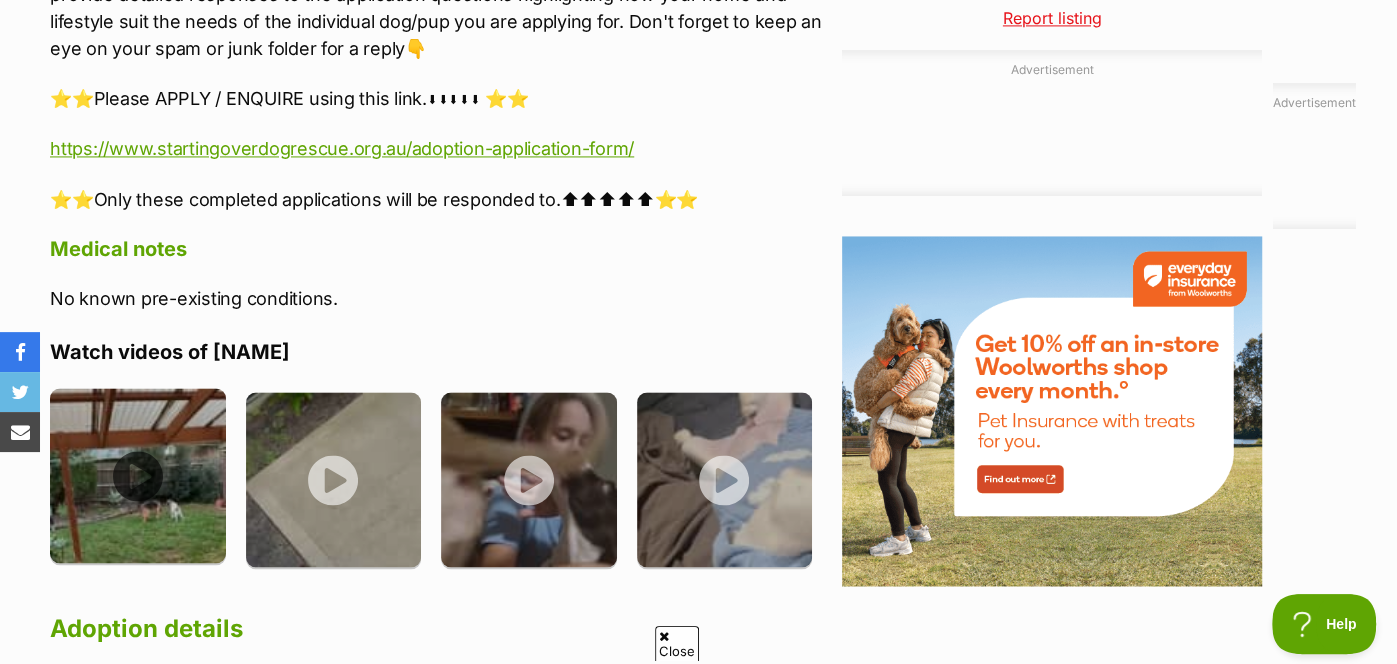 click at bounding box center (138, 476) 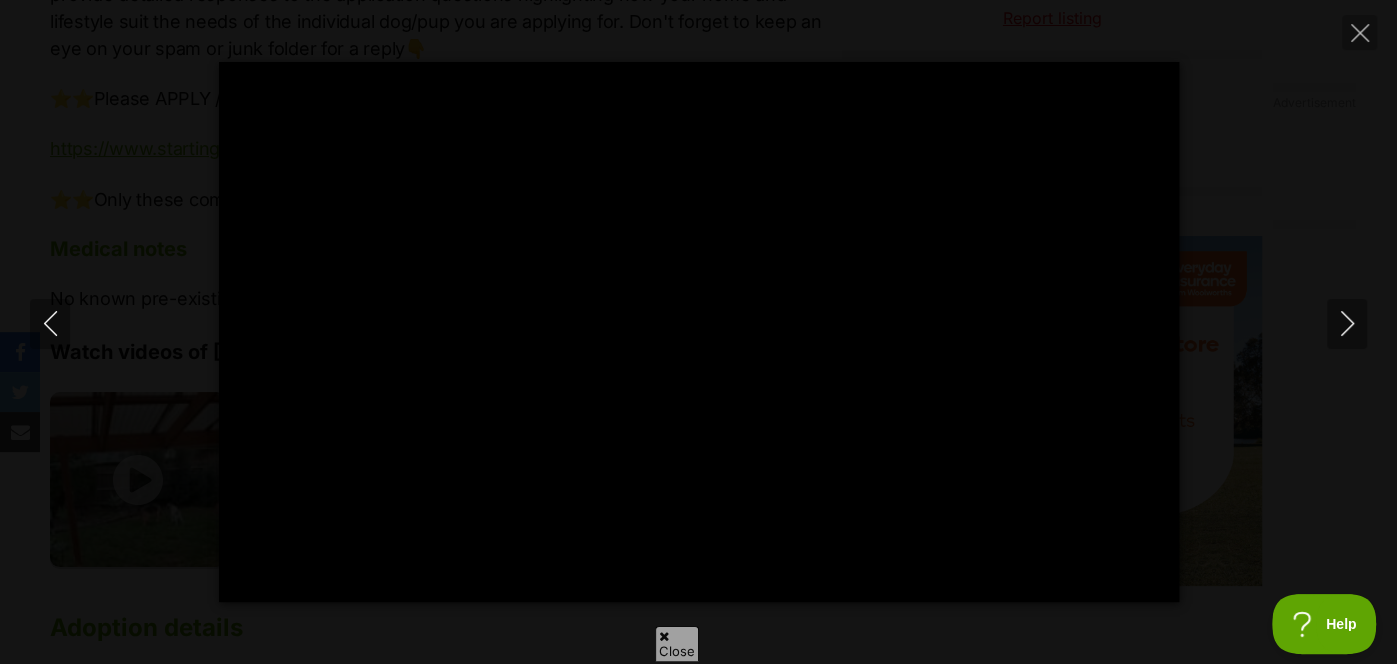 type on "100" 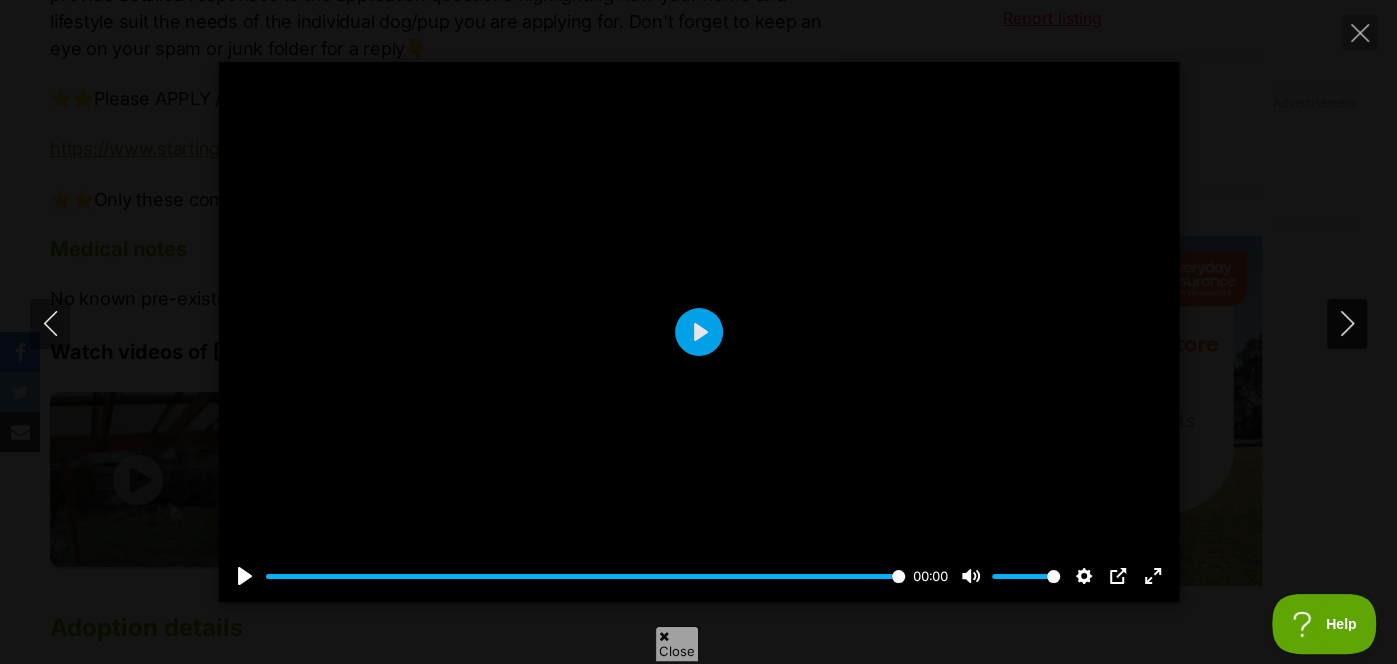 click 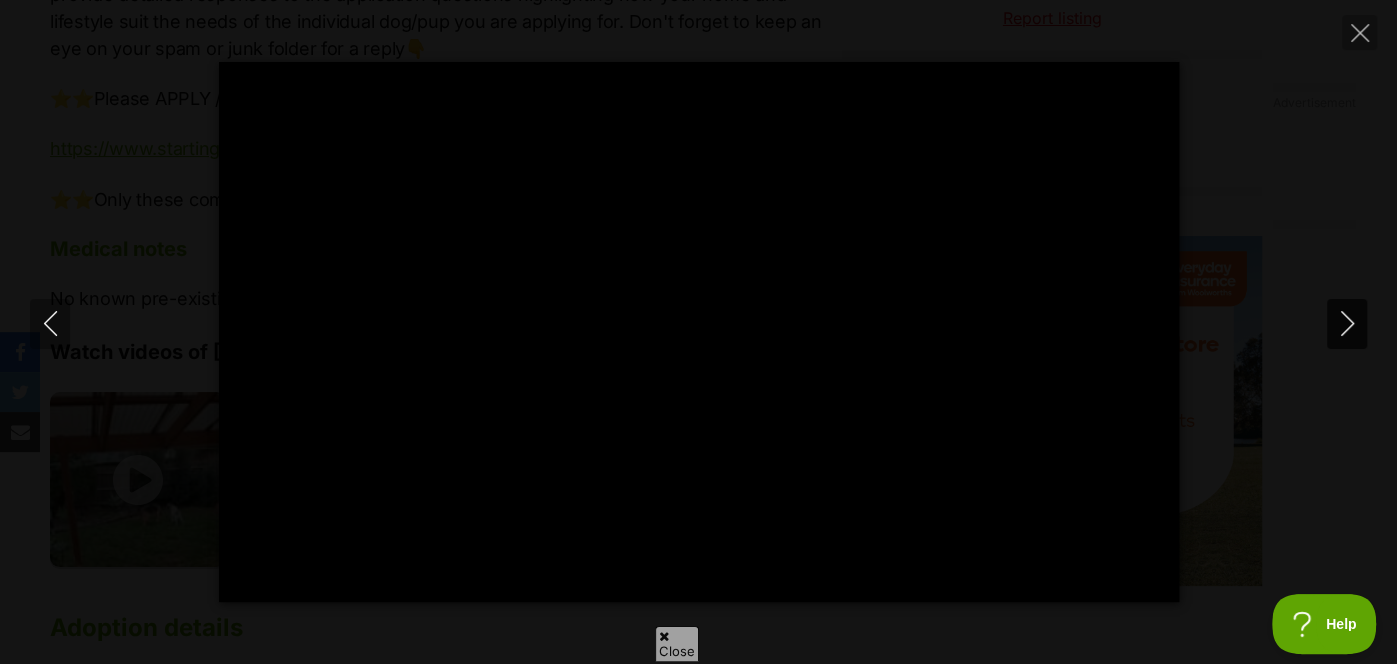 click 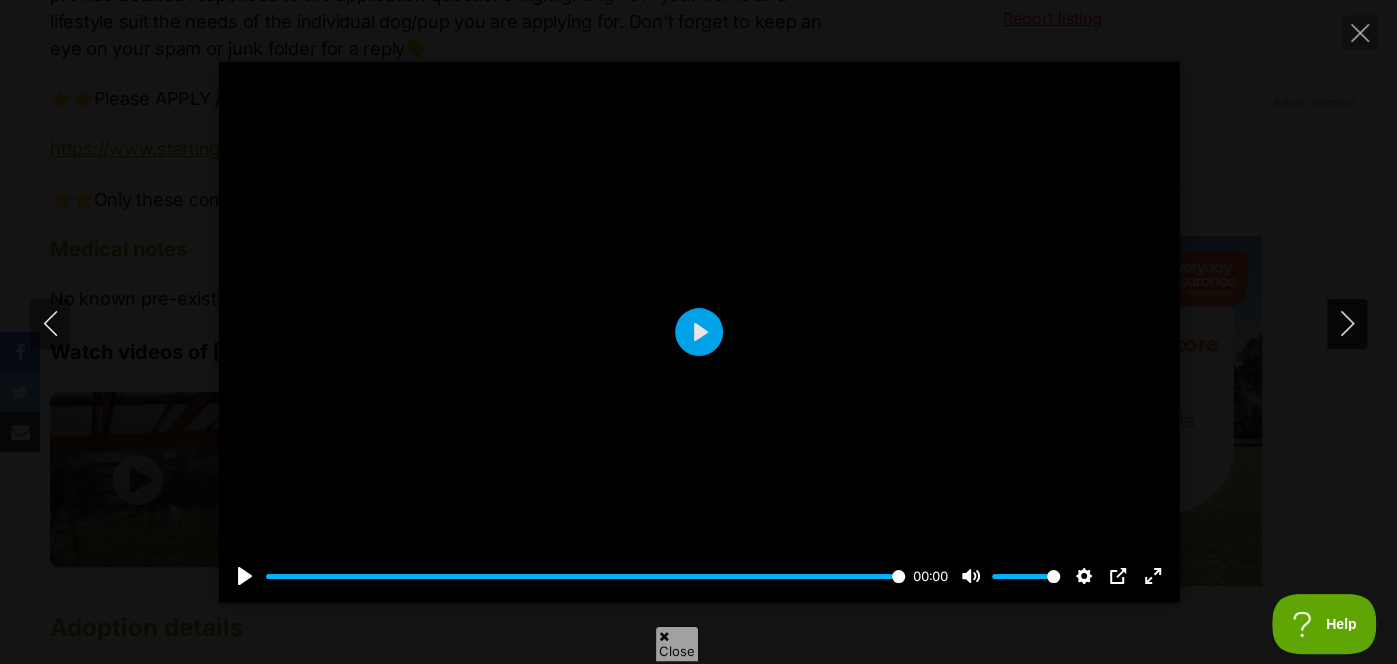 click 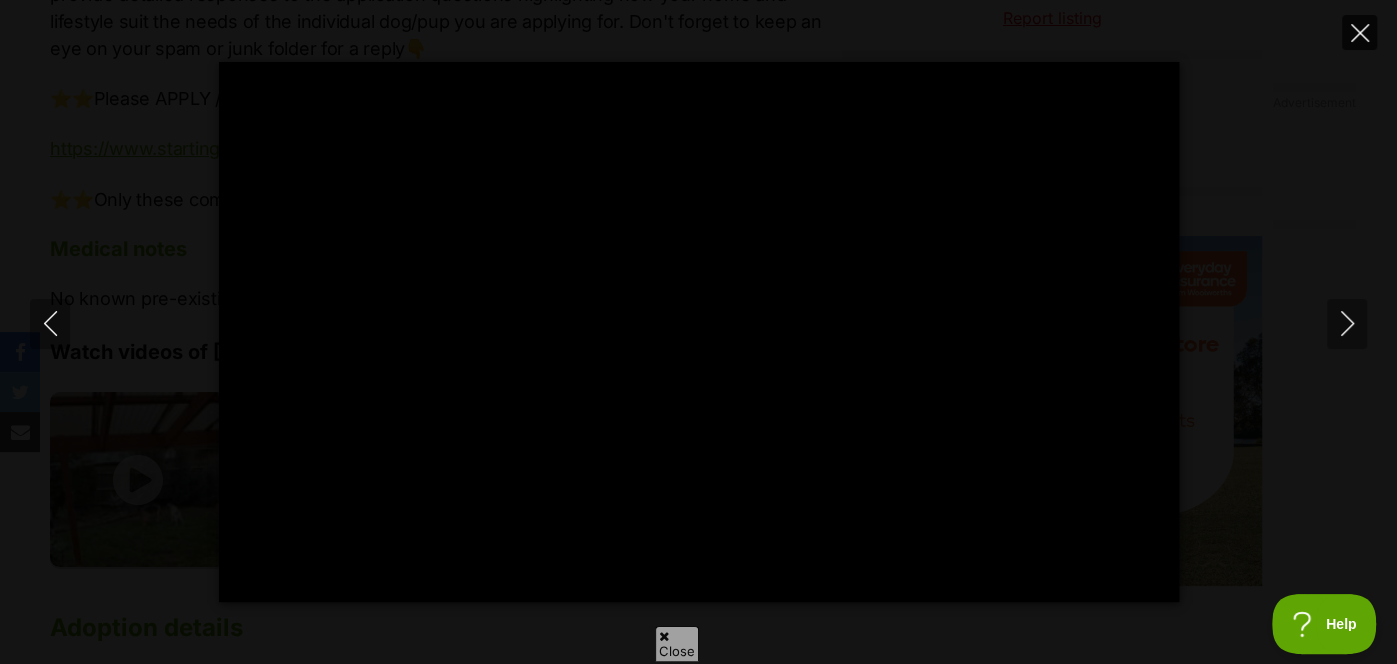 type on "100" 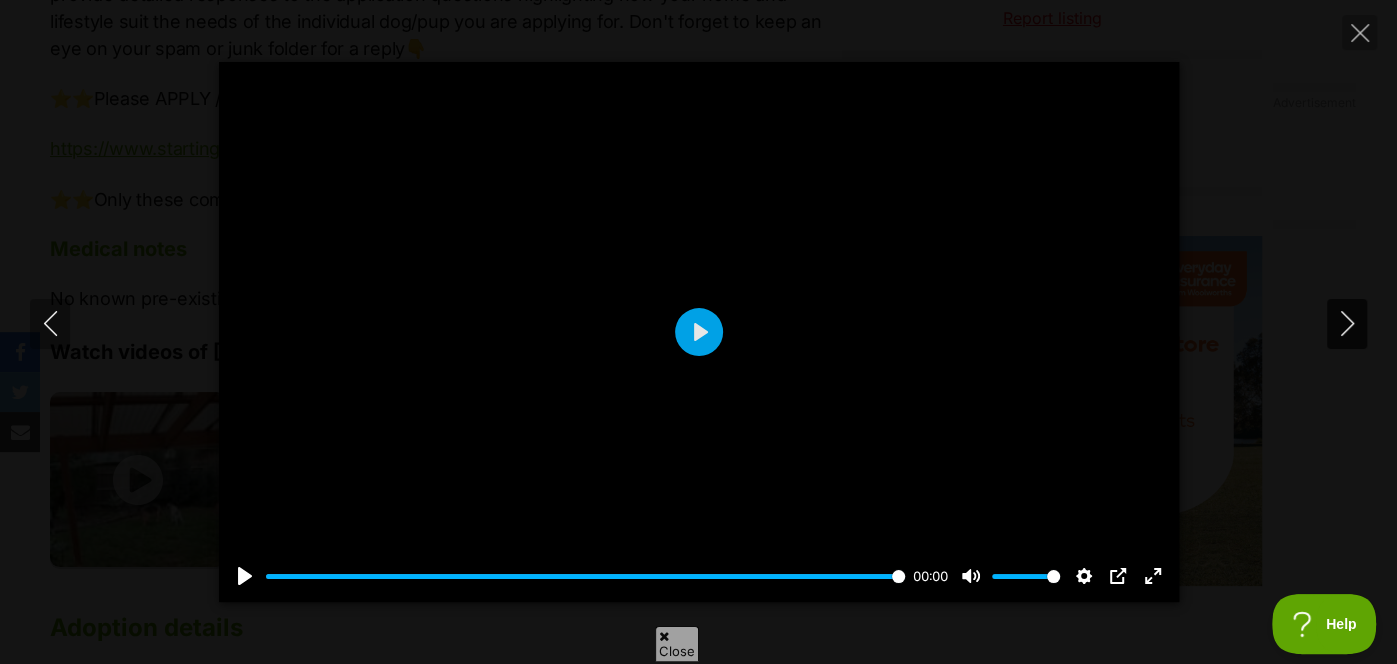 click 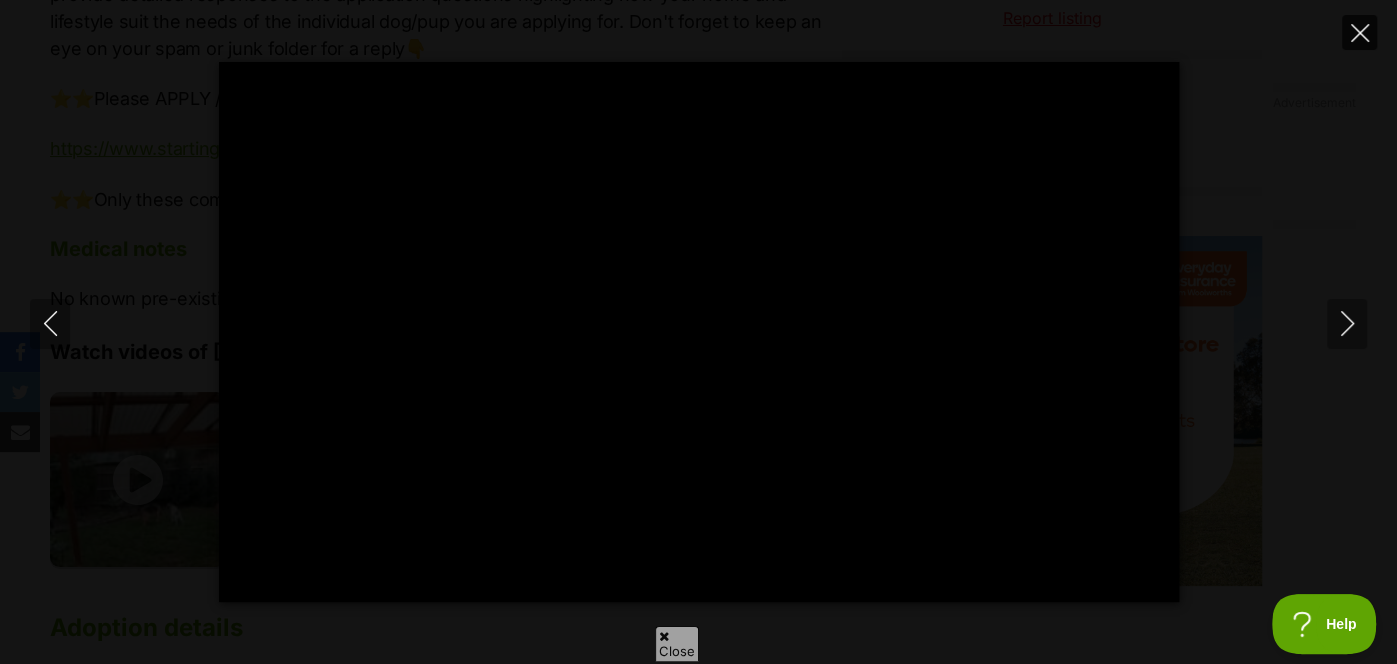 scroll, scrollTop: 0, scrollLeft: 0, axis: both 